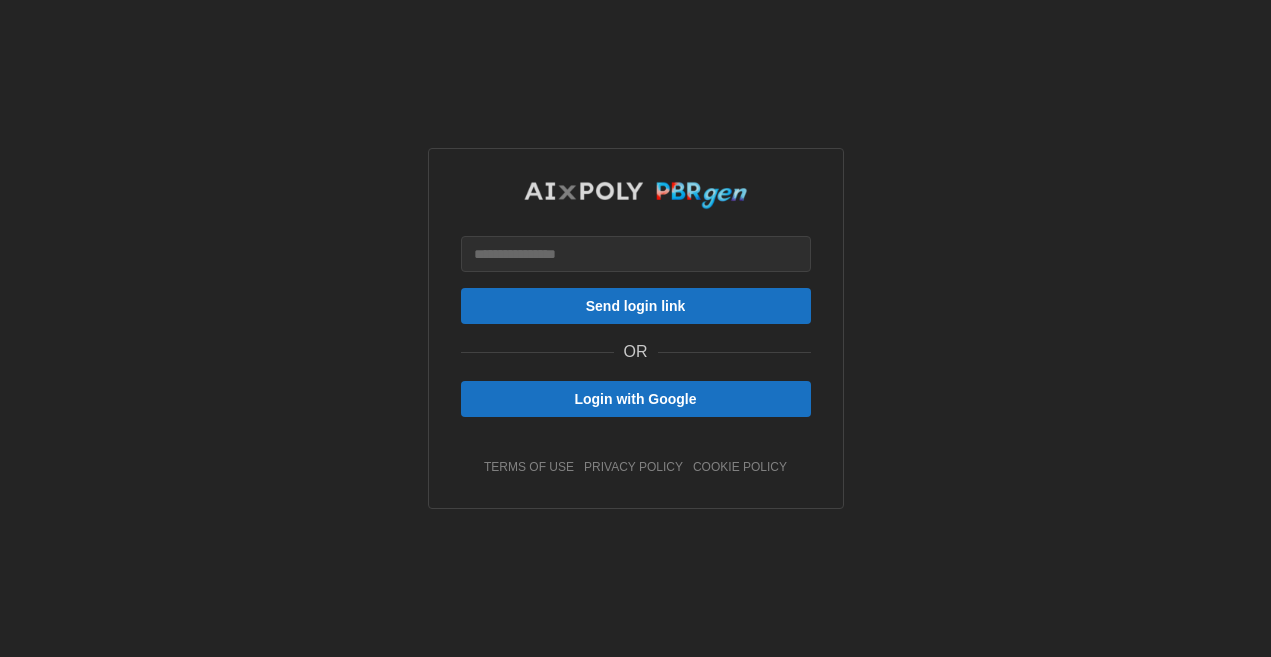 scroll, scrollTop: 0, scrollLeft: 0, axis: both 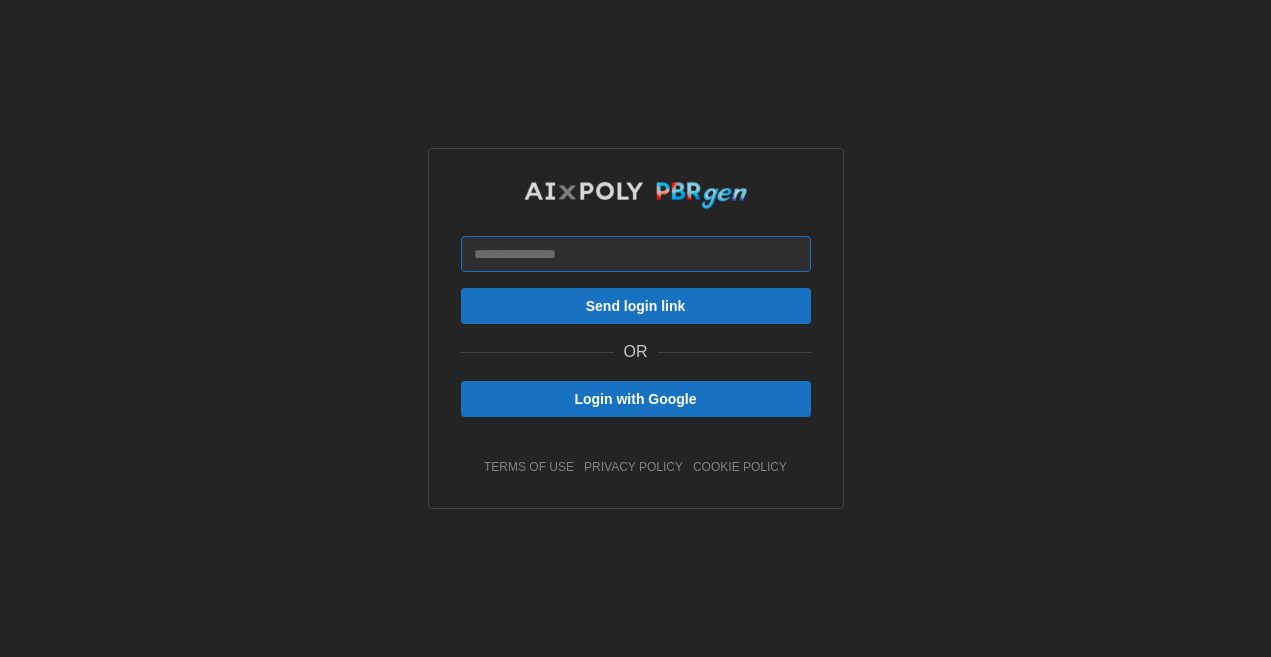 click at bounding box center [636, 254] 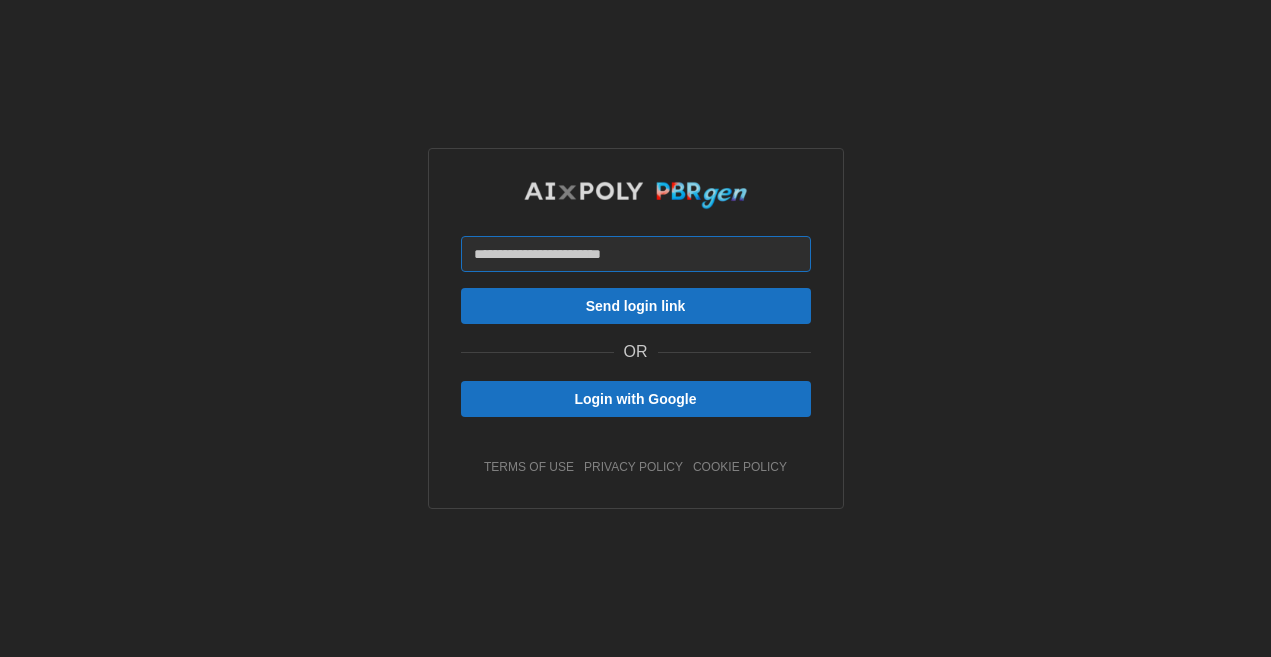 type on "**********" 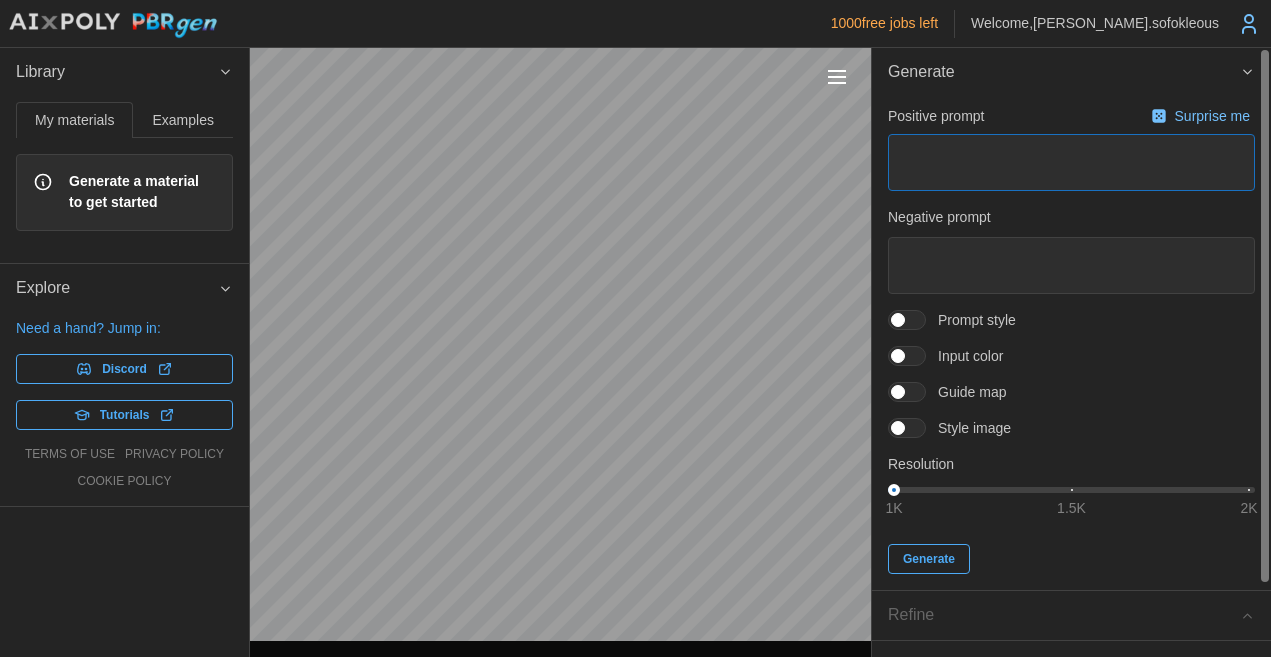 click at bounding box center [1071, 162] 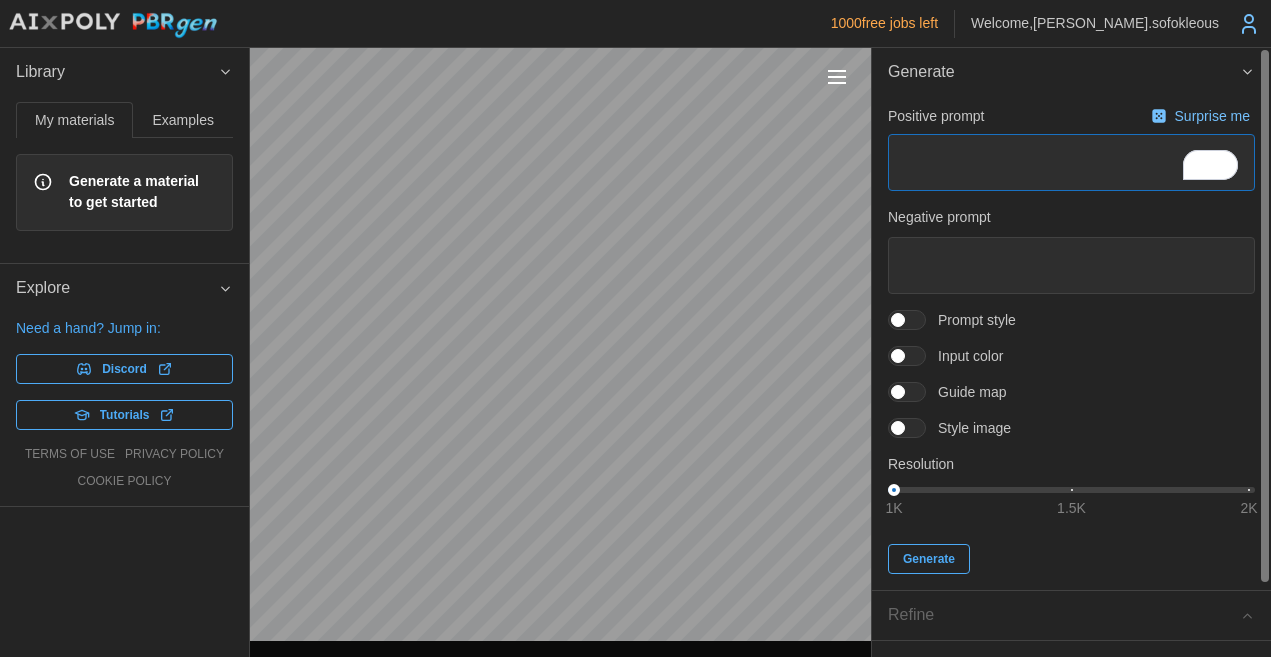 type on "*" 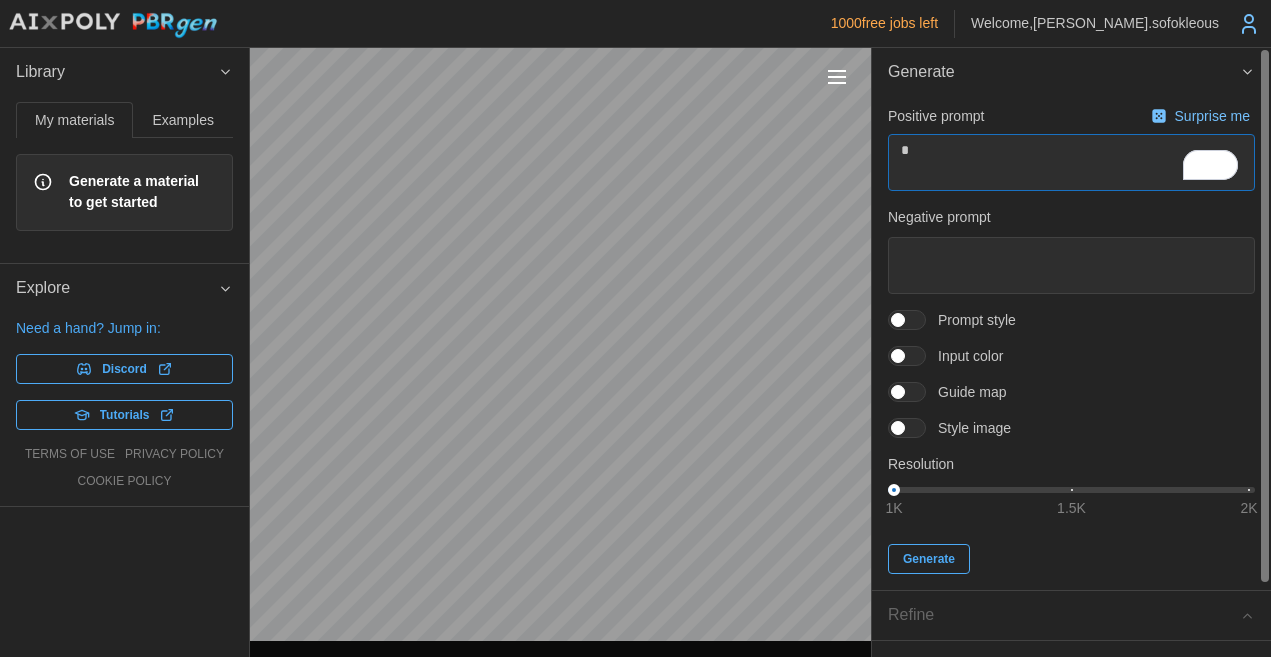 type on "*" 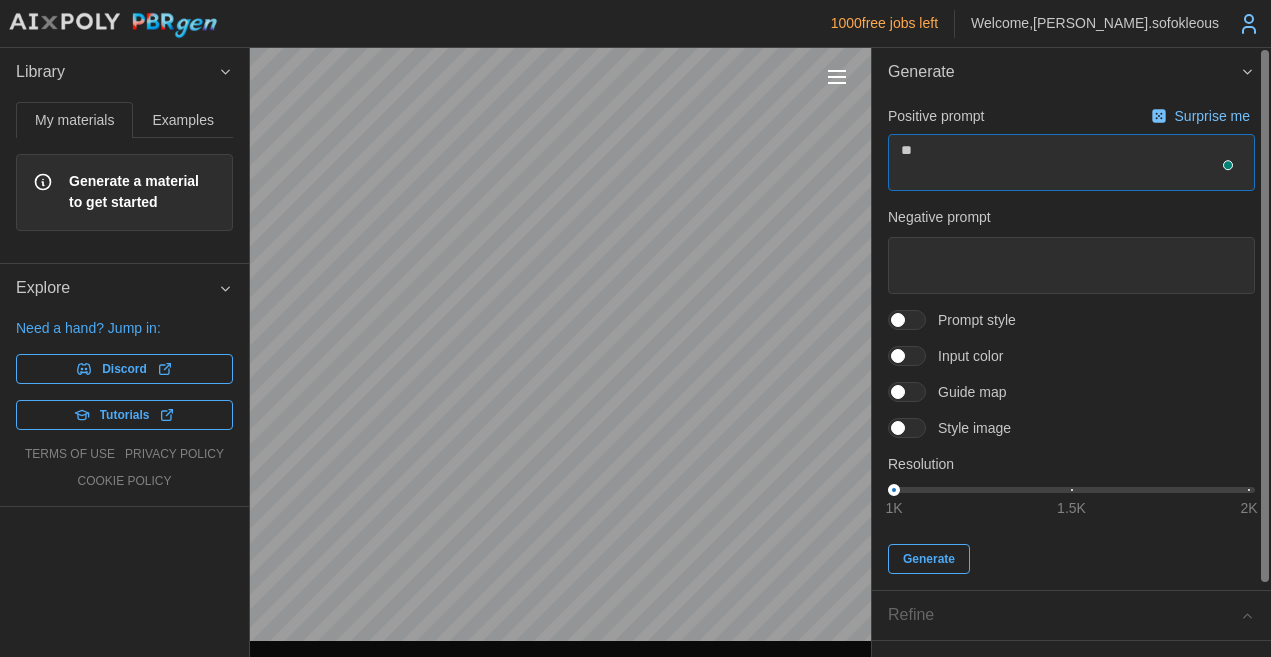 type on "*" 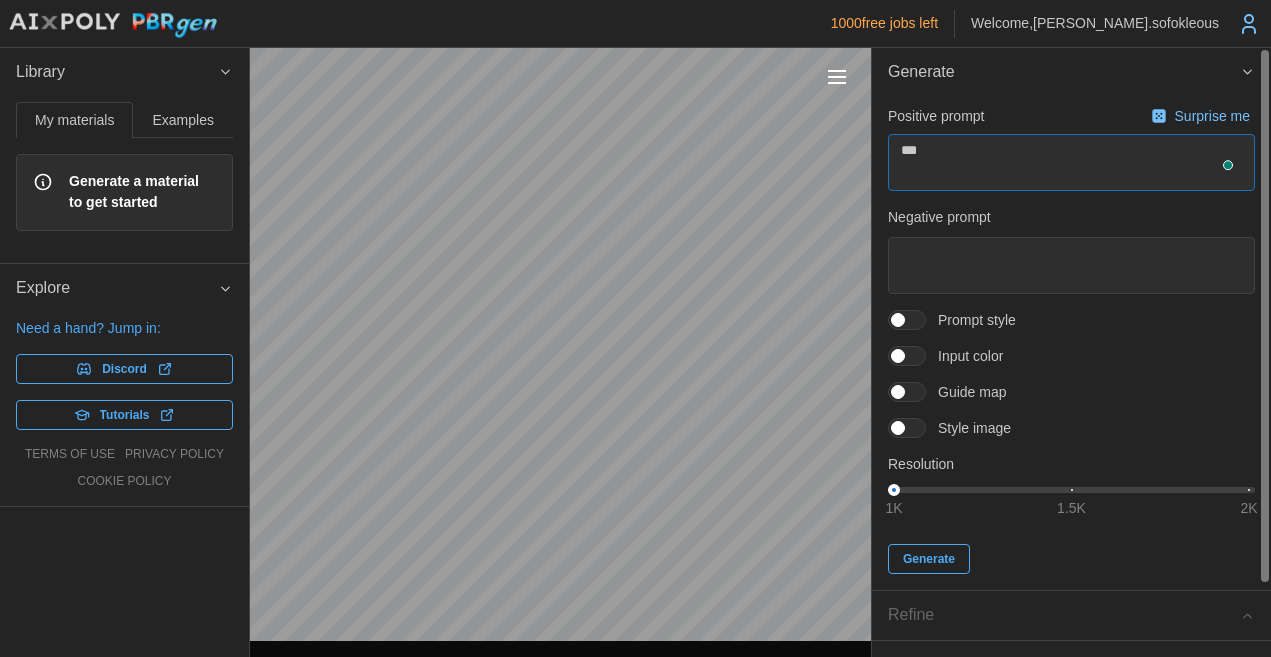 type on "*" 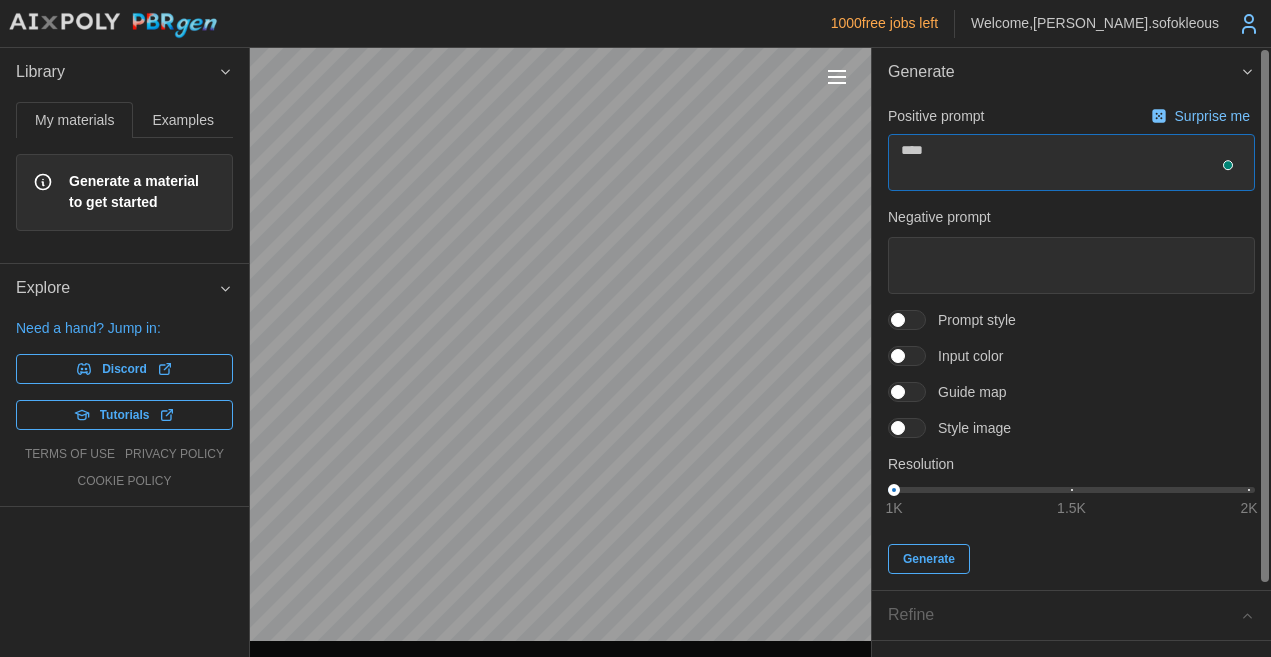 type on "*" 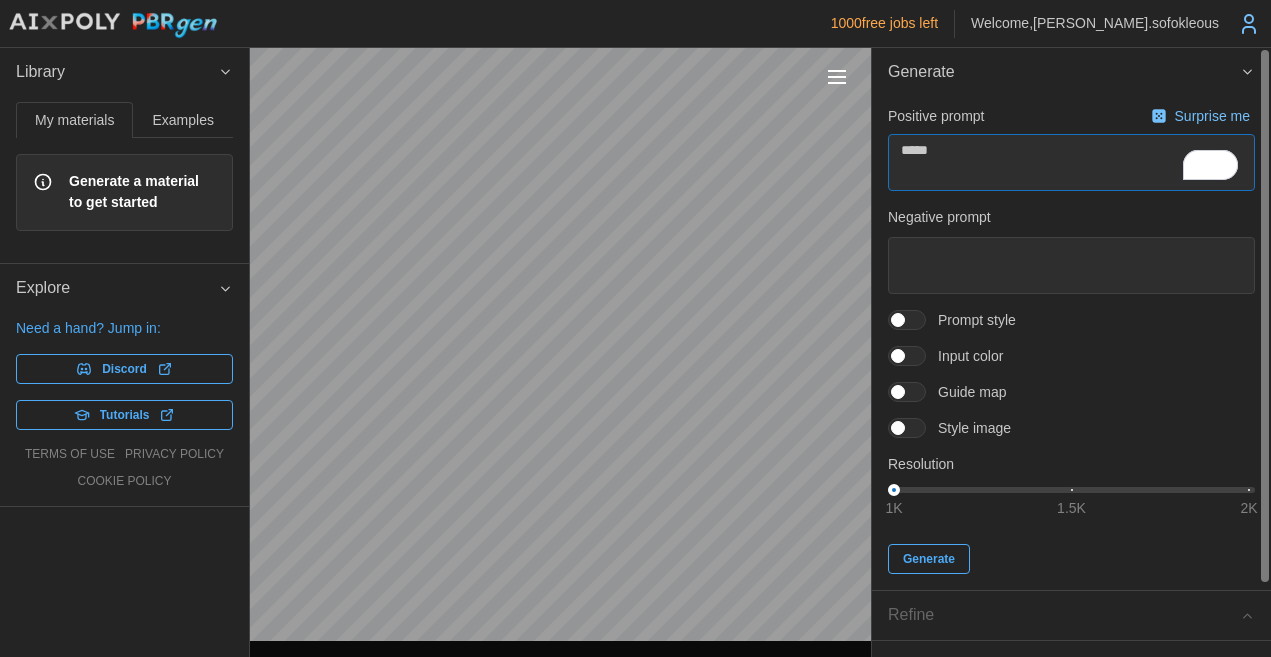 type on "*" 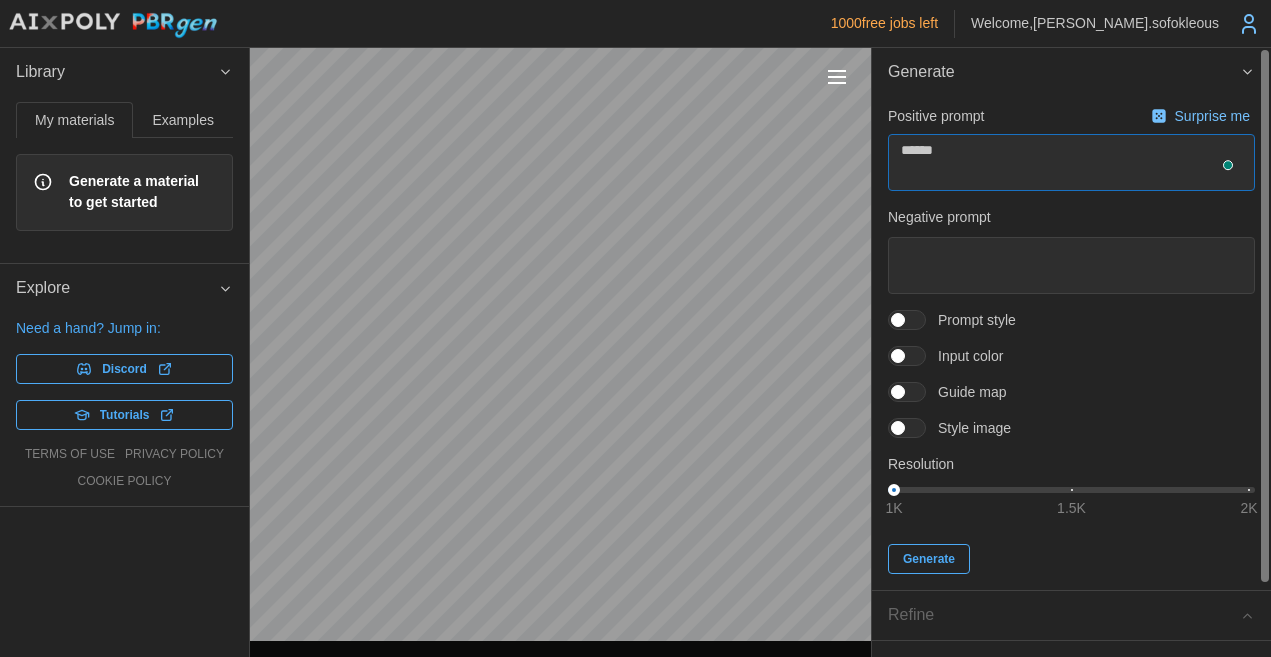 type on "*" 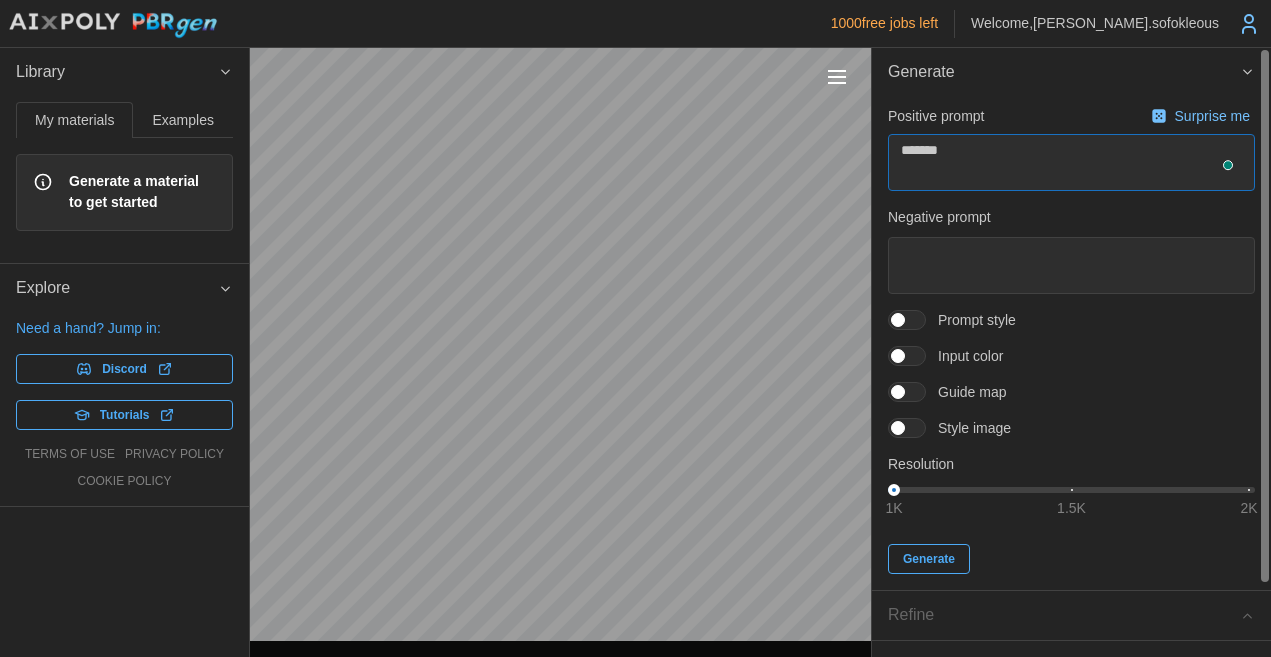 type on "*" 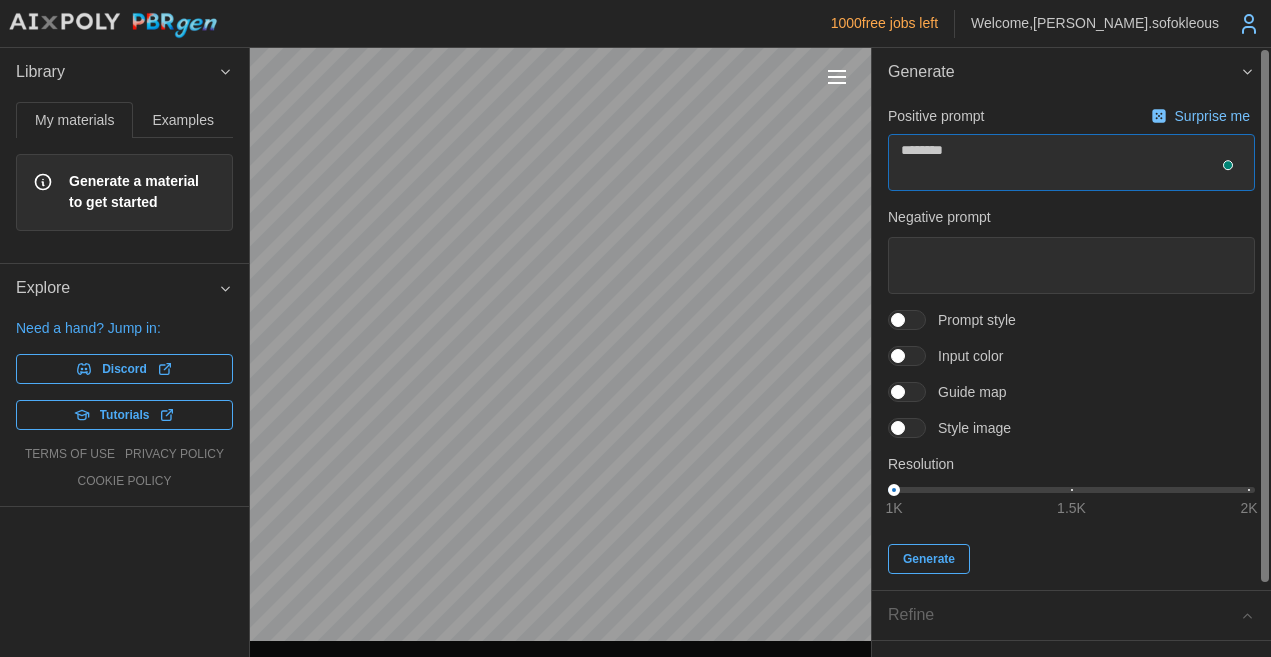 type on "*" 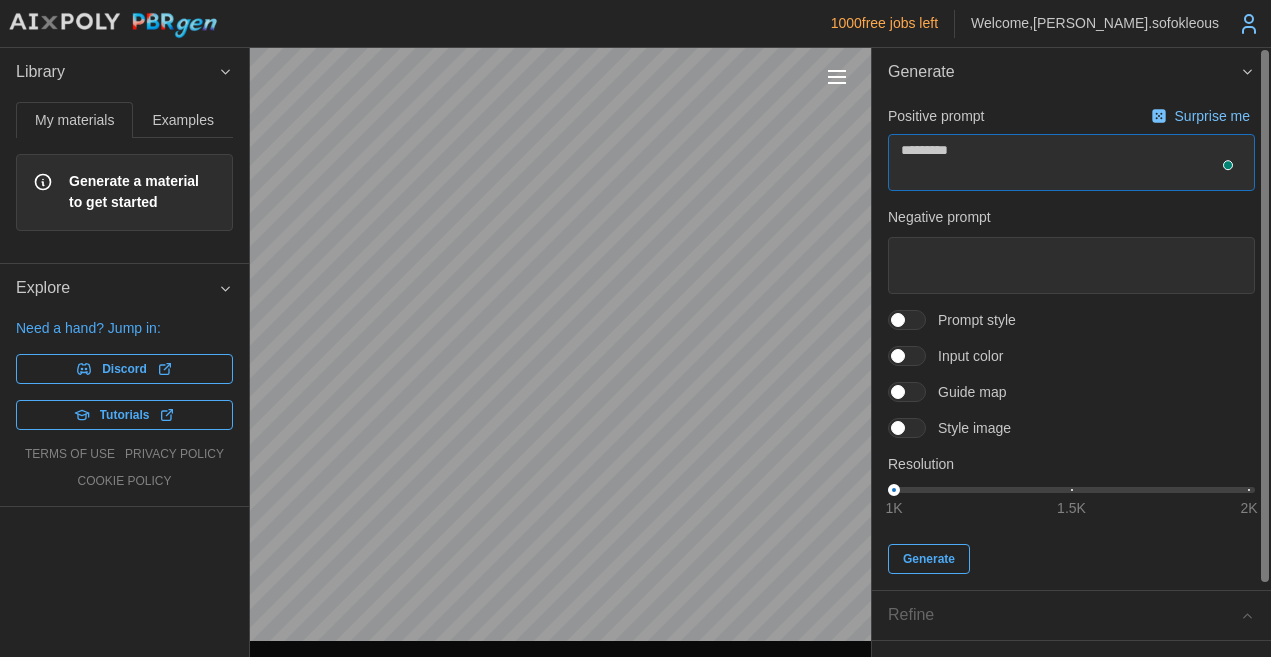 type on "*" 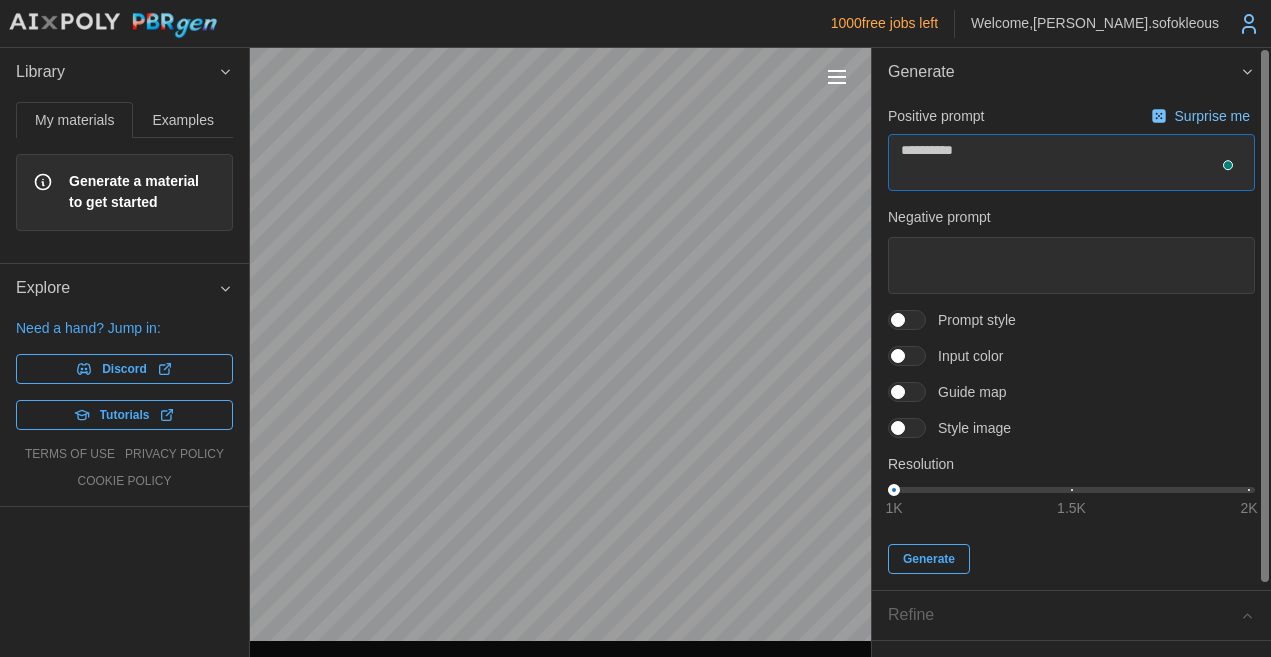 type on "*" 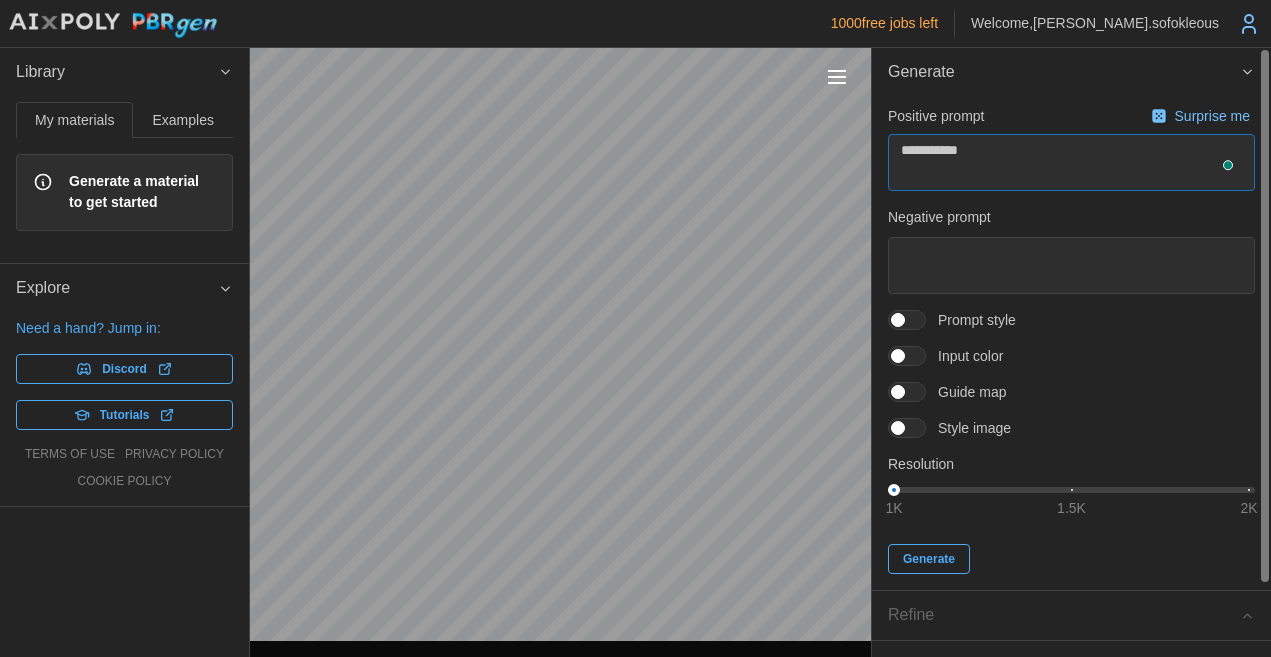 type on "*" 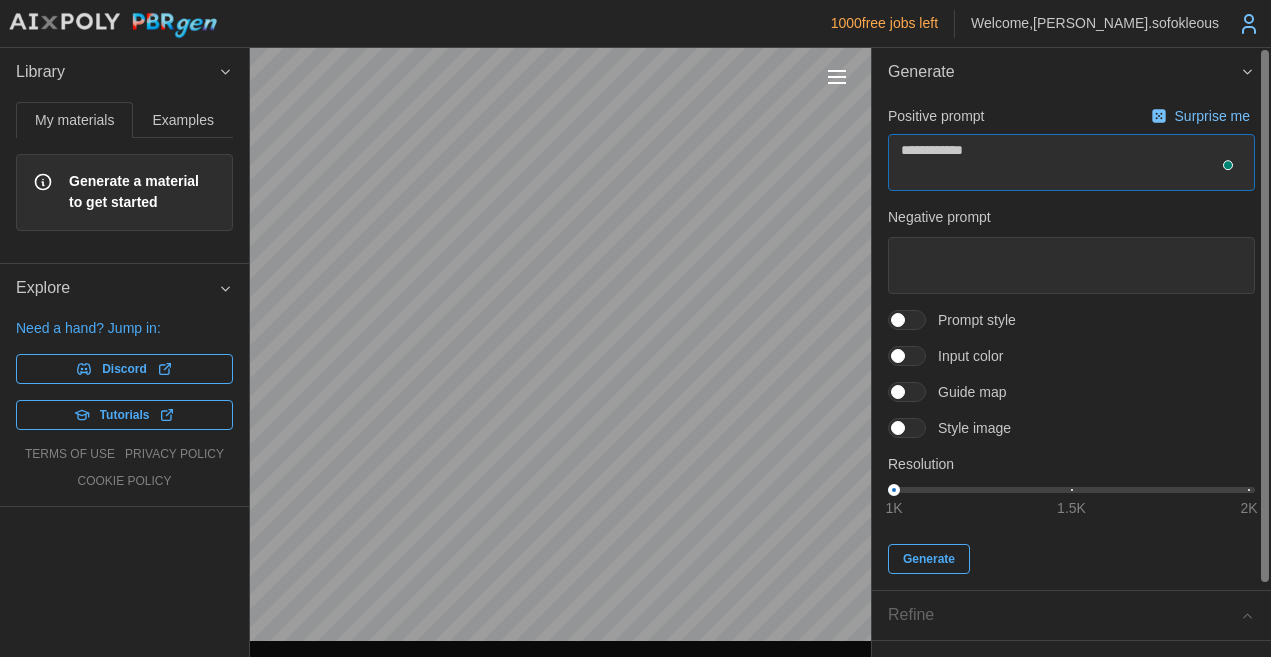 type on "*" 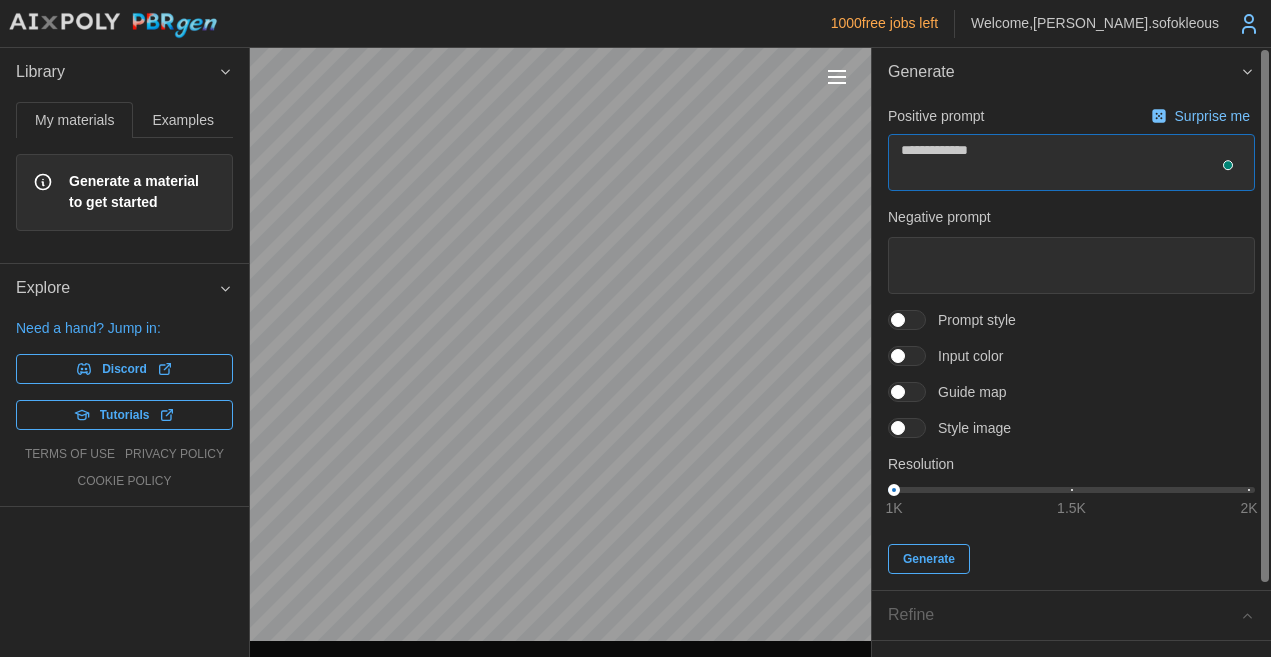 type on "*" 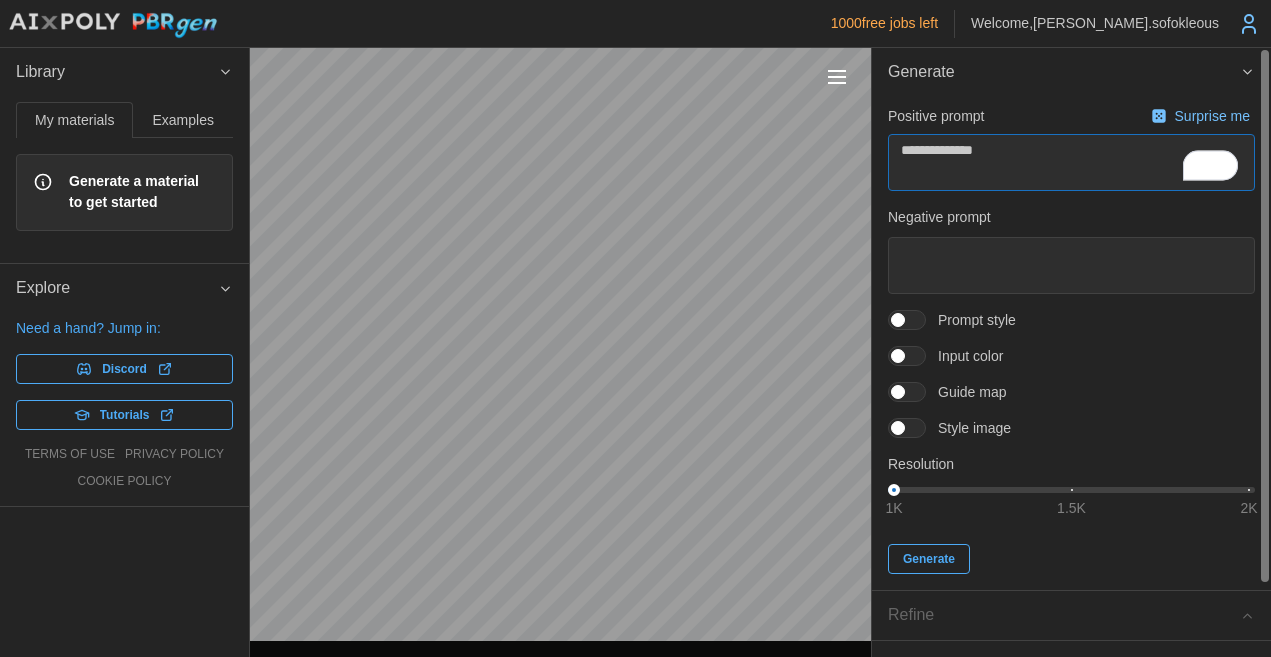 paste on "********" 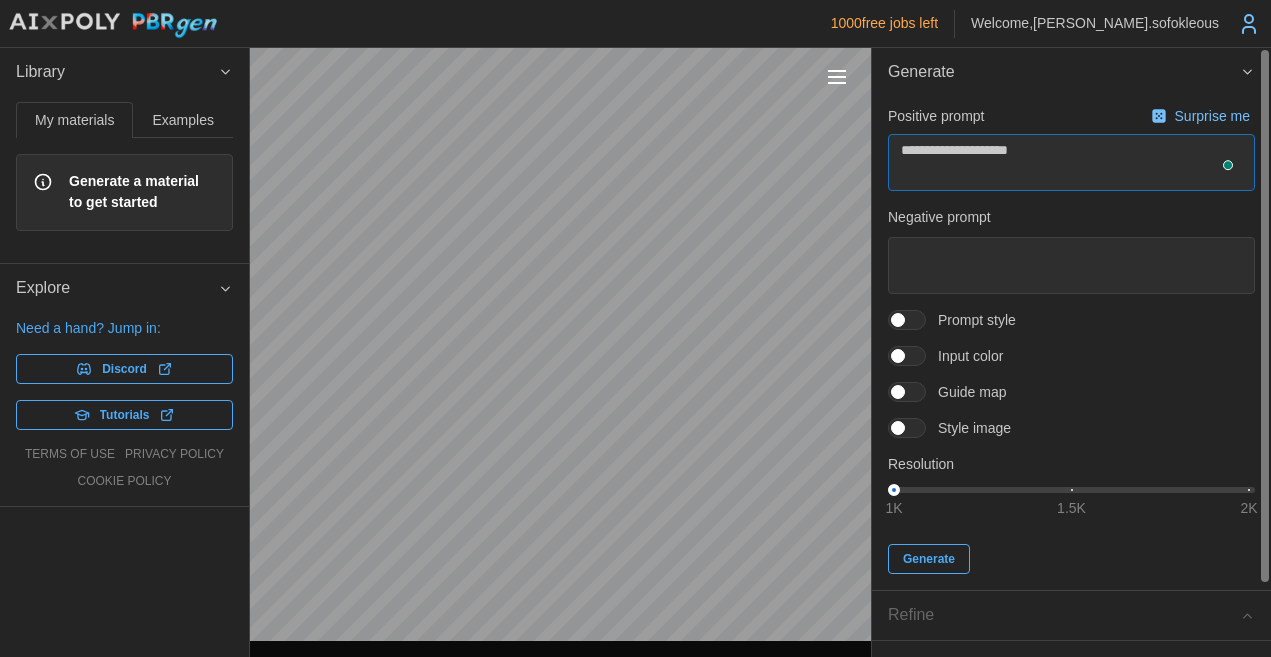 type on "*" 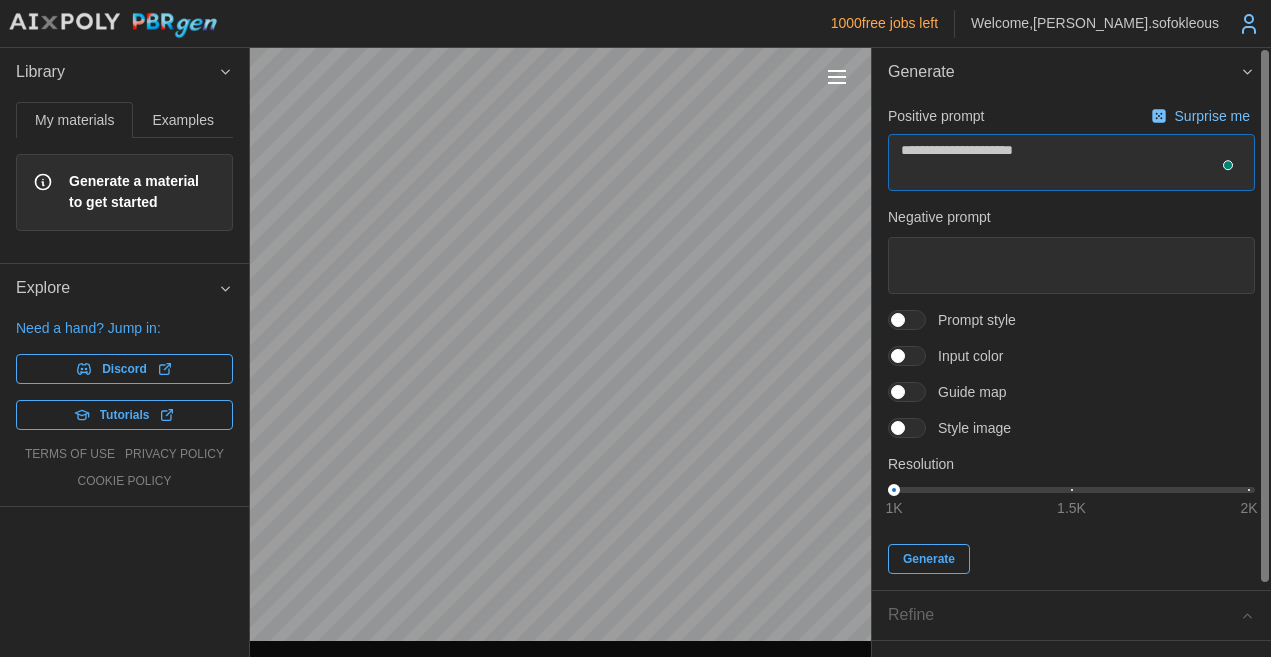 type on "*" 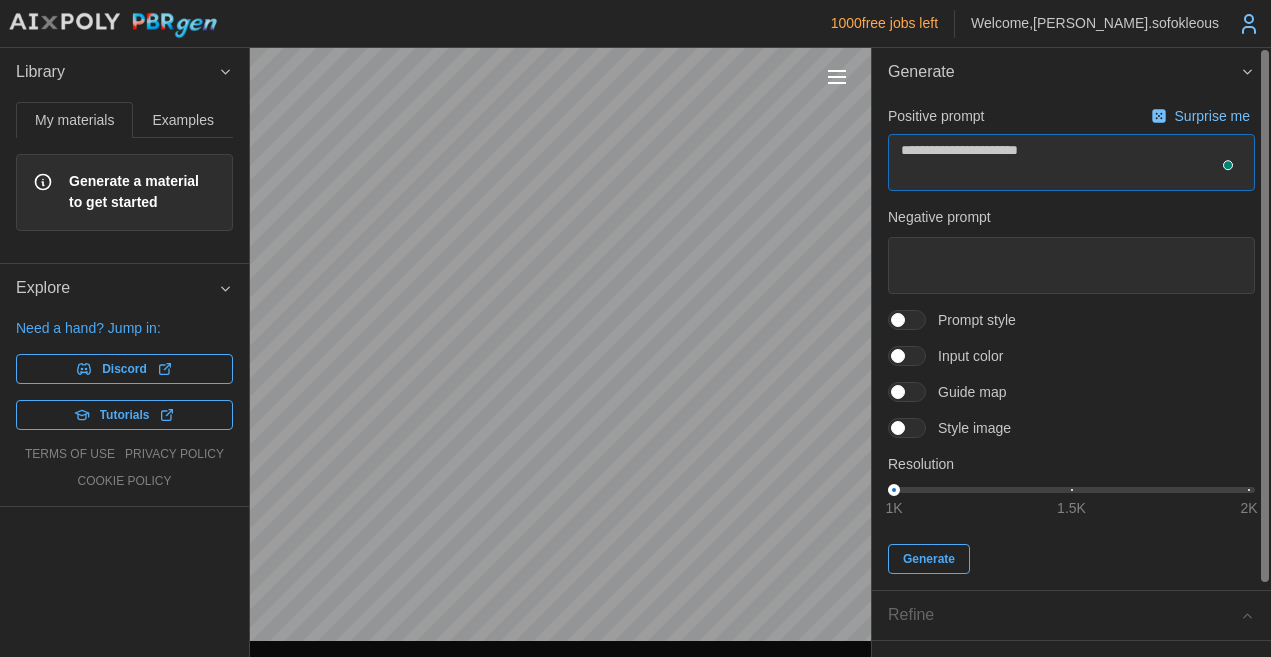 type on "*" 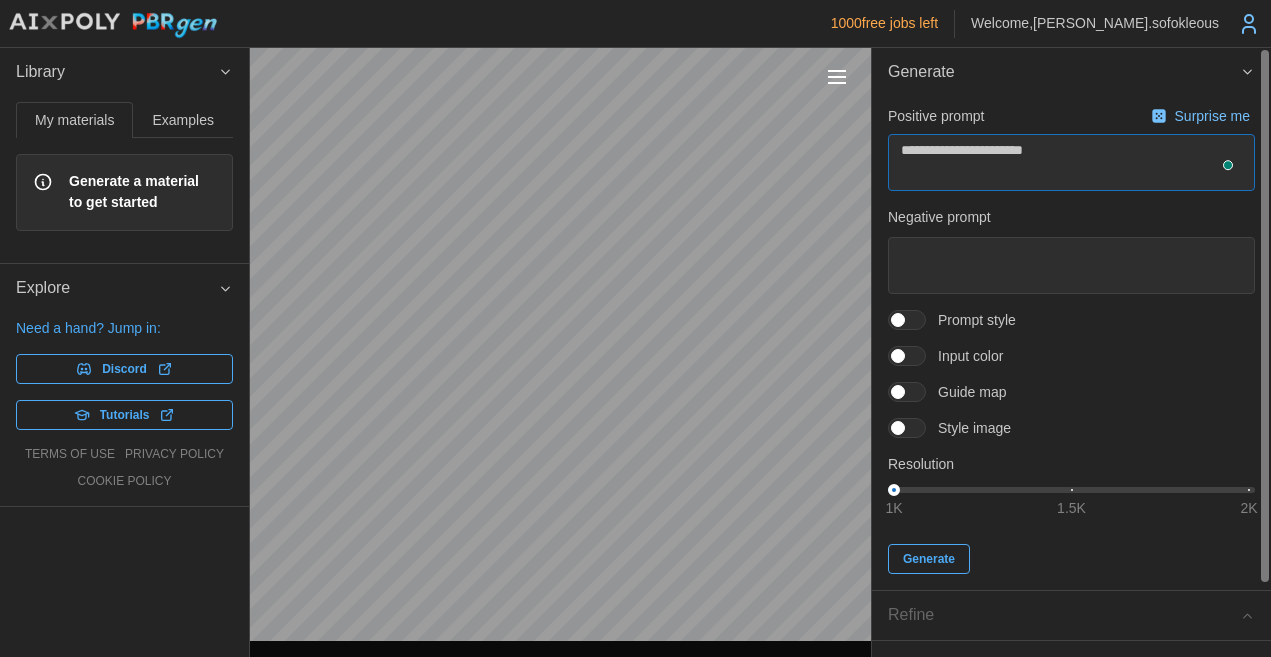 type on "*" 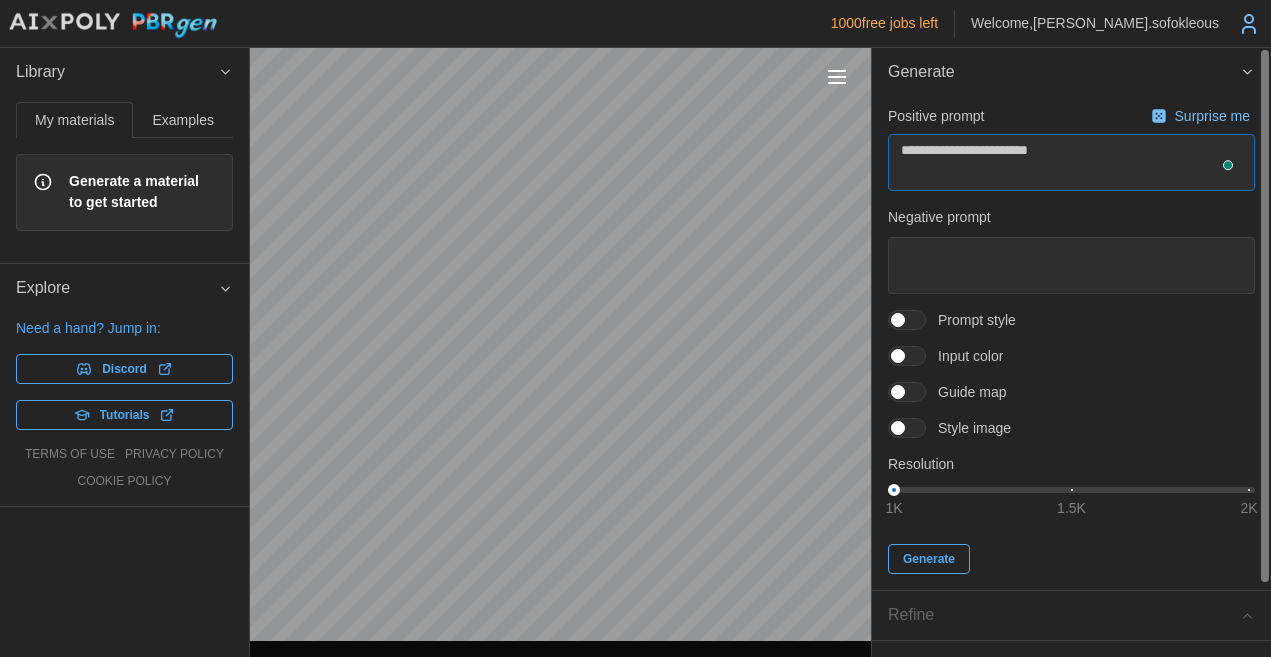 type on "*" 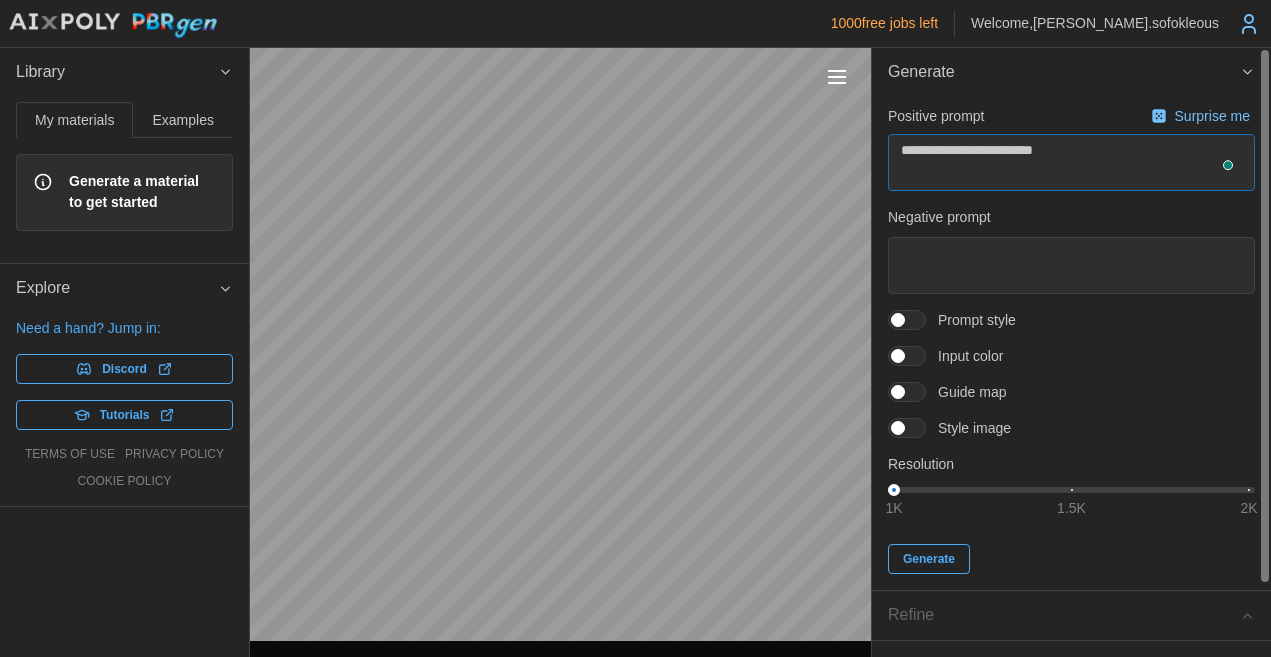 type on "*" 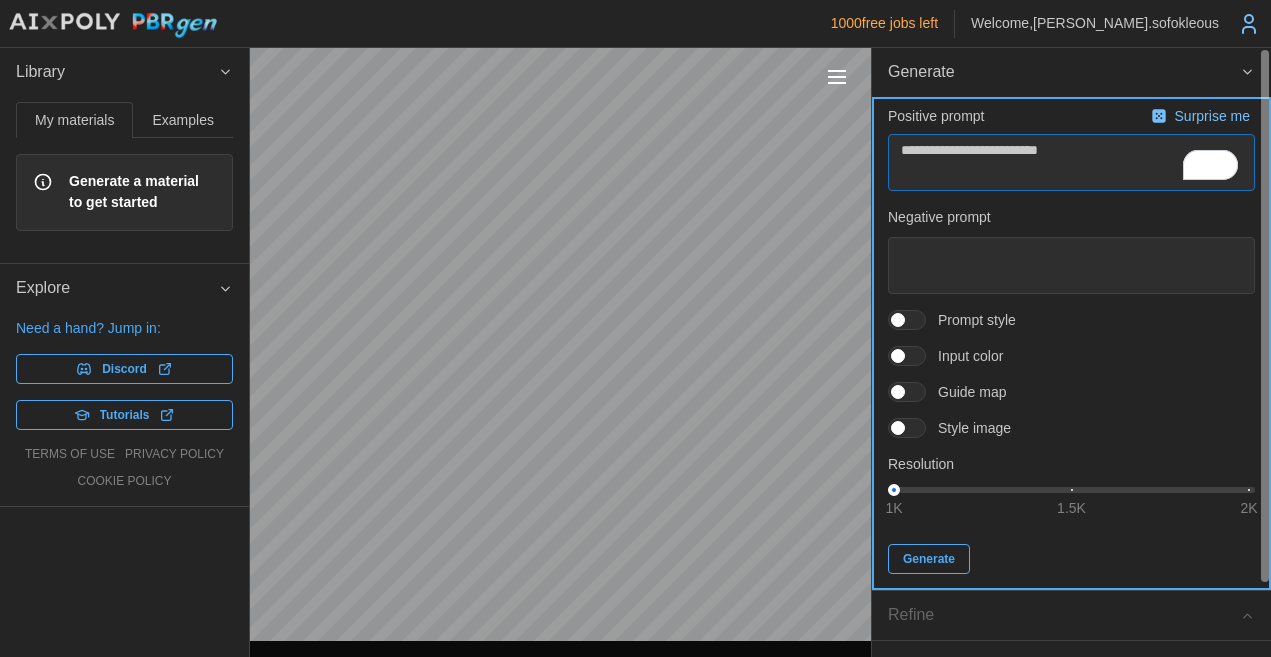 type on "**********" 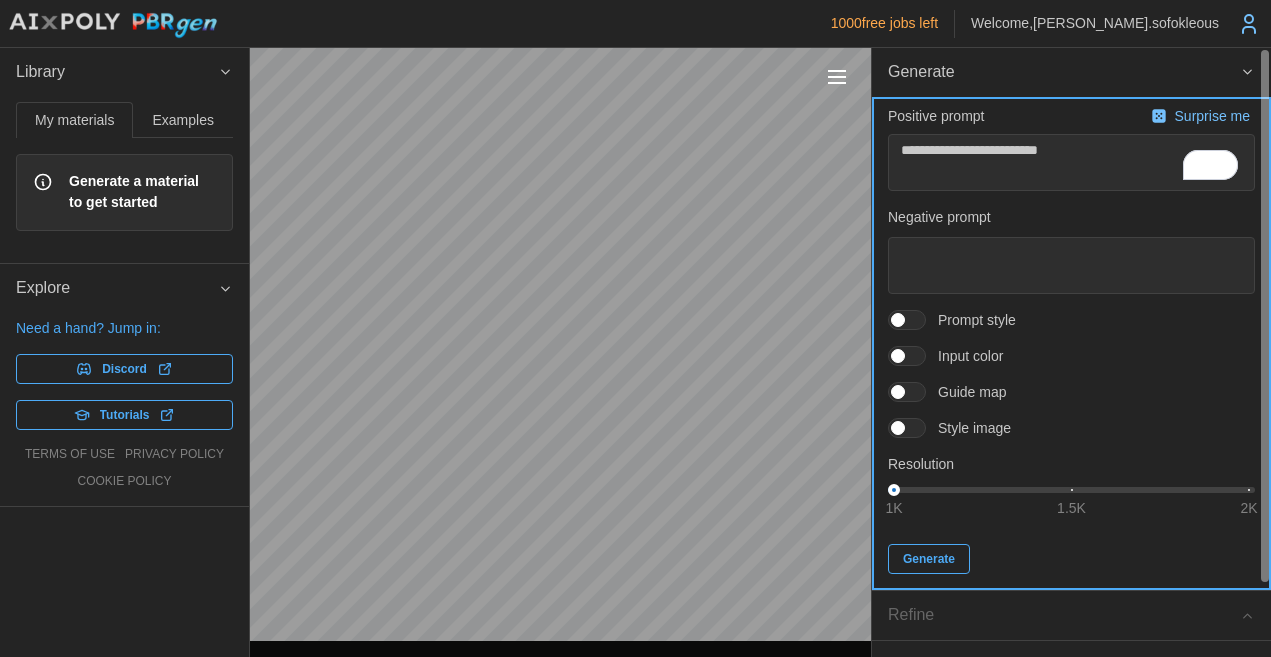 click on "Generate" at bounding box center [929, 559] 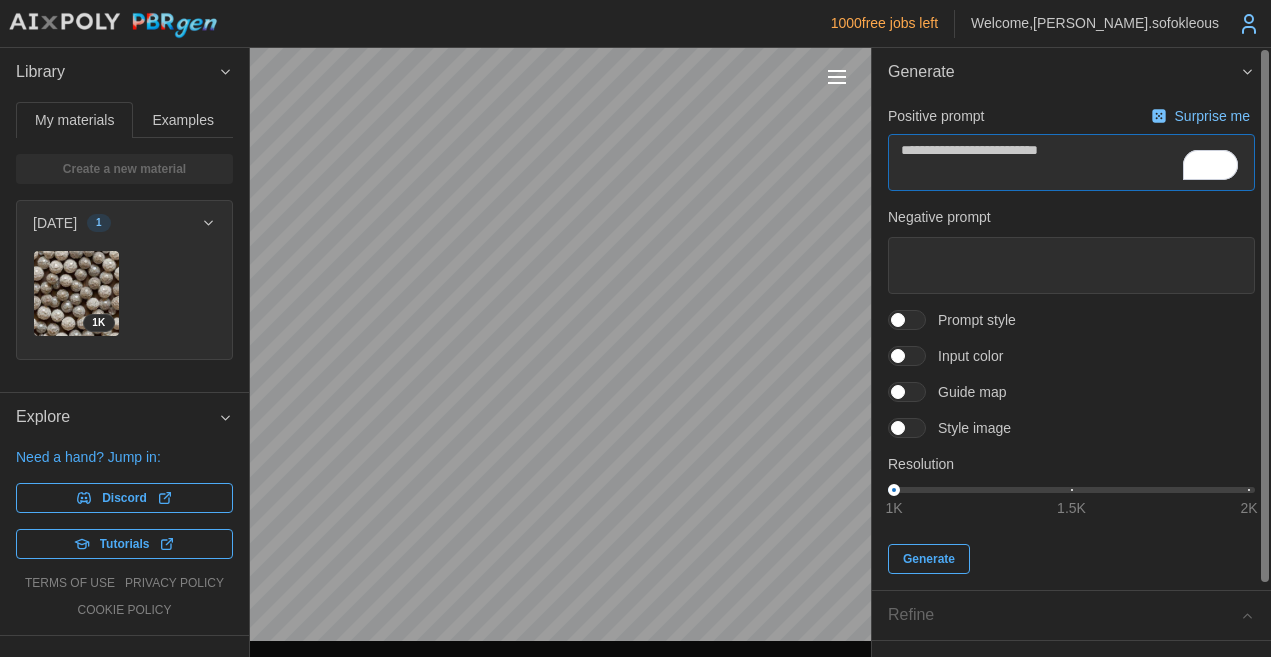 click on "**********" at bounding box center [1071, 162] 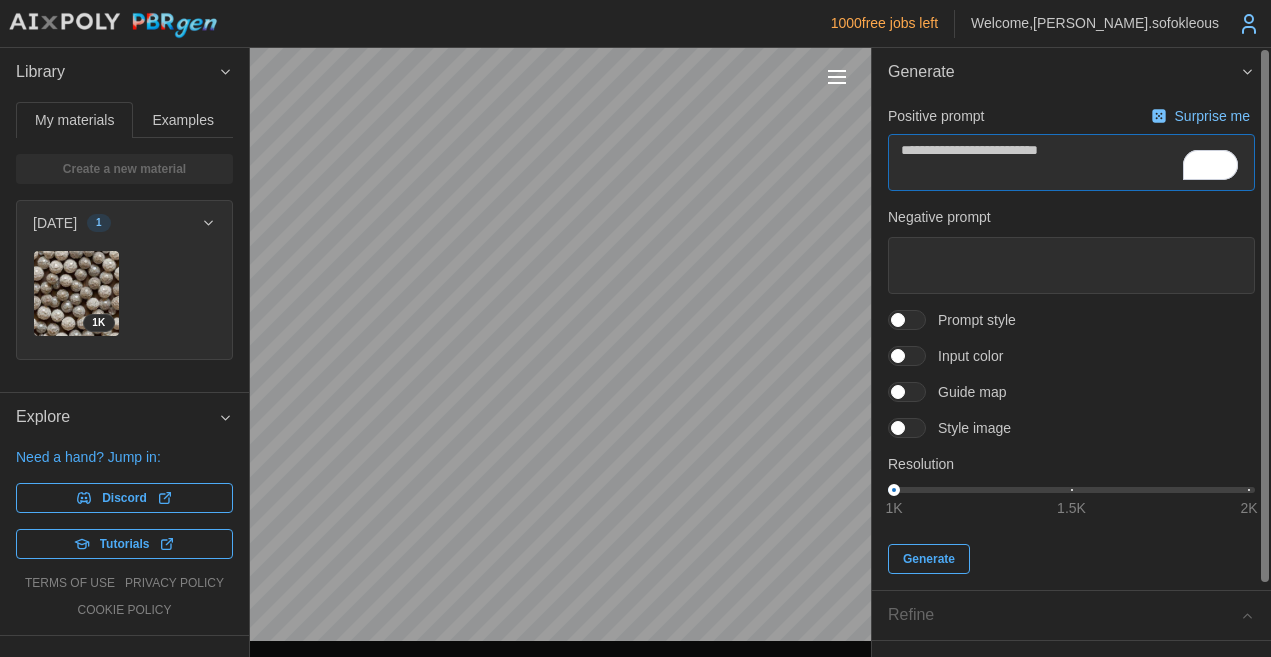 click on "**********" at bounding box center [1071, 162] 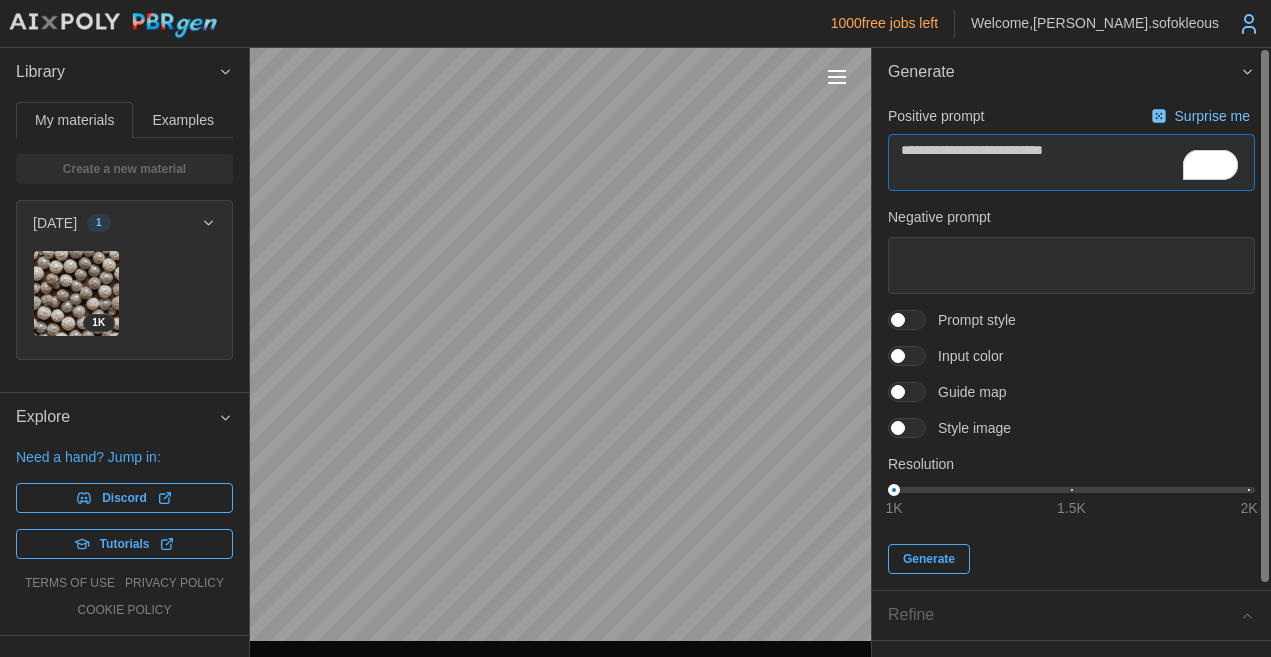 type on "*" 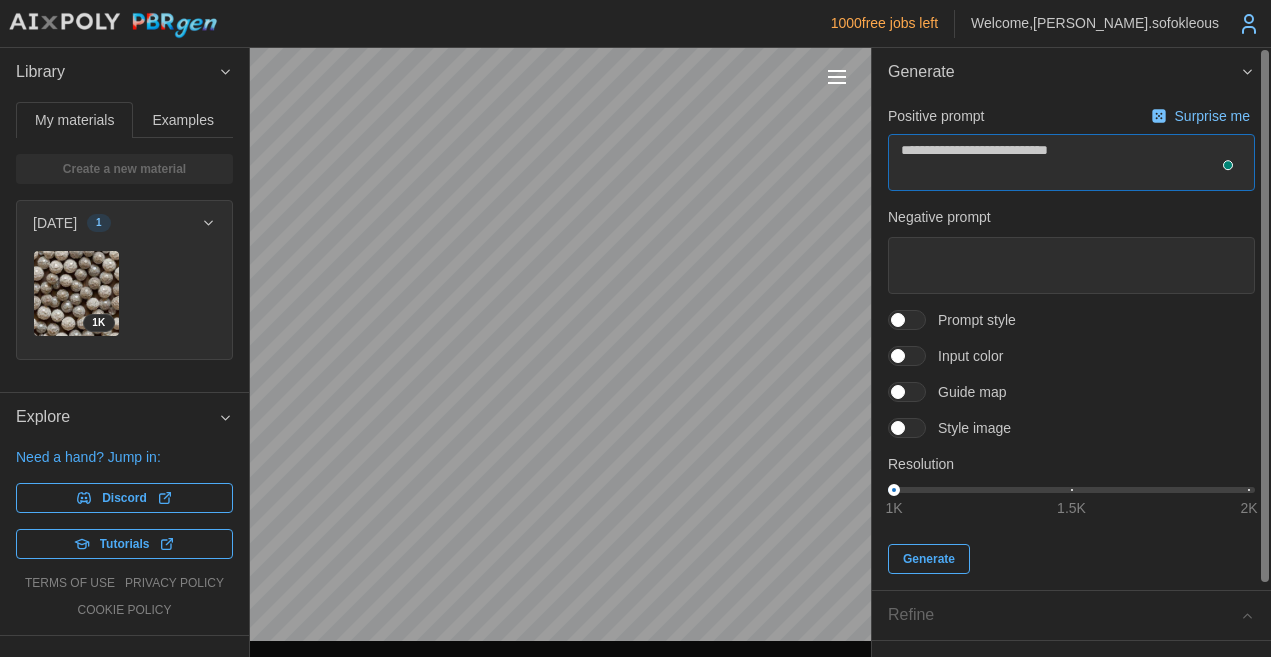 type on "*" 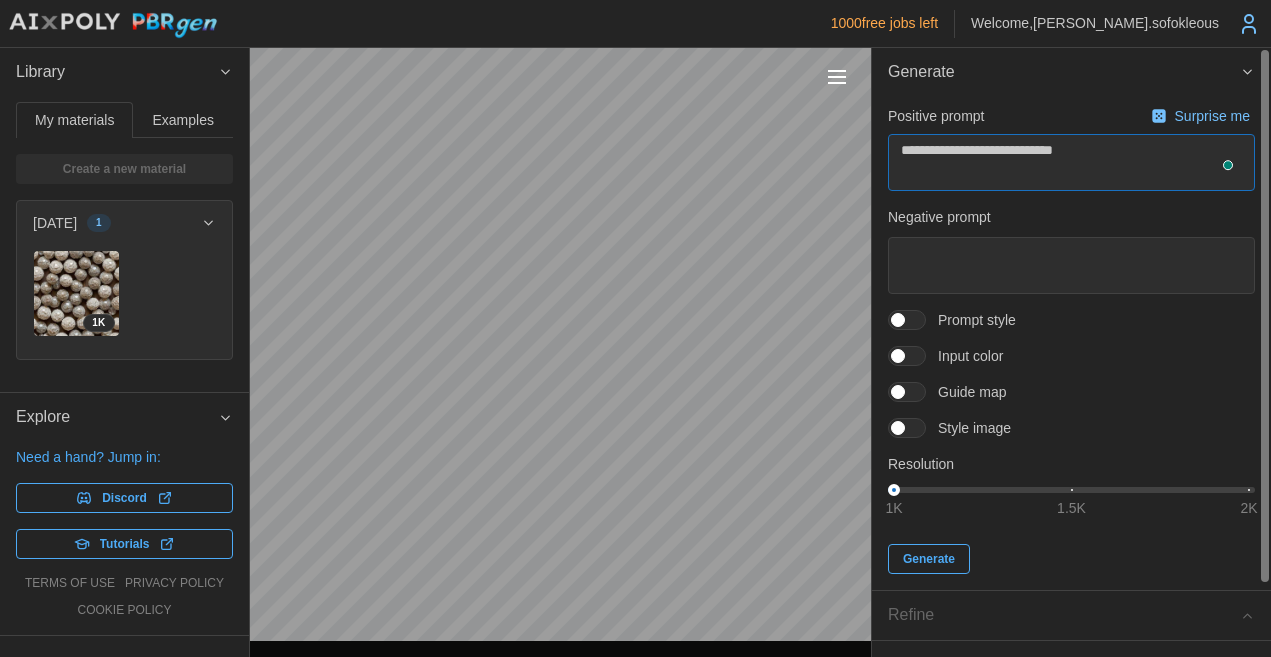 type on "*" 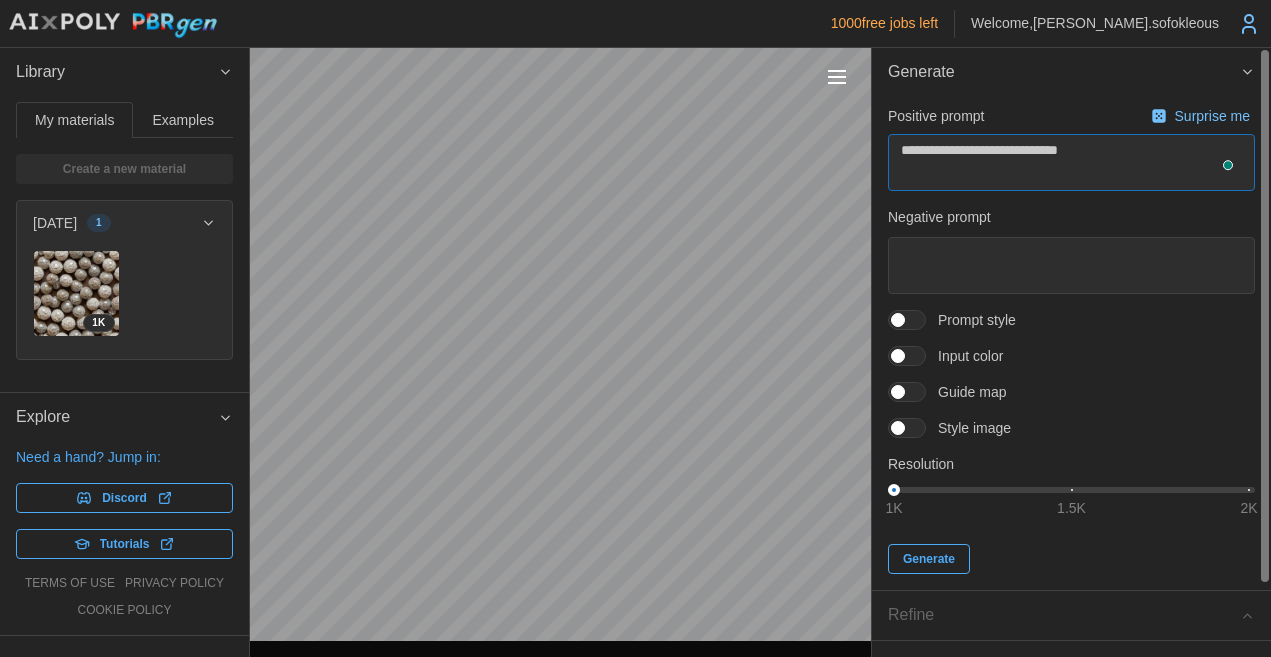 type on "*" 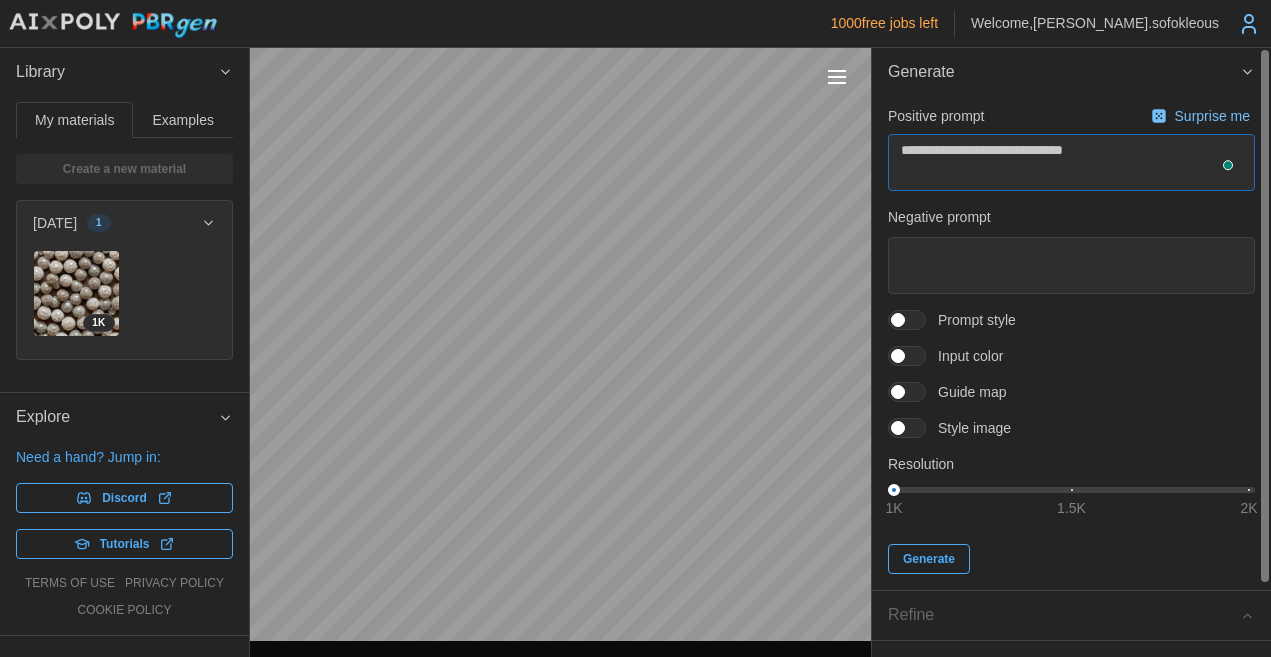 type on "*" 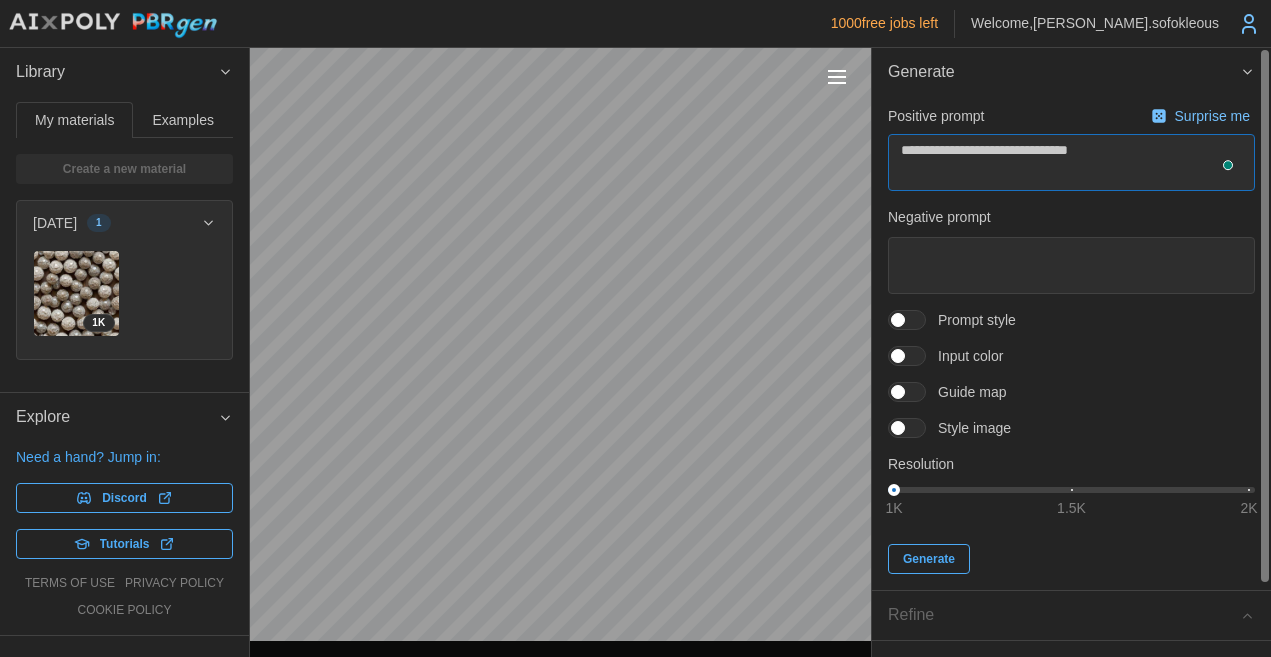 type on "*" 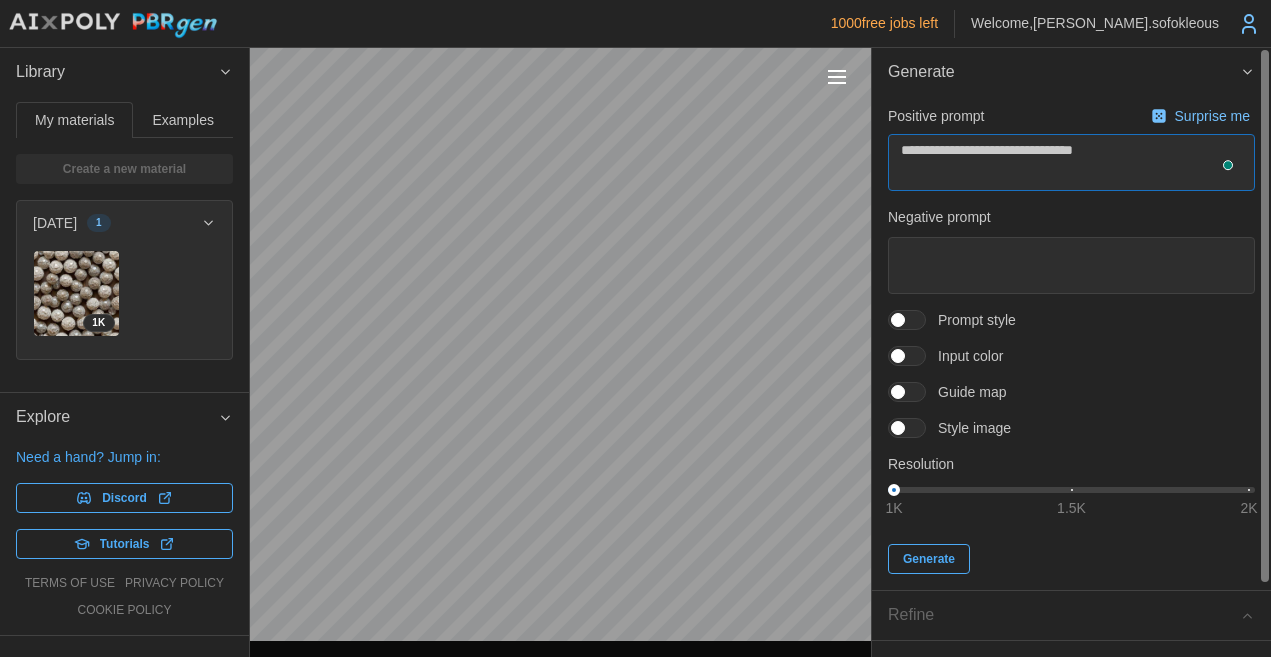 type on "*" 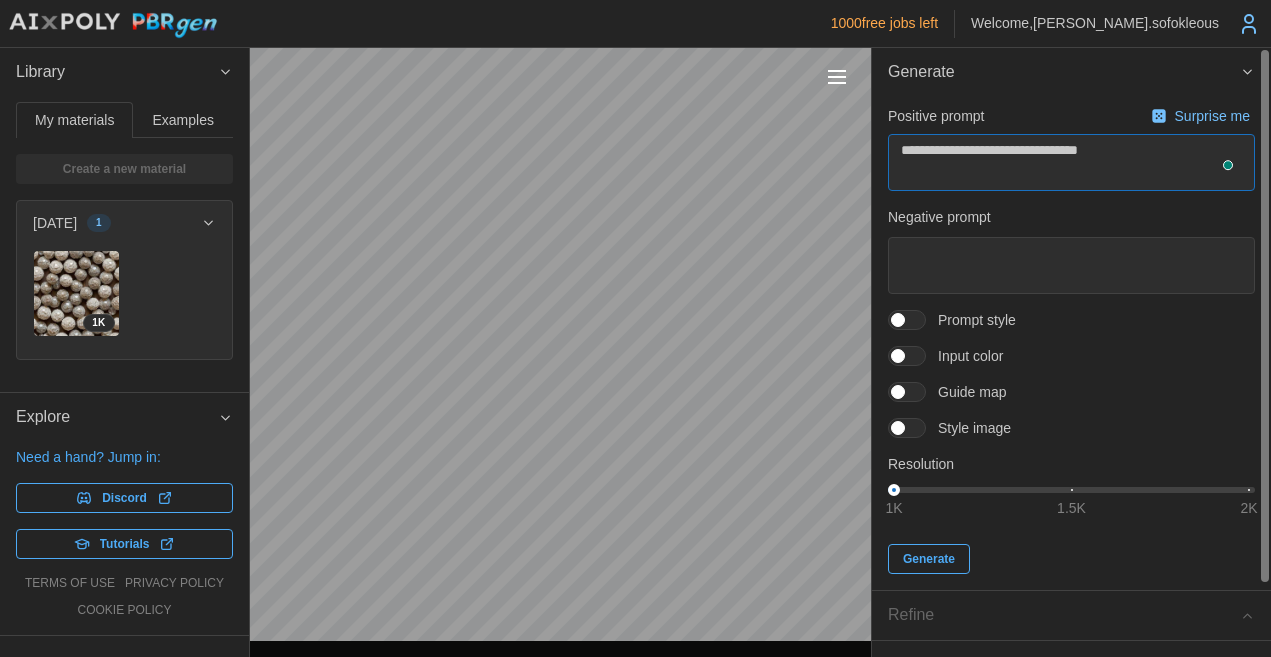 type on "*" 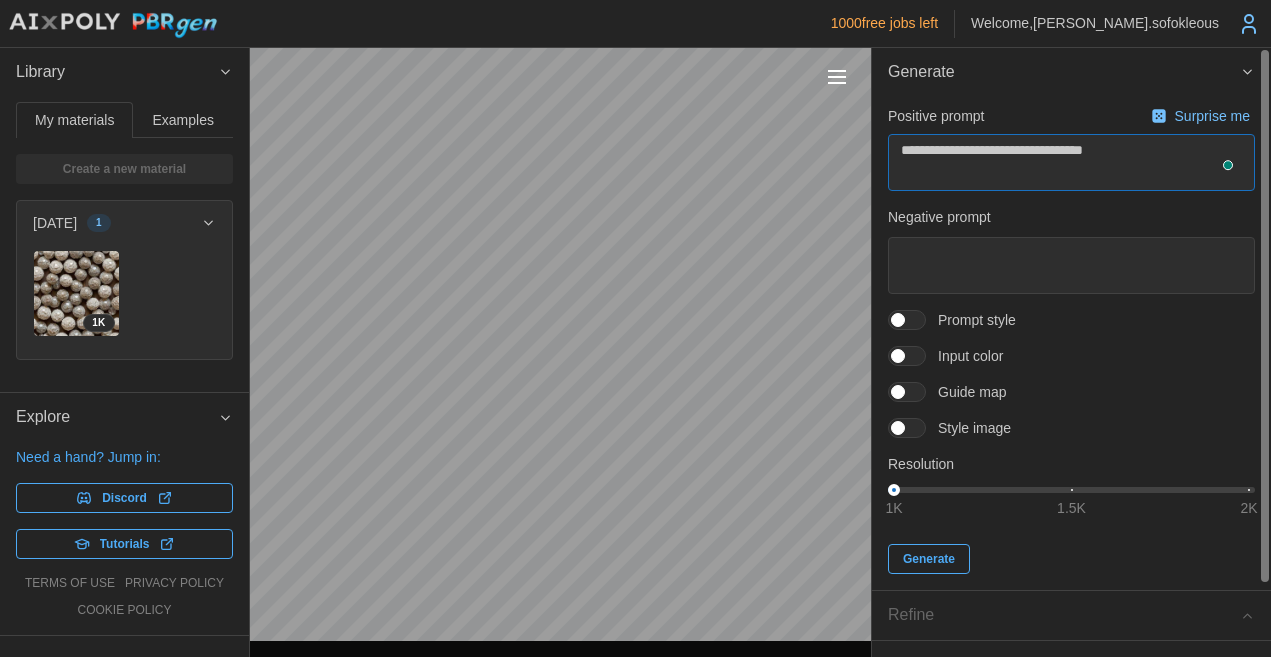 type on "*" 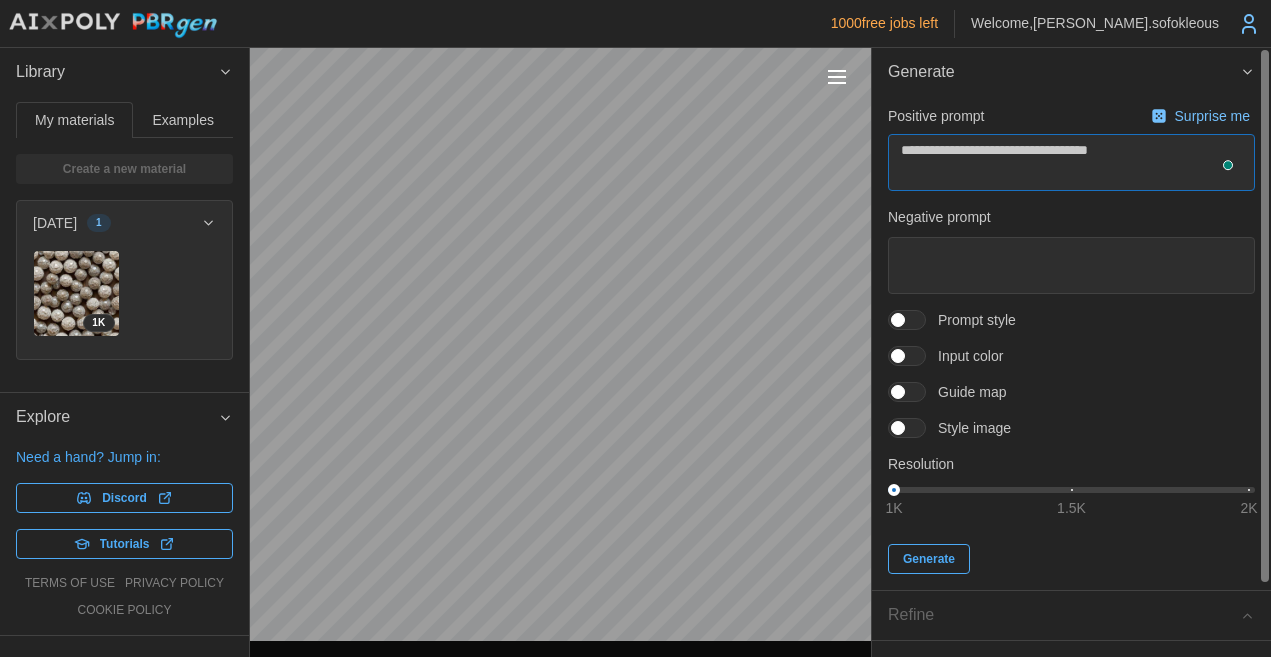 type on "*" 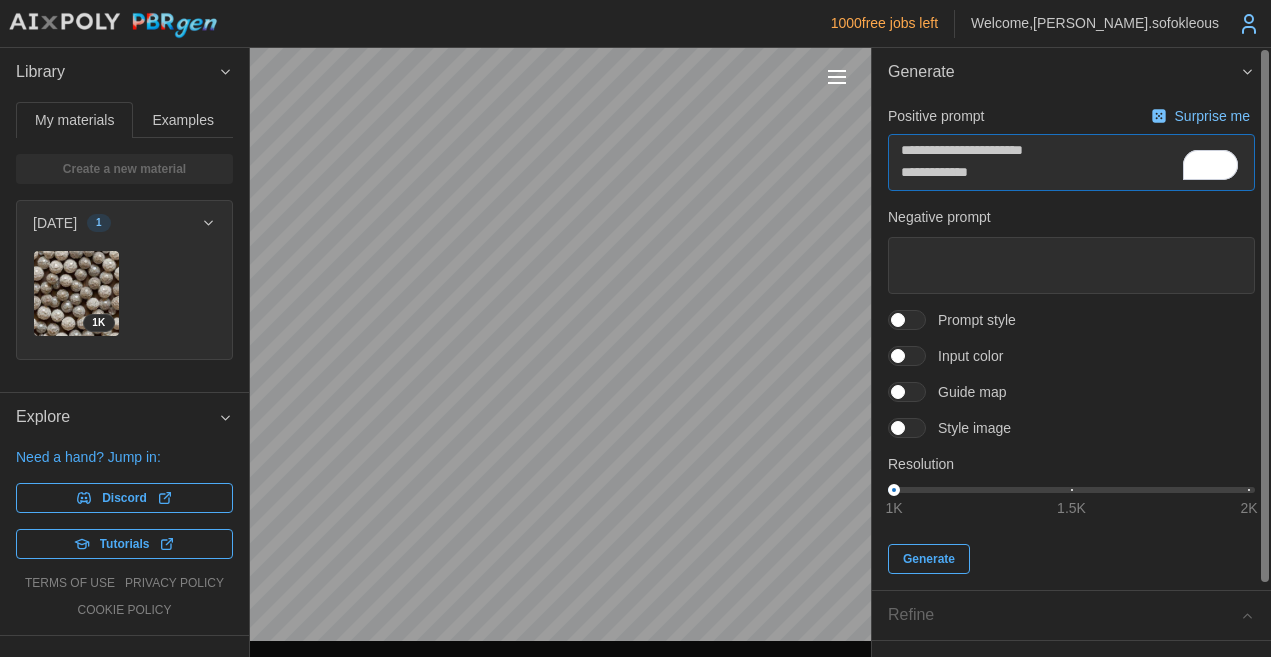 type on "*" 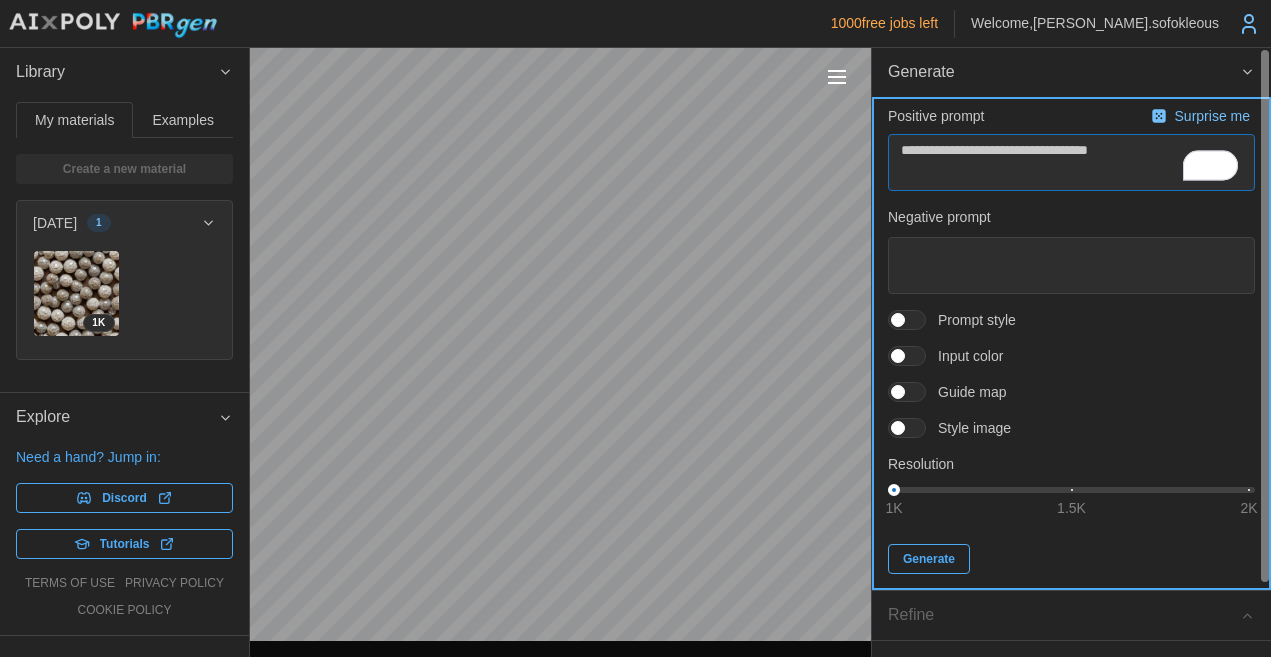 type on "**********" 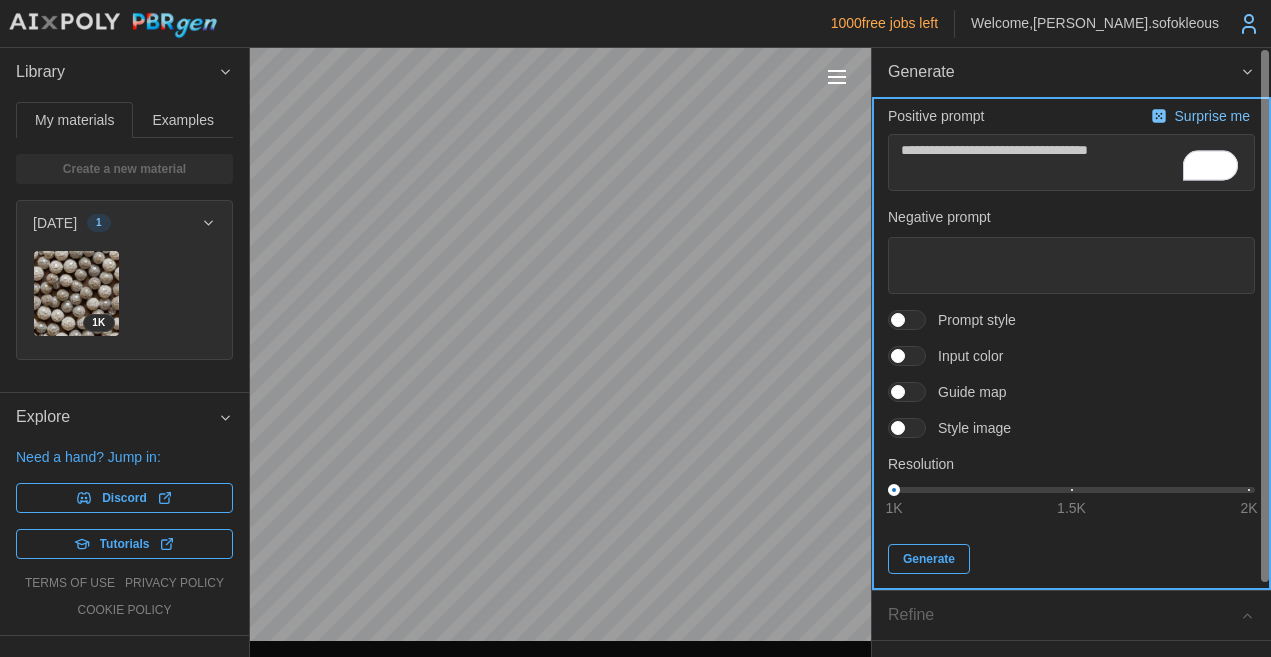 click on "Generate" at bounding box center [929, 559] 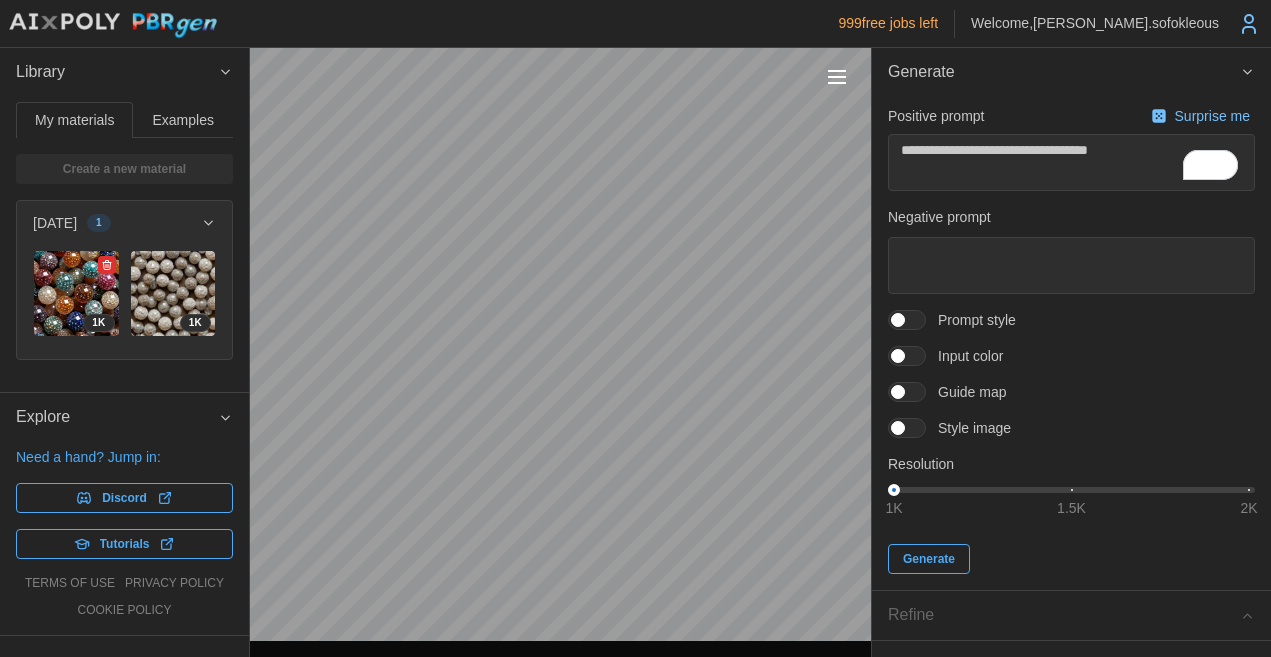 click at bounding box center (76, 293) 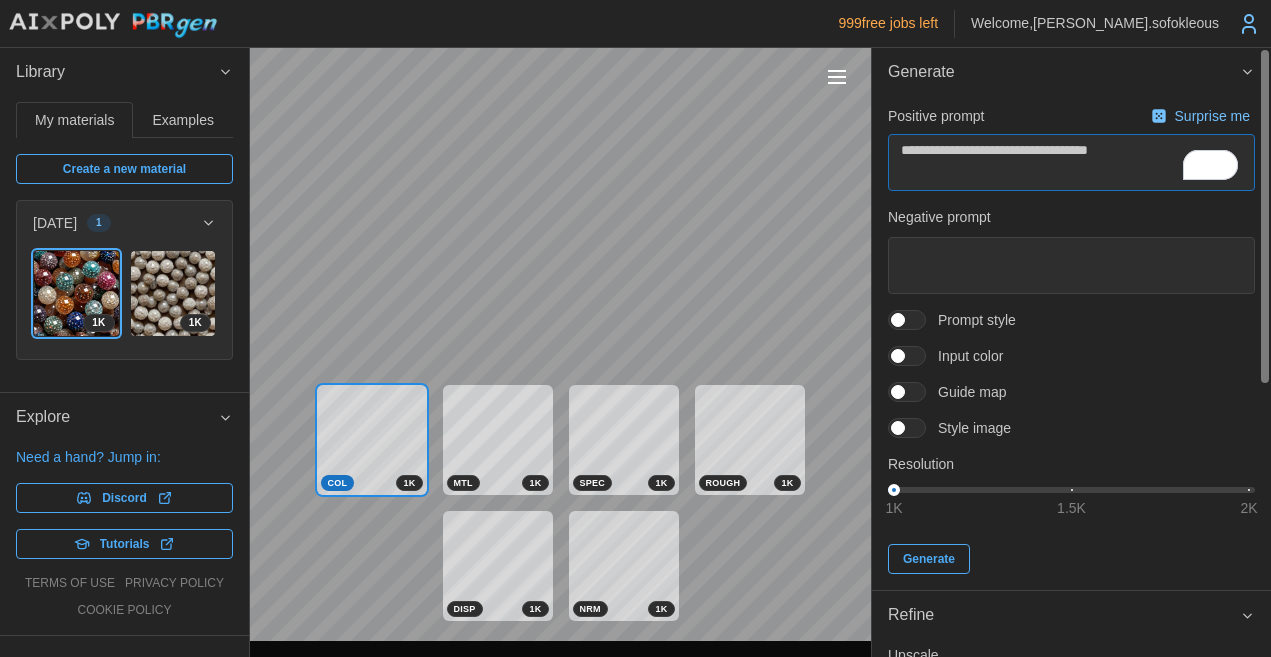 click on "**********" at bounding box center [1071, 162] 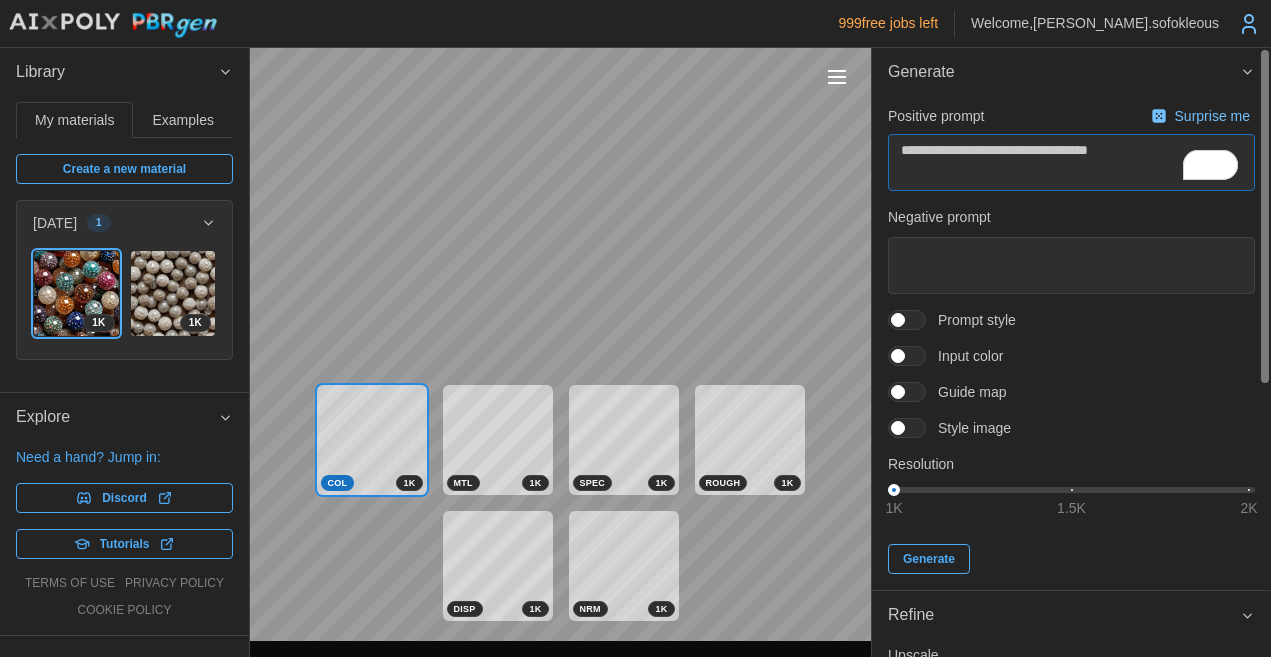 drag, startPoint x: 951, startPoint y: 150, endPoint x: 1143, endPoint y: 154, distance: 192.04166 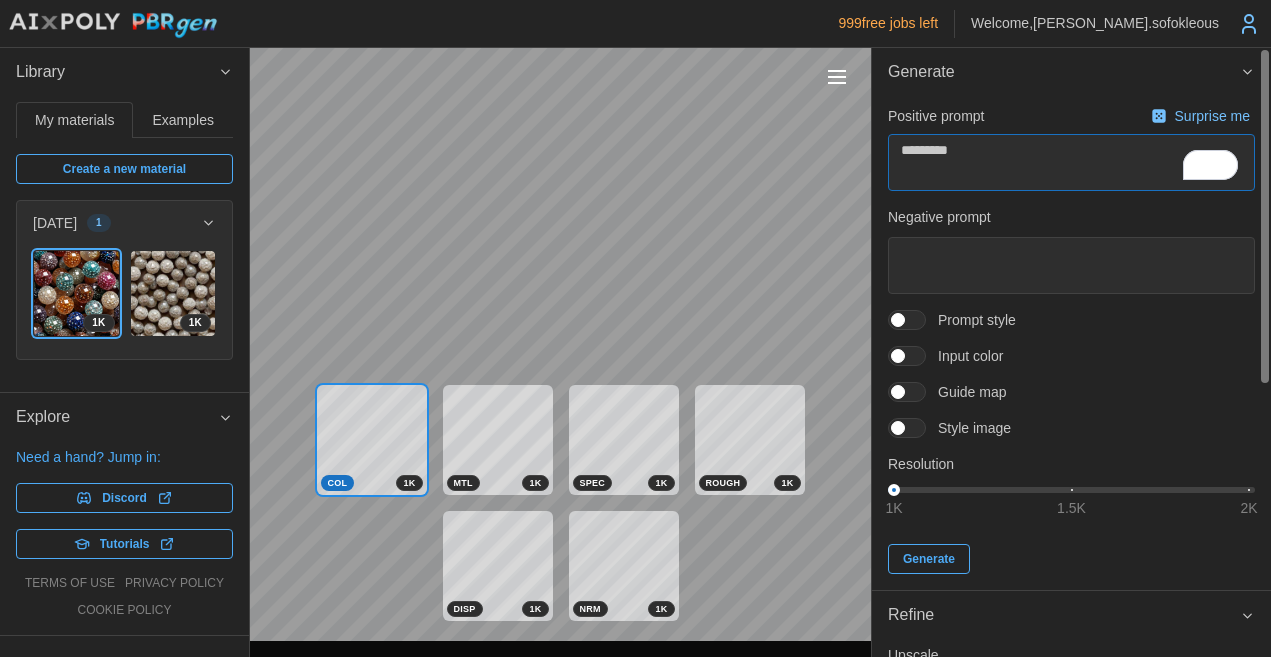 type on "*" 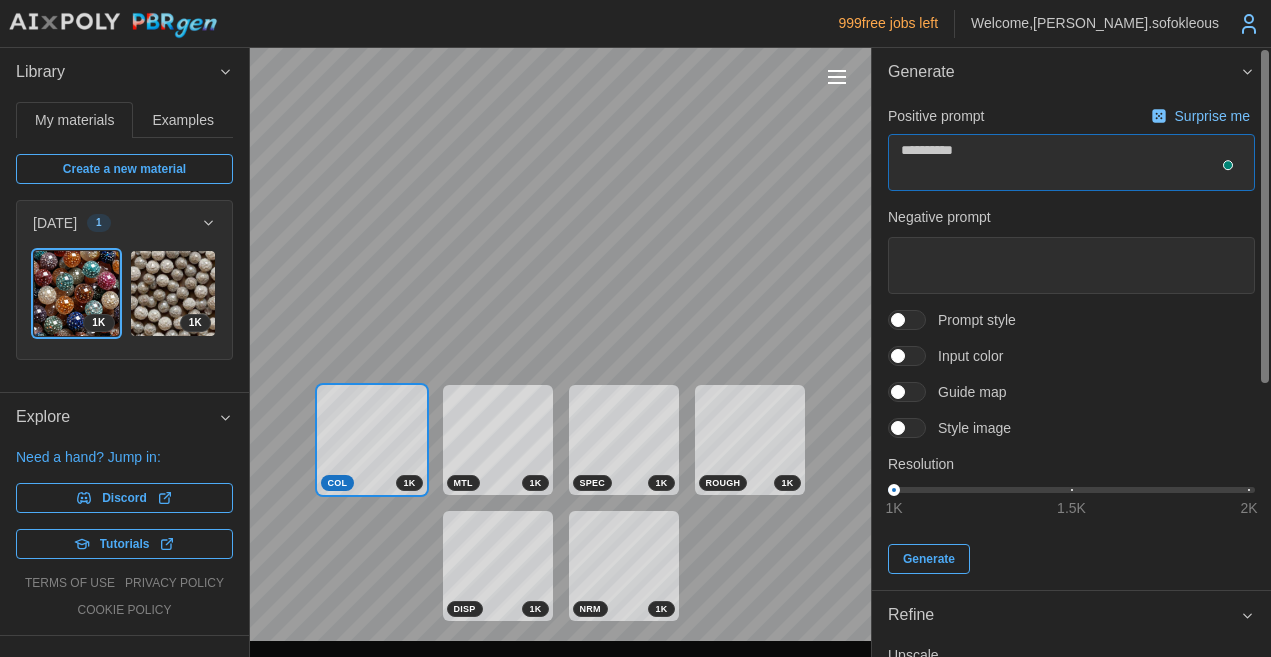 type on "*" 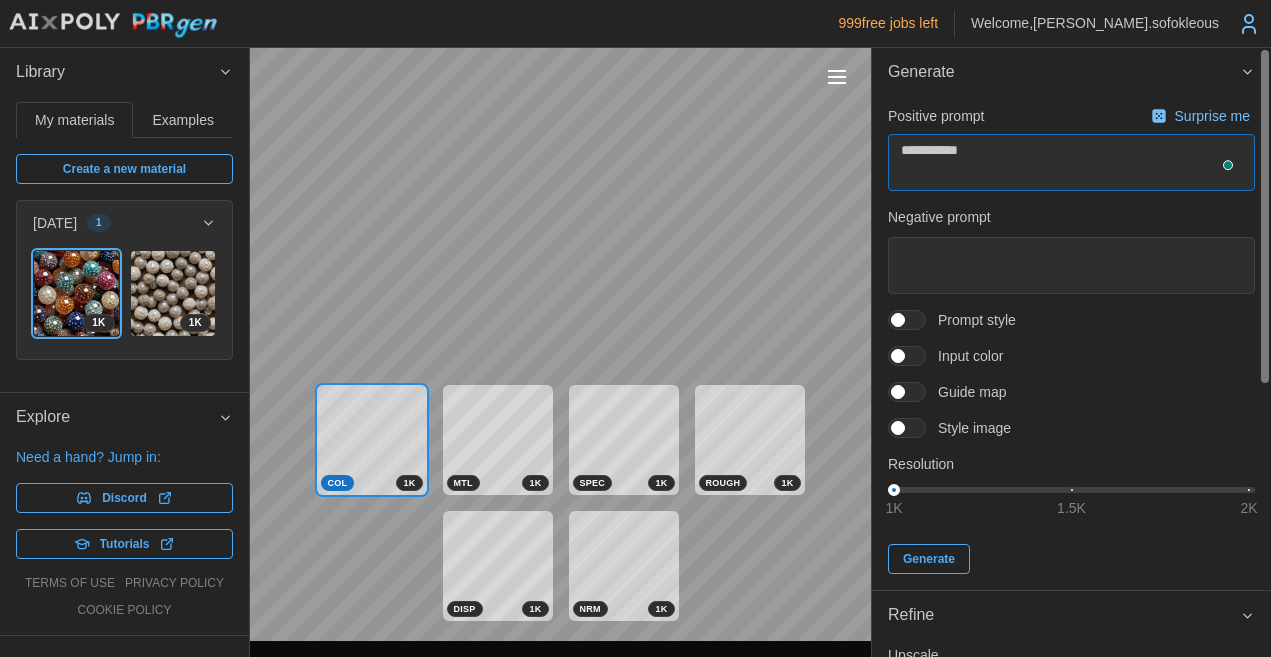 type on "*" 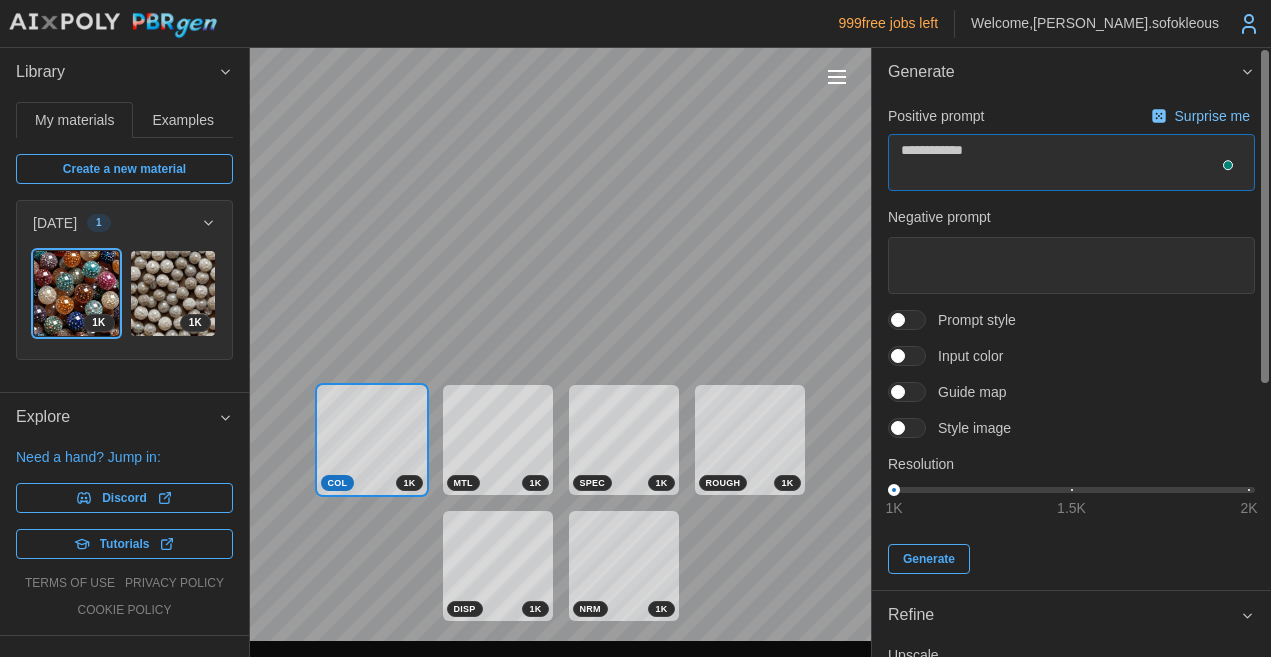 type on "*" 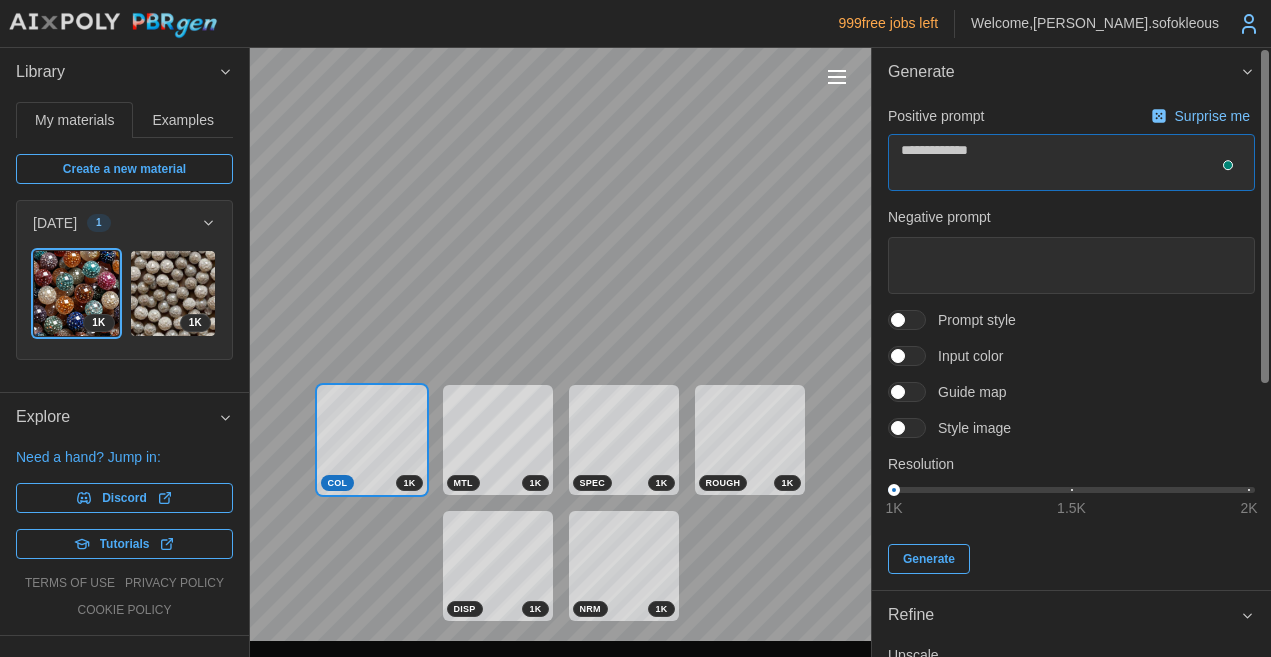 type on "*" 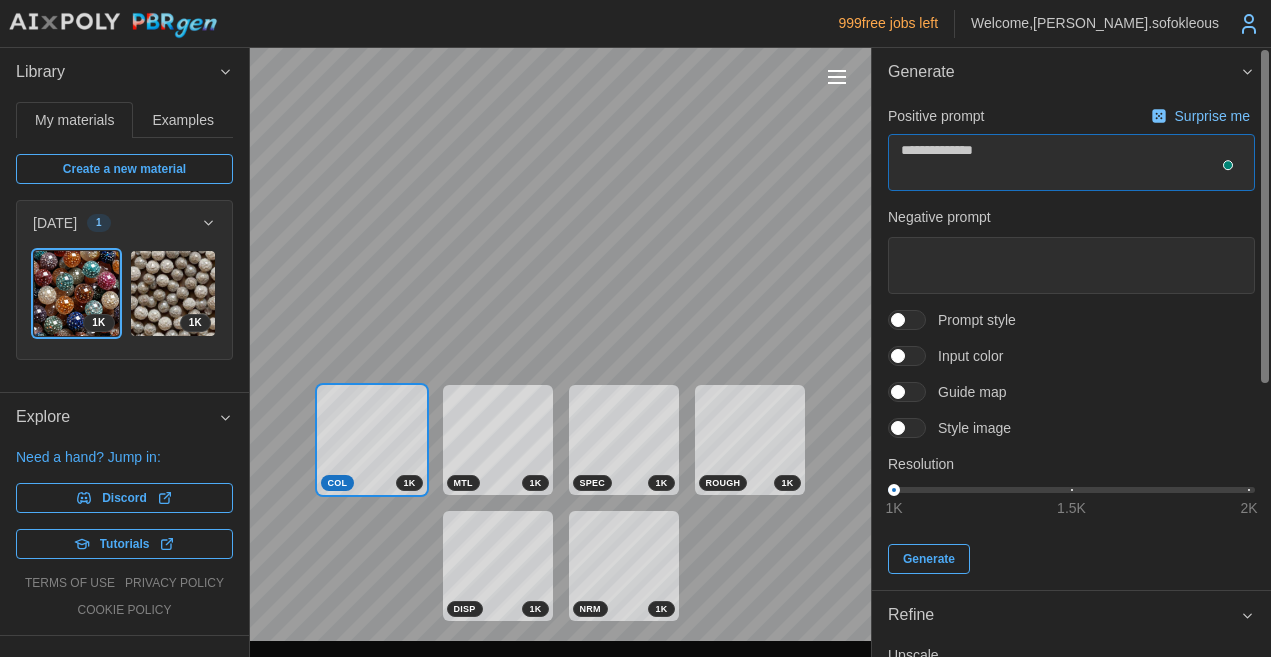 type on "*" 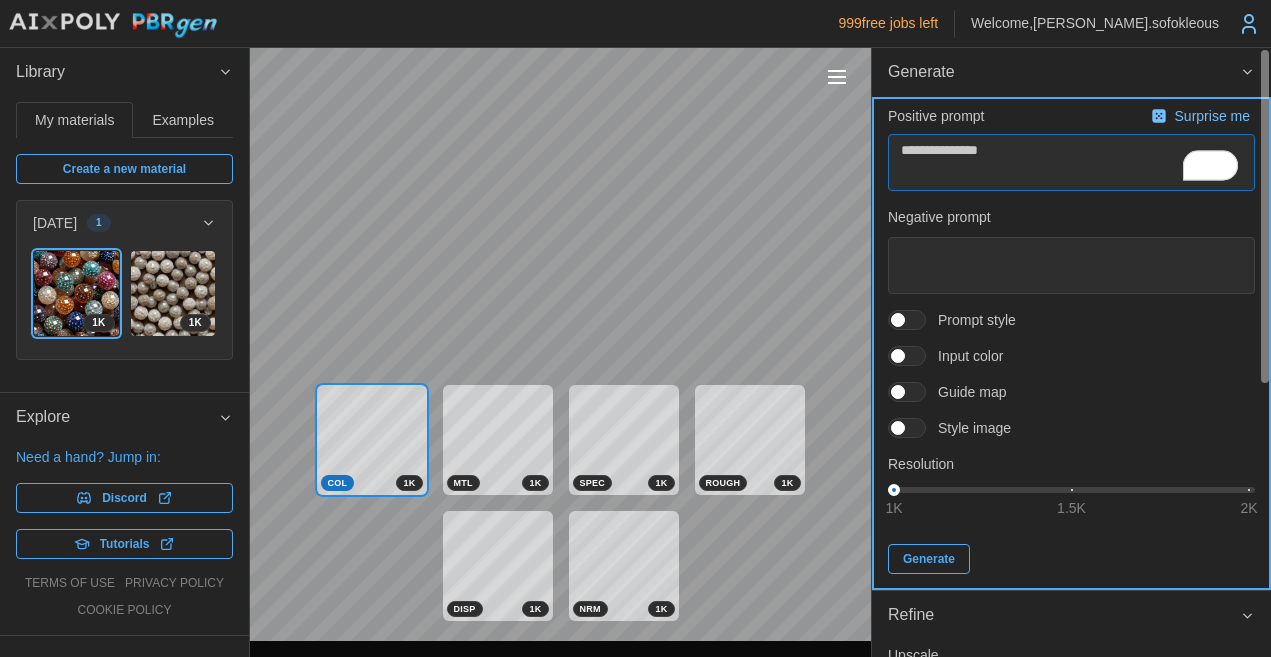 type on "**********" 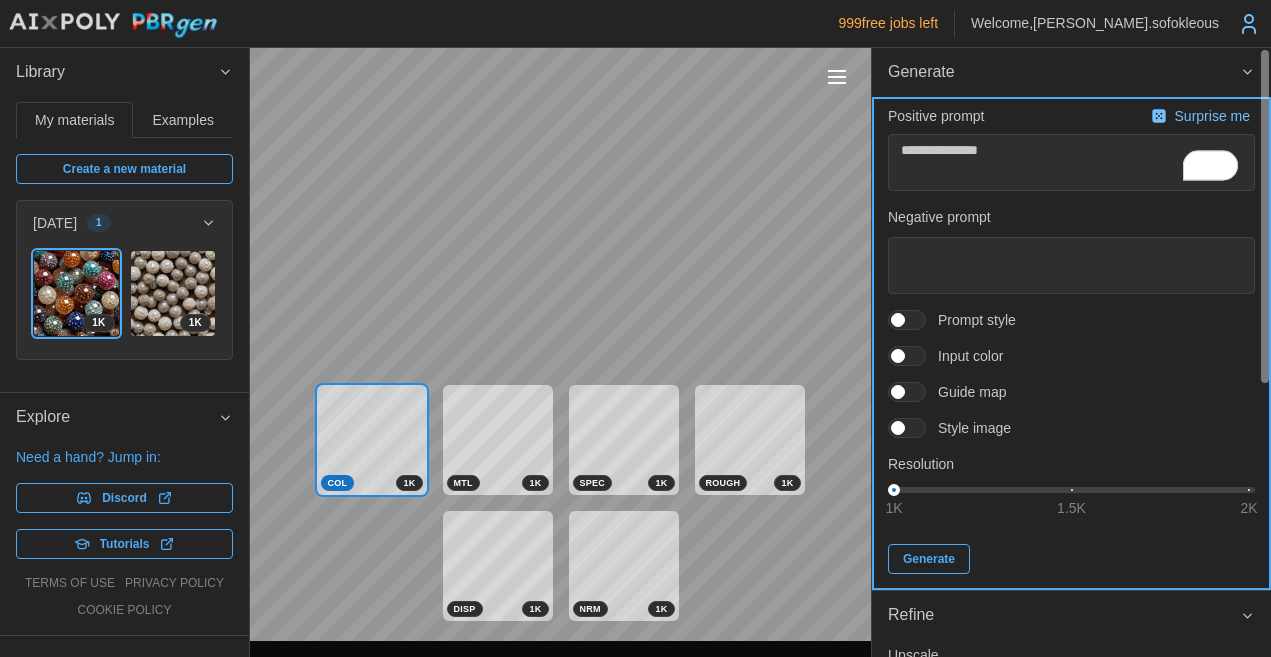 click on "Generate" at bounding box center (929, 559) 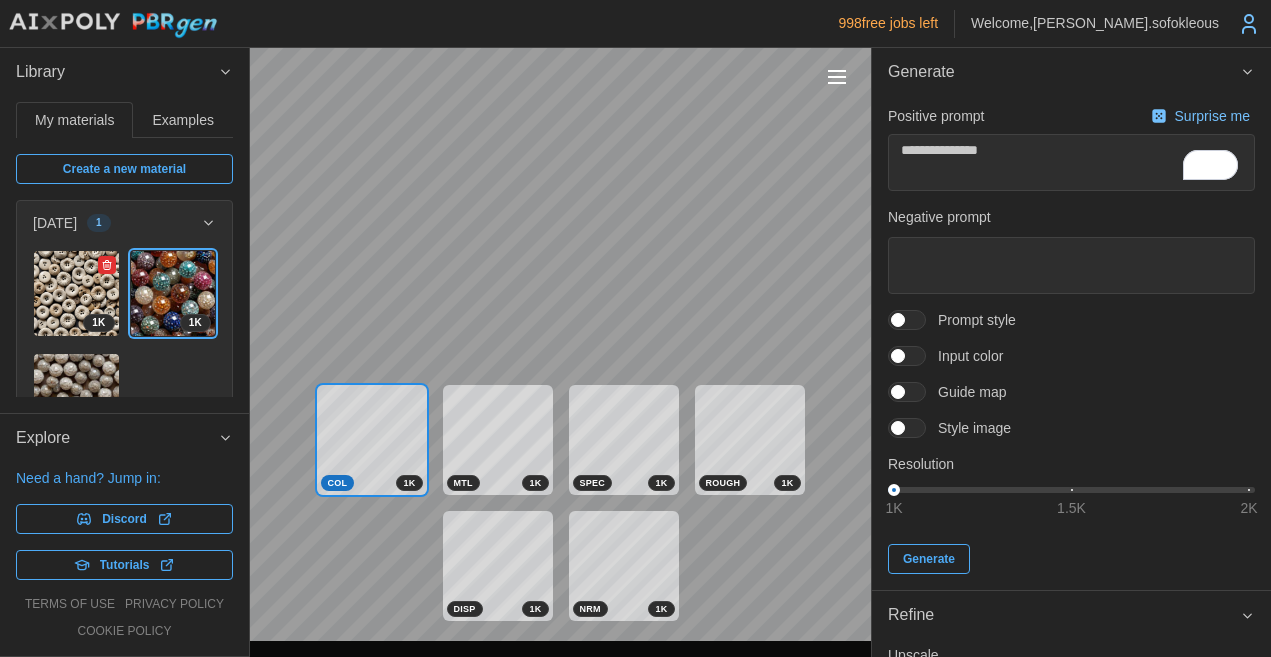 click at bounding box center [76, 293] 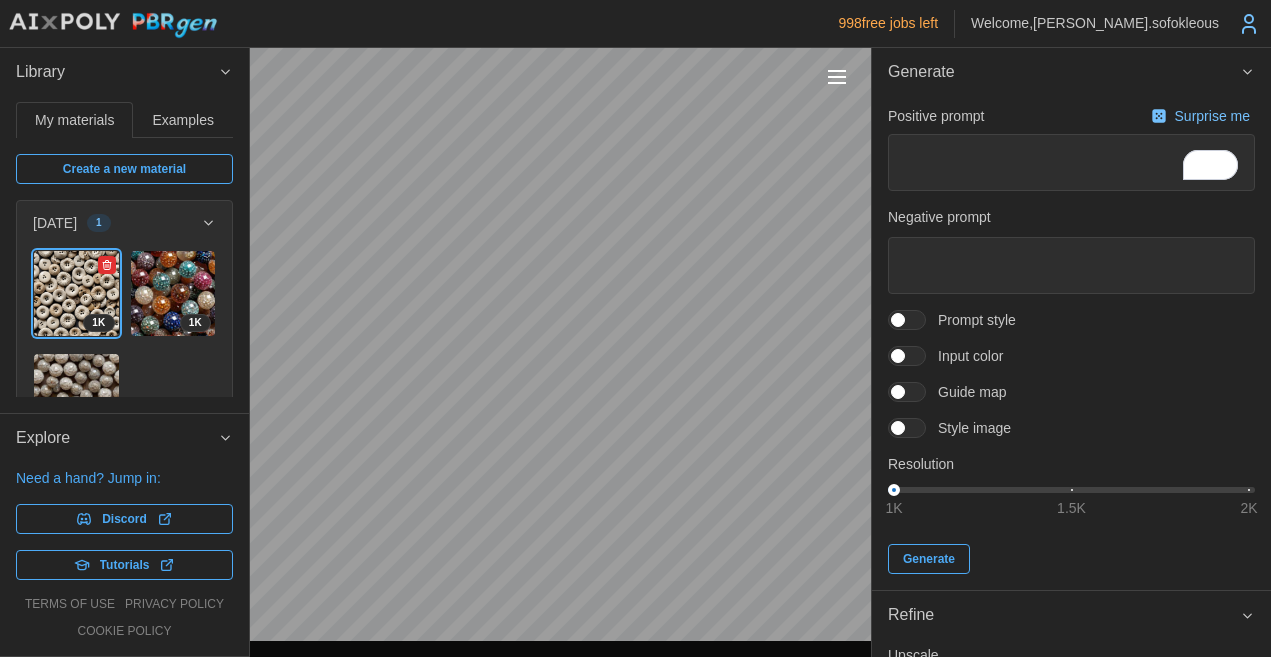 type on "*" 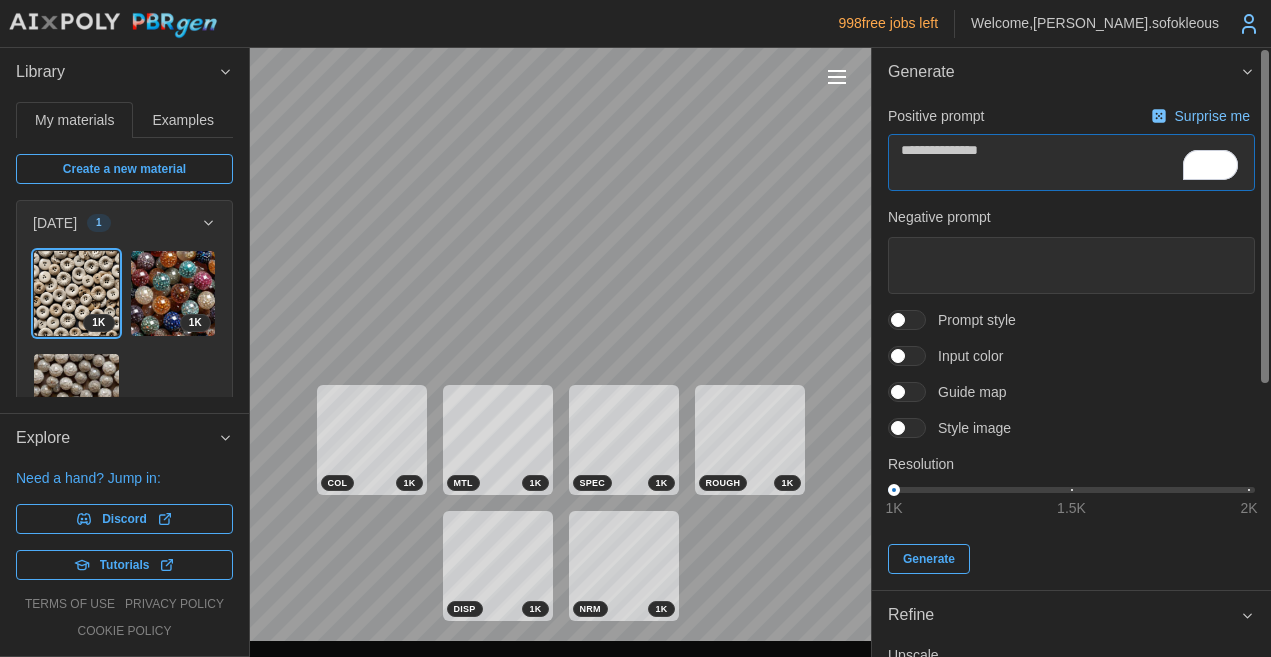 click on "**********" at bounding box center (1071, 162) 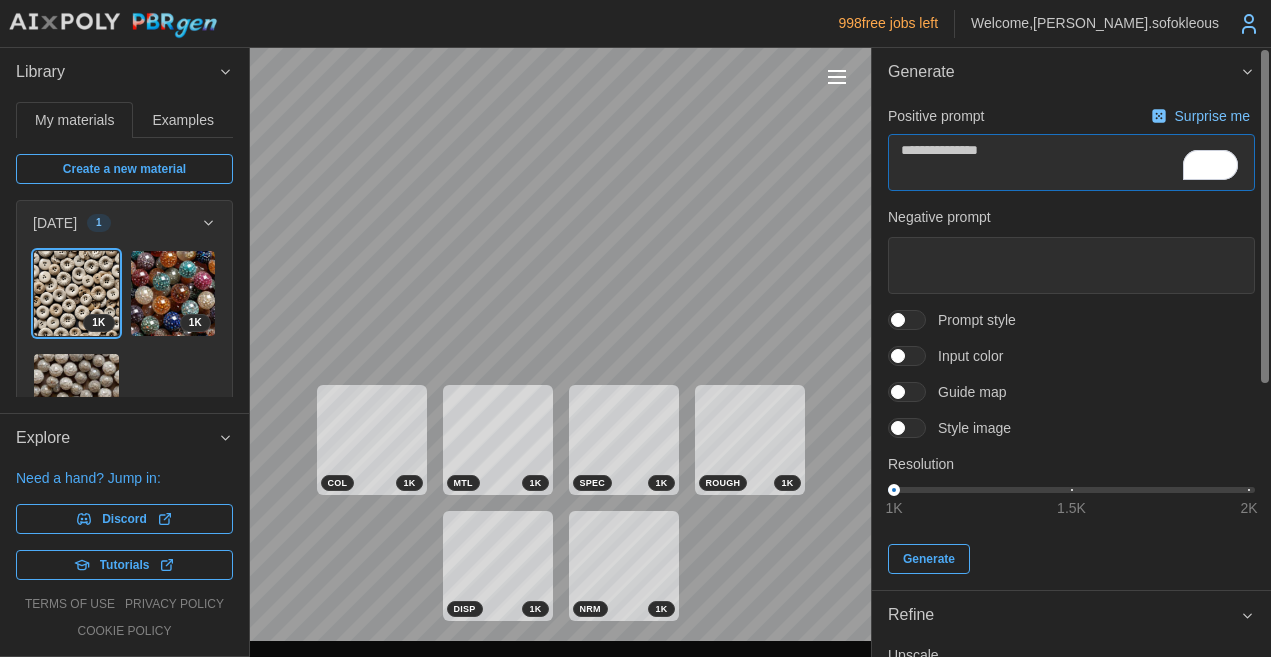 type on "*" 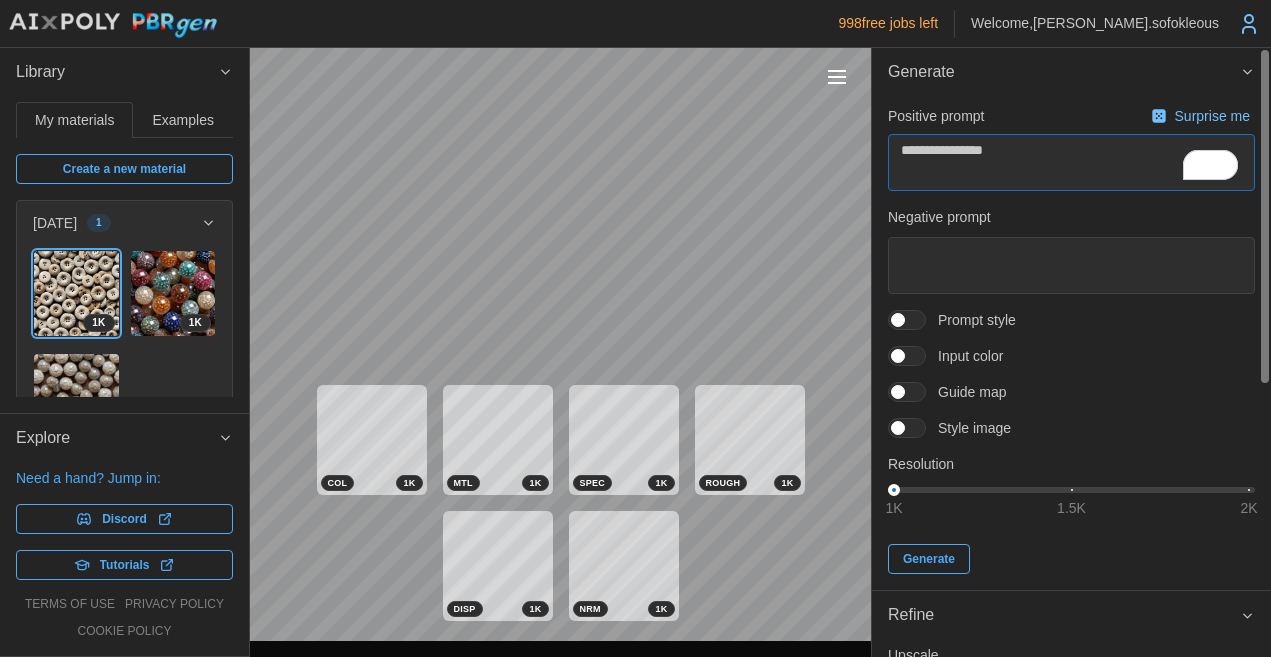 type on "*" 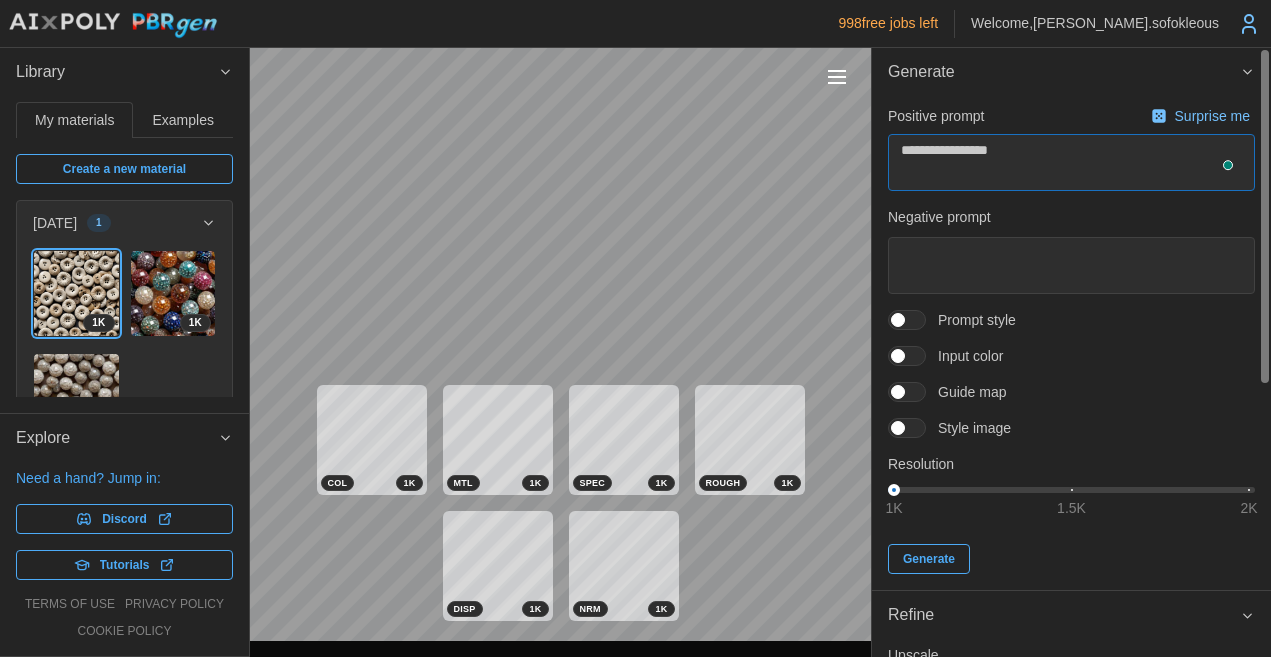 type on "*" 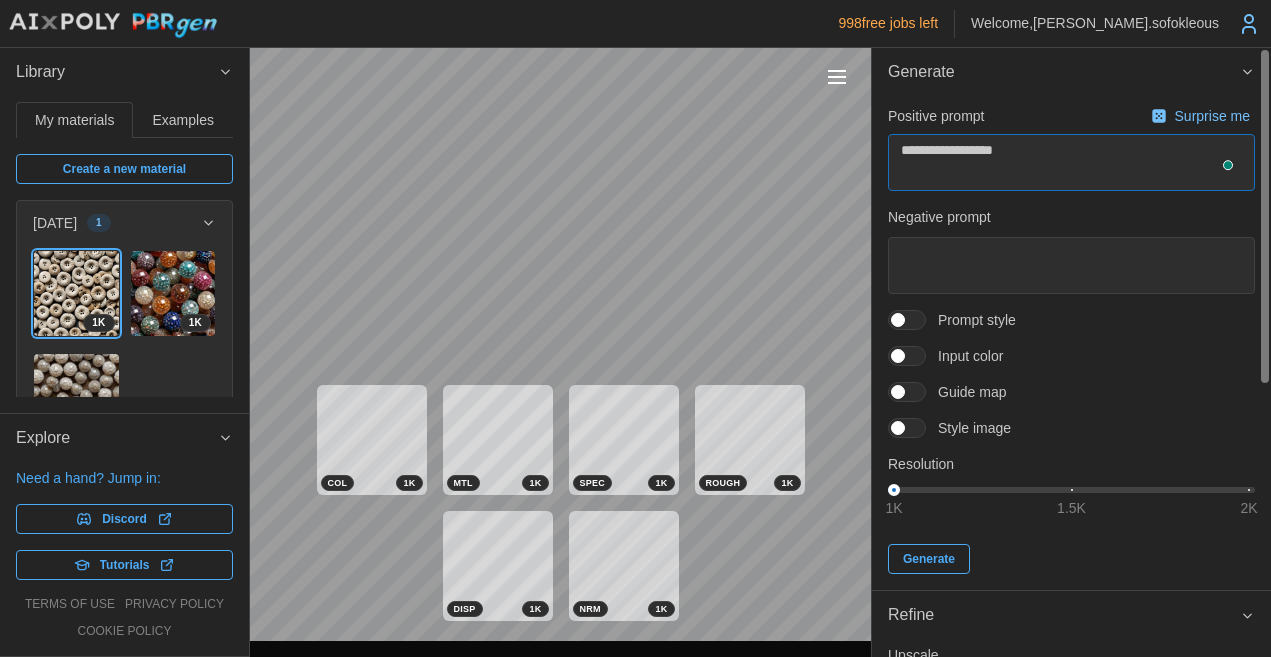 type on "*" 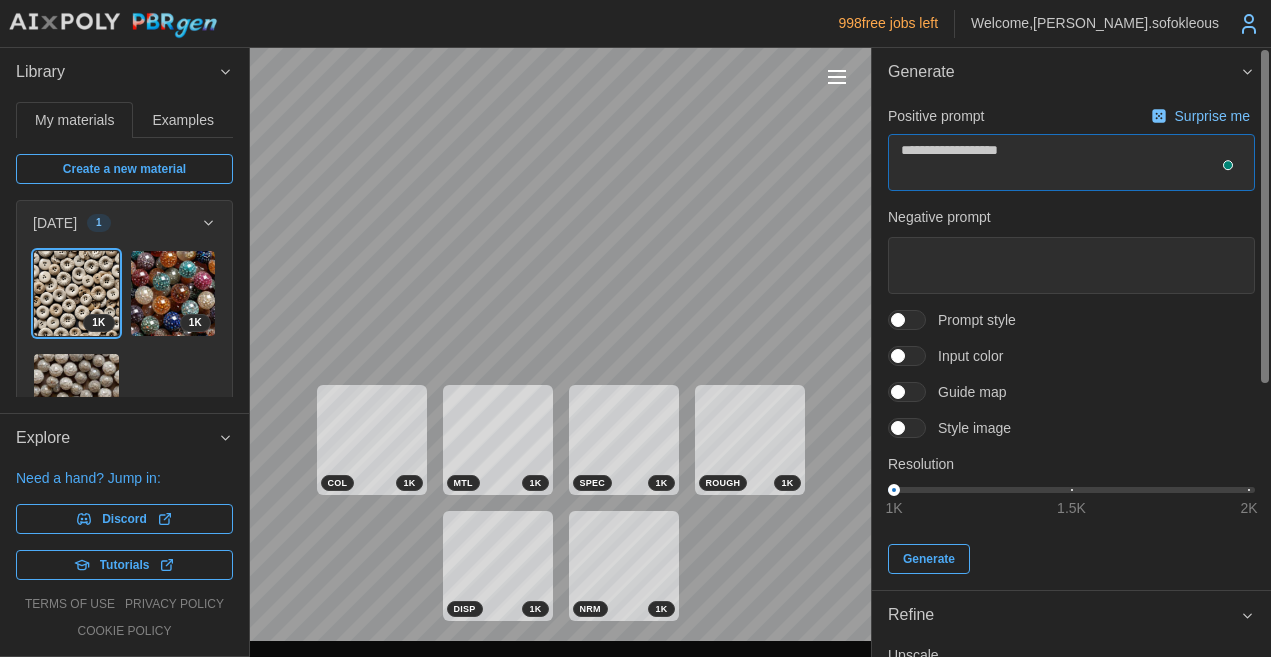 type on "*" 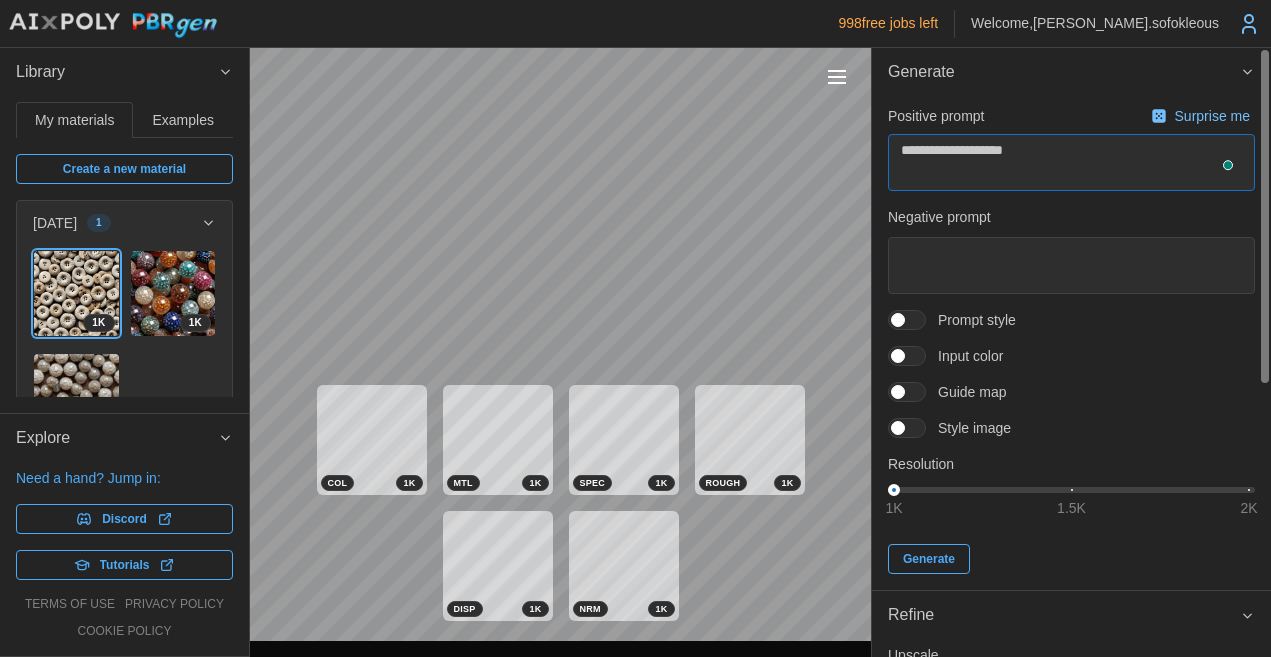 type on "*" 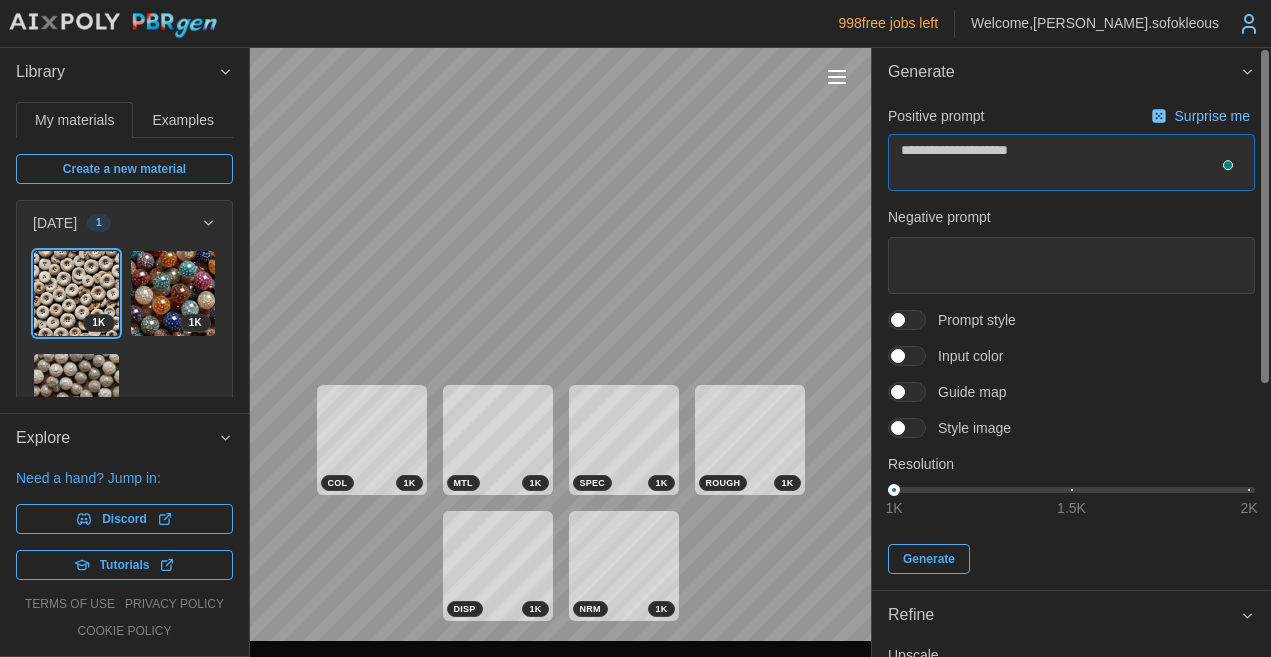 type on "*" 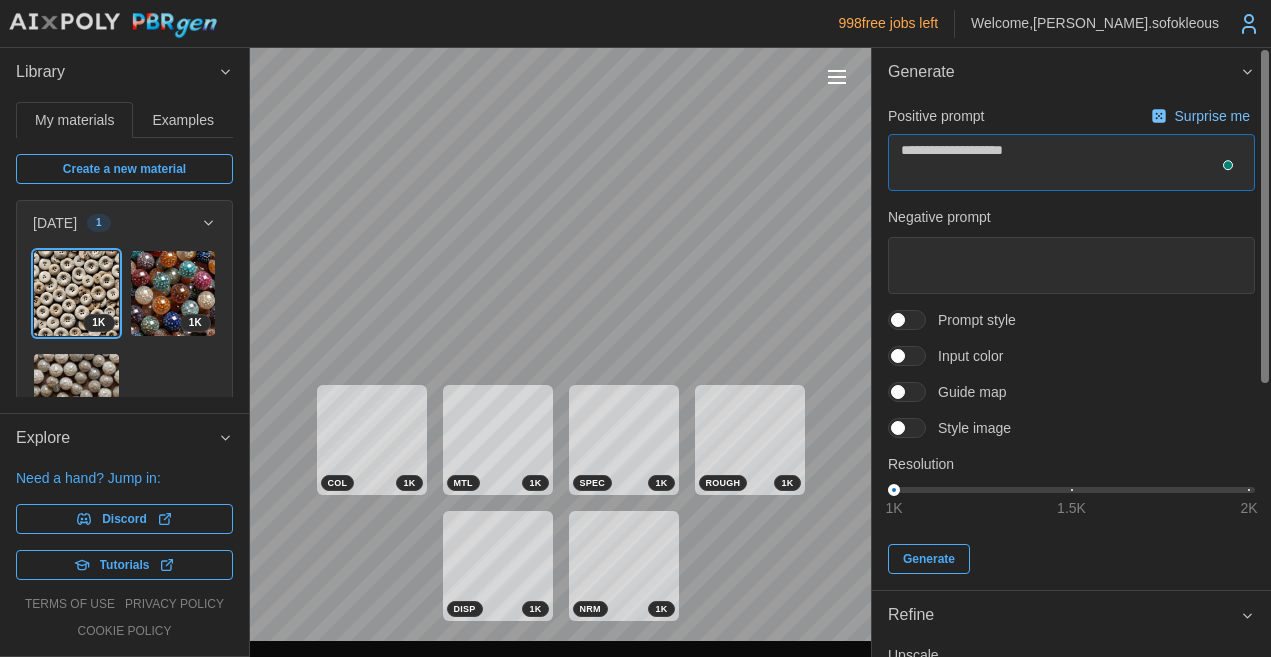 type on "*" 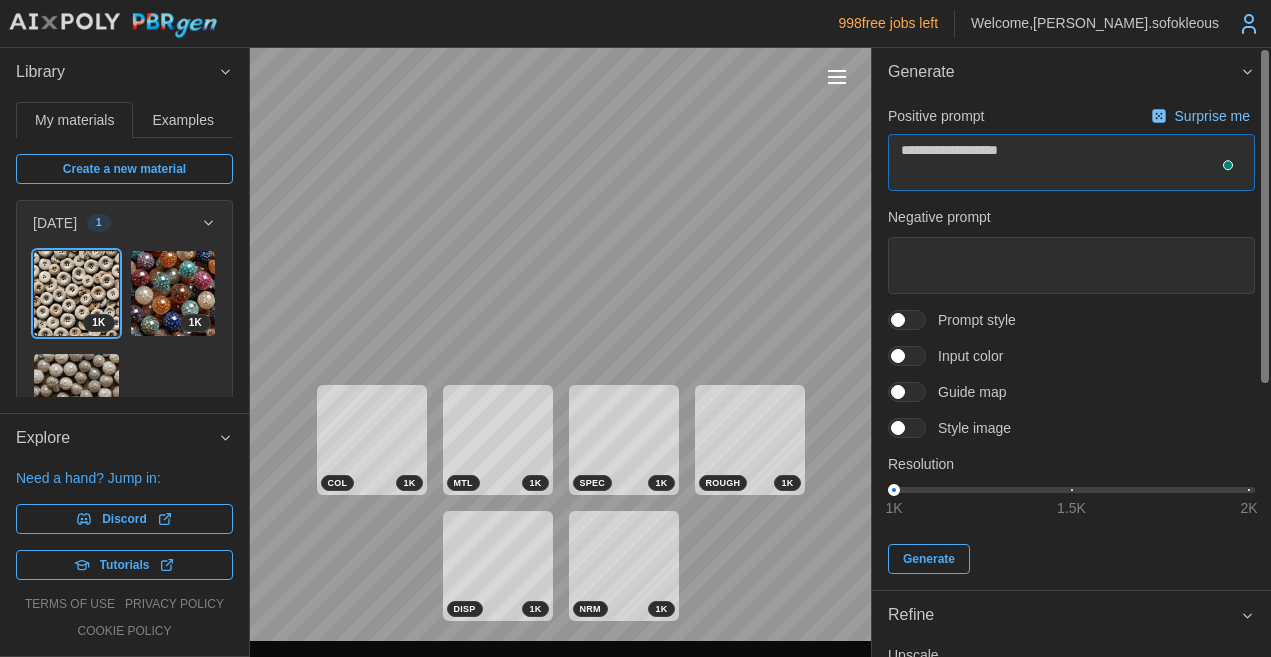 type on "*" 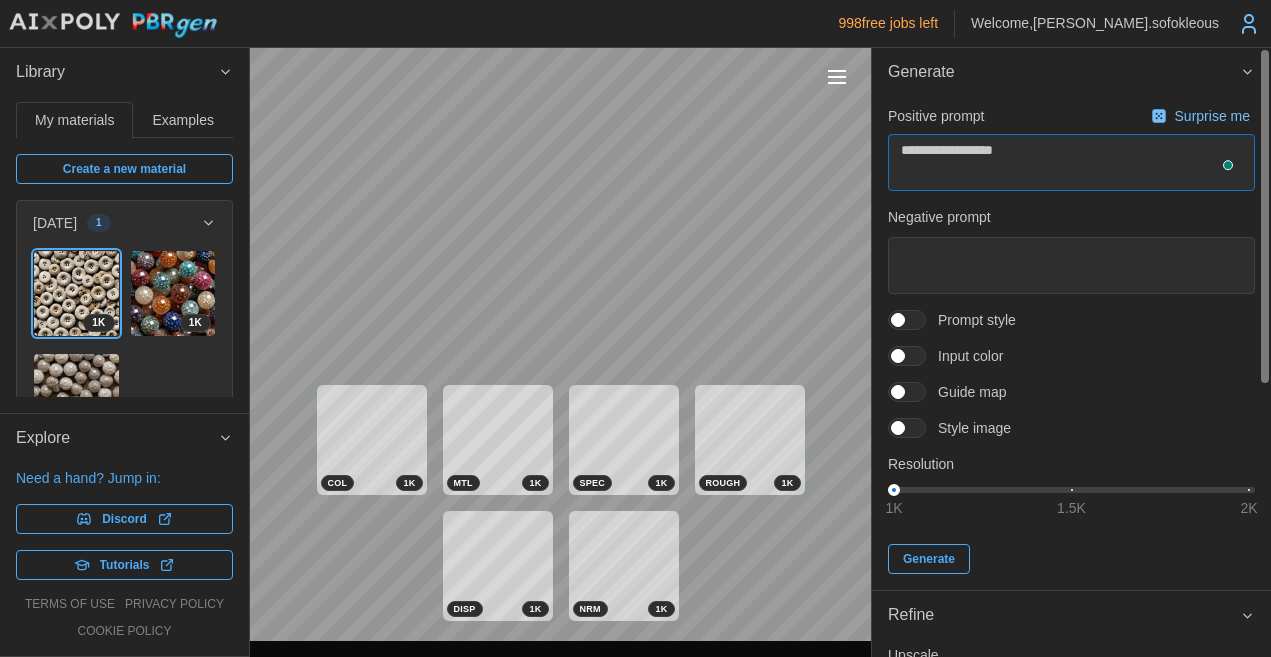 type on "*" 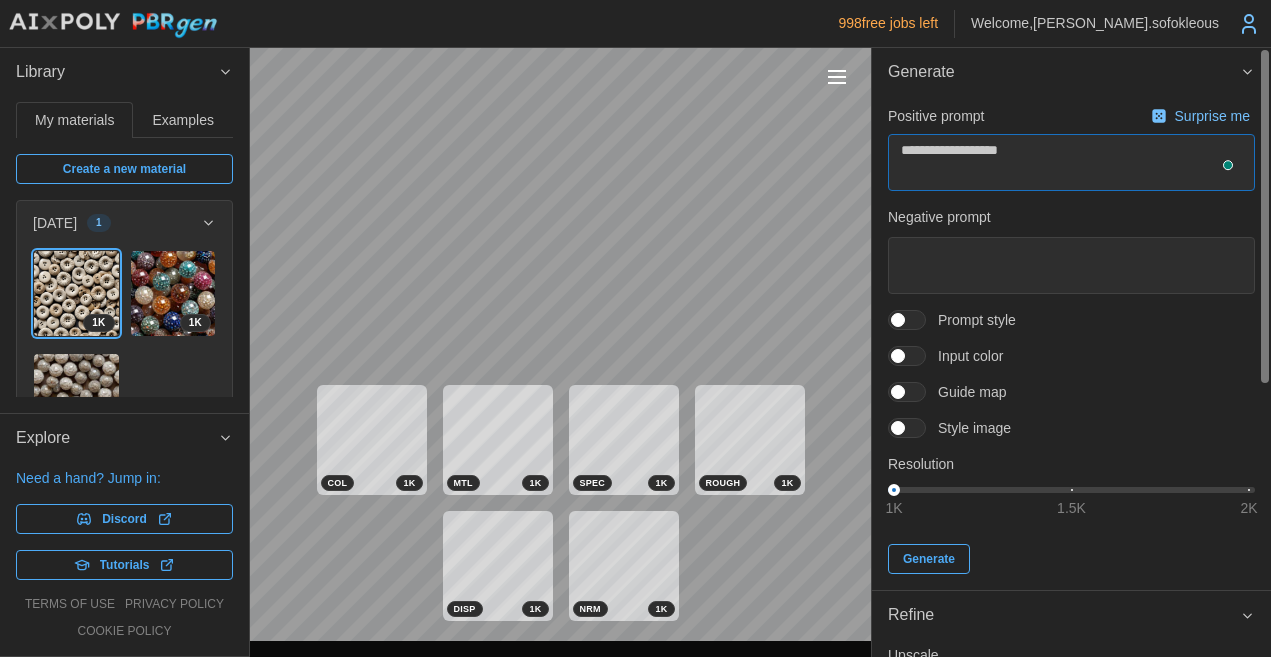 type on "*" 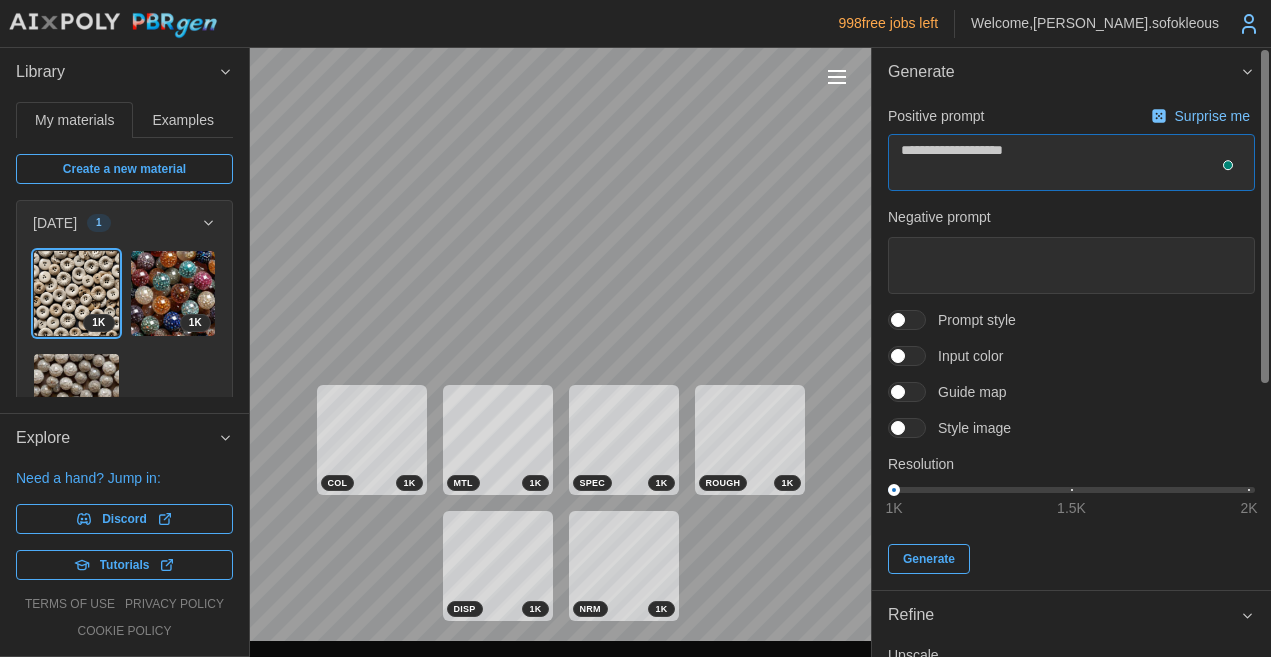 type on "*" 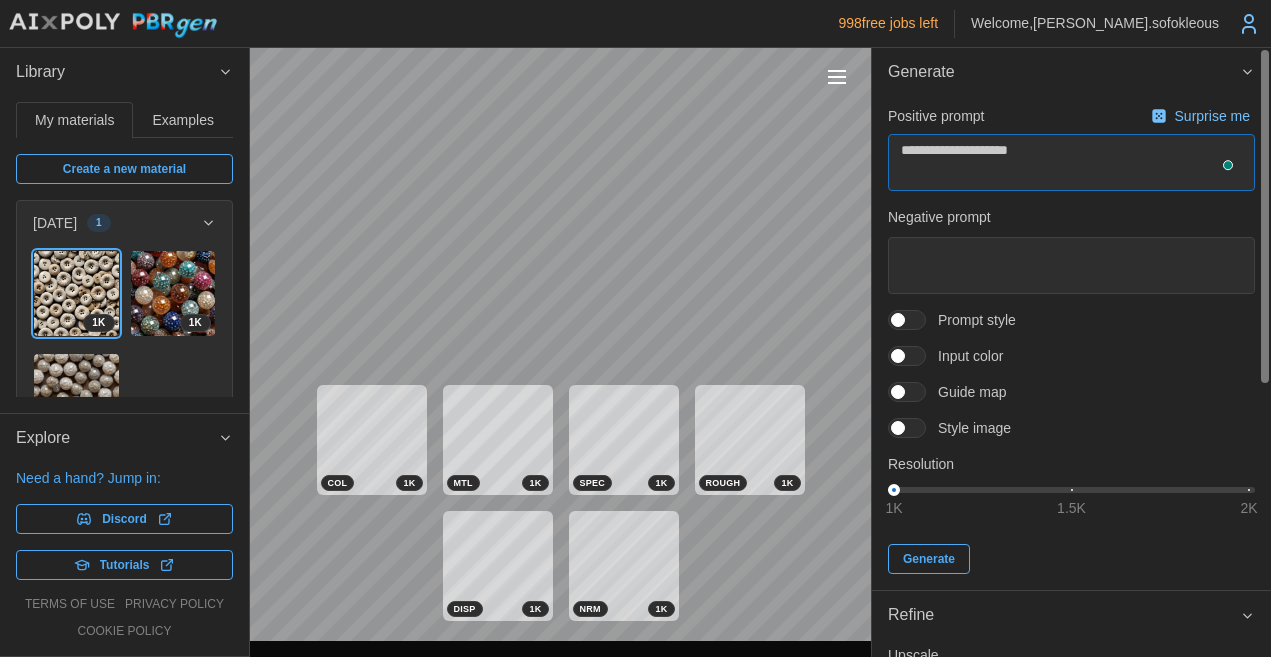 type on "*" 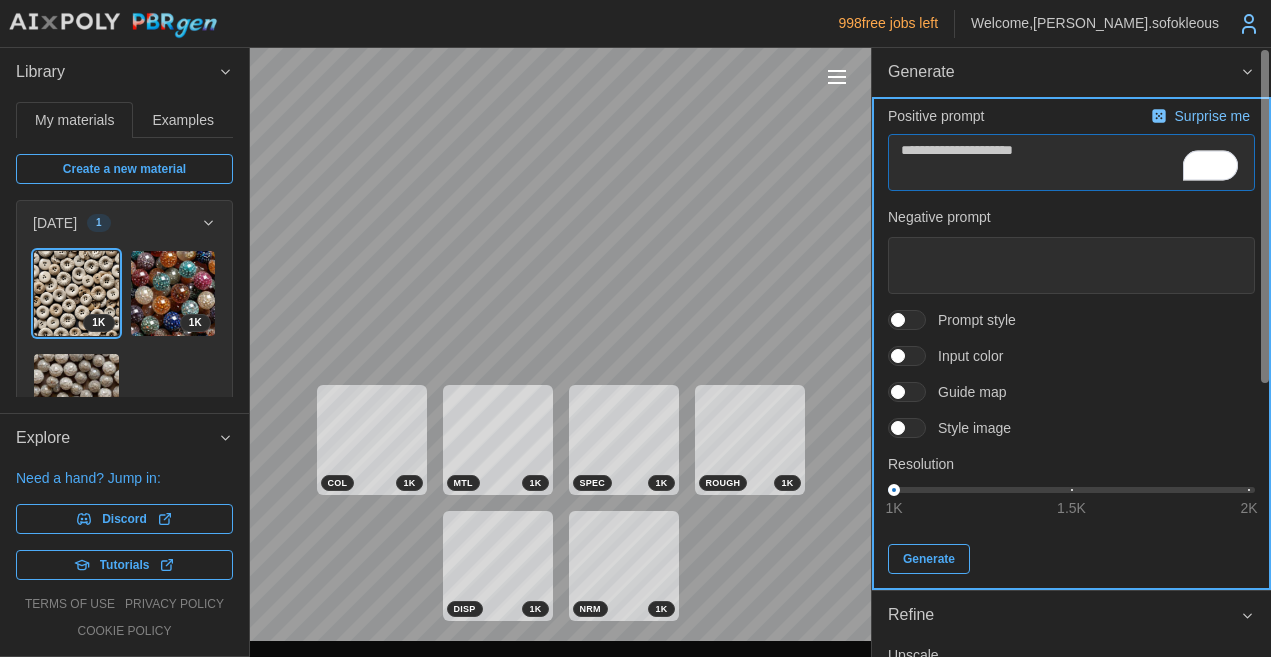 type on "**********" 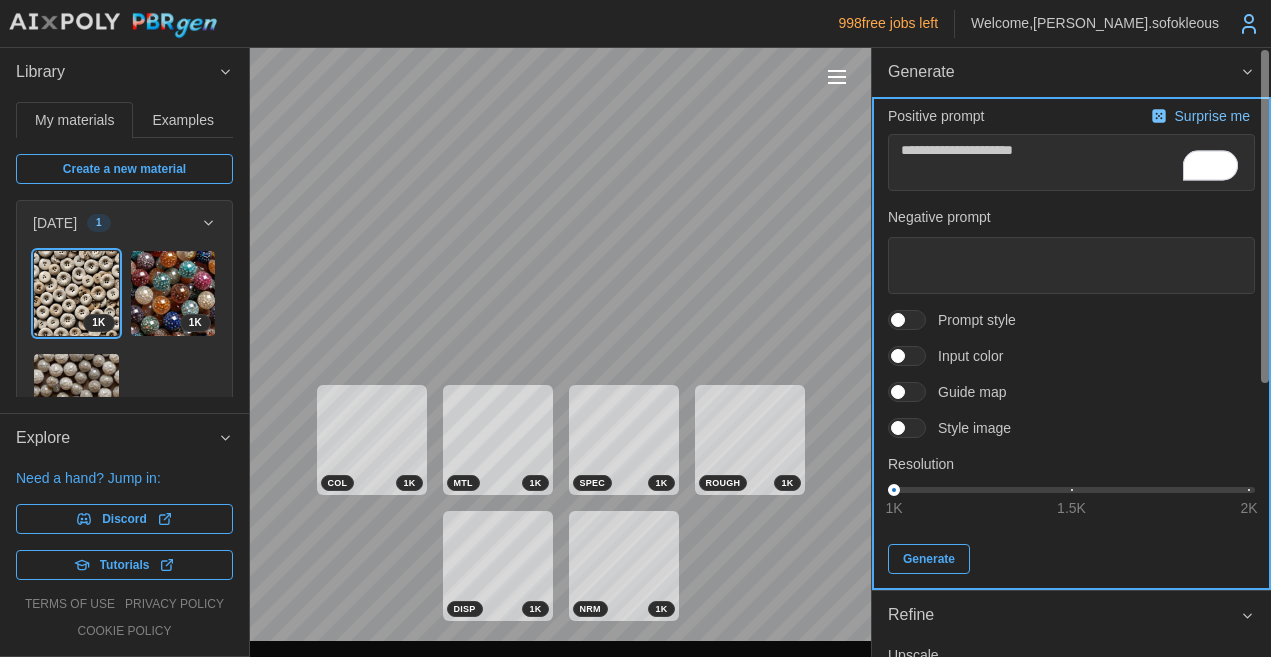 click on "Generate" at bounding box center (929, 559) 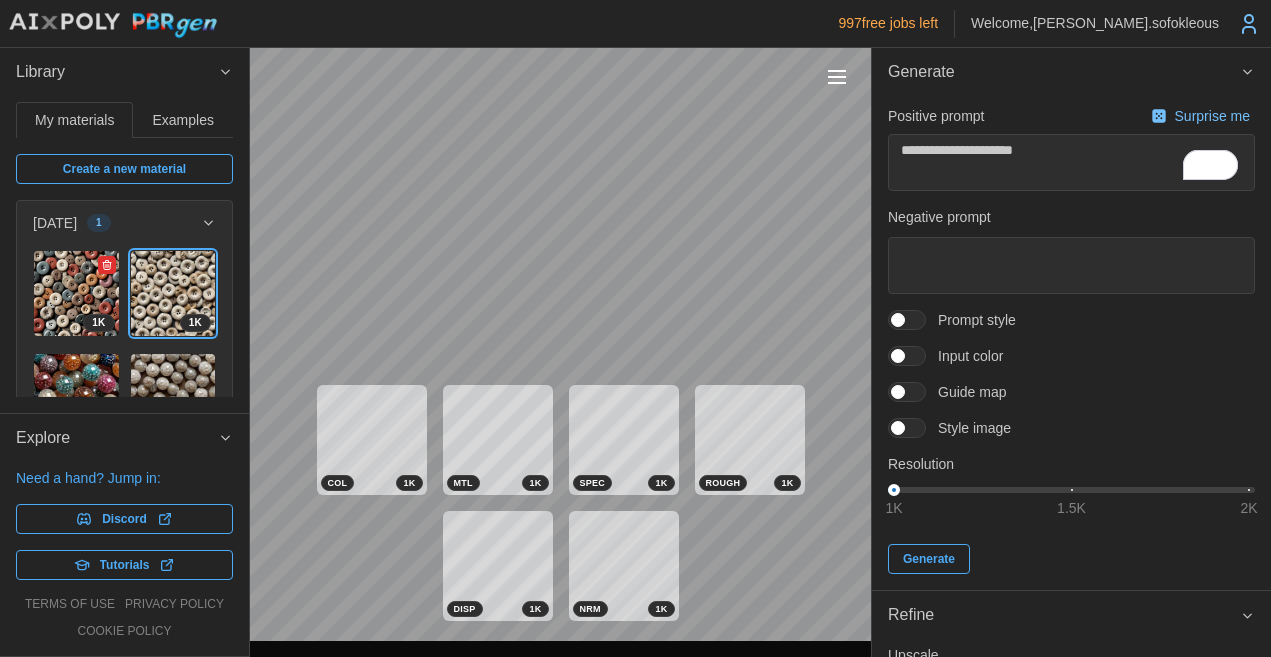click at bounding box center [76, 293] 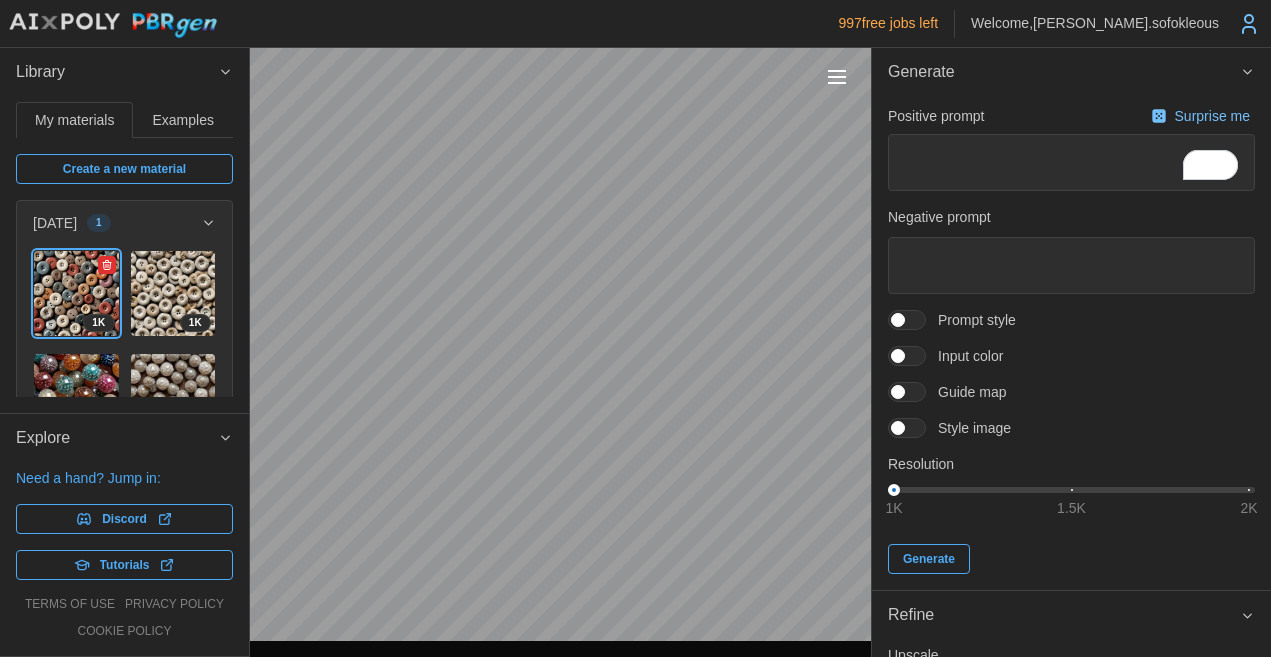 type on "*" 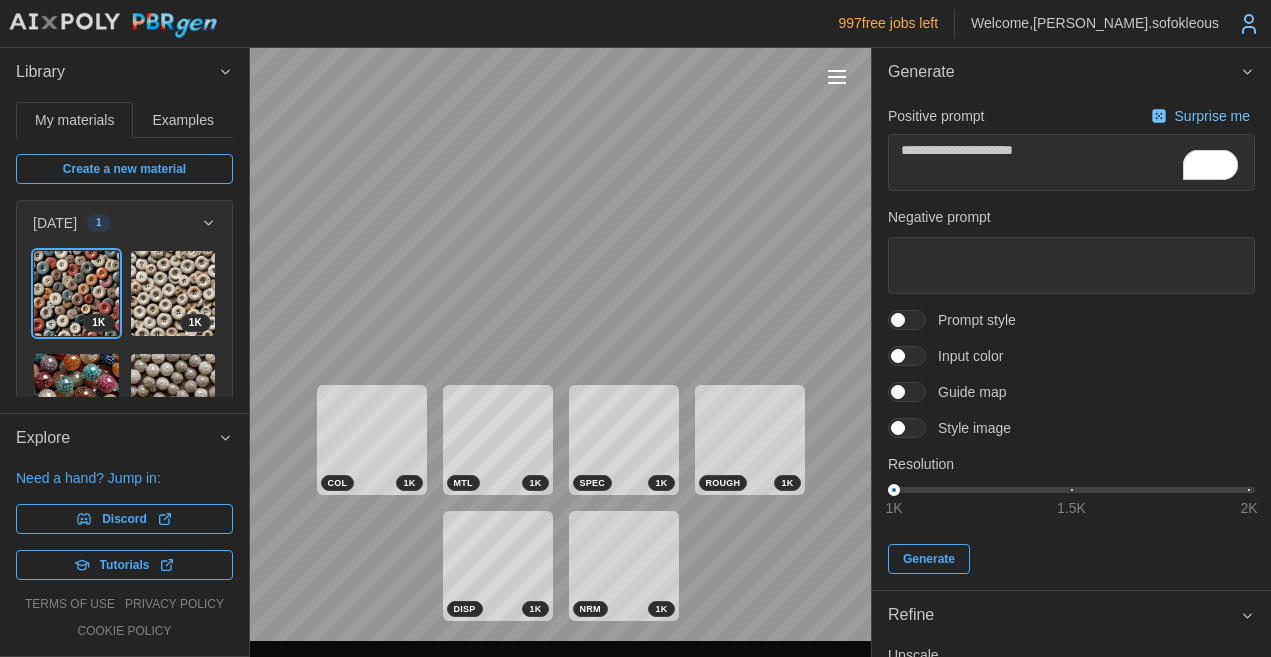 click on "COL 1 K MTL 1 K SPEC 1 K ROUGH 1 K DISP 1 K NRM 1 K" at bounding box center (560, 503) 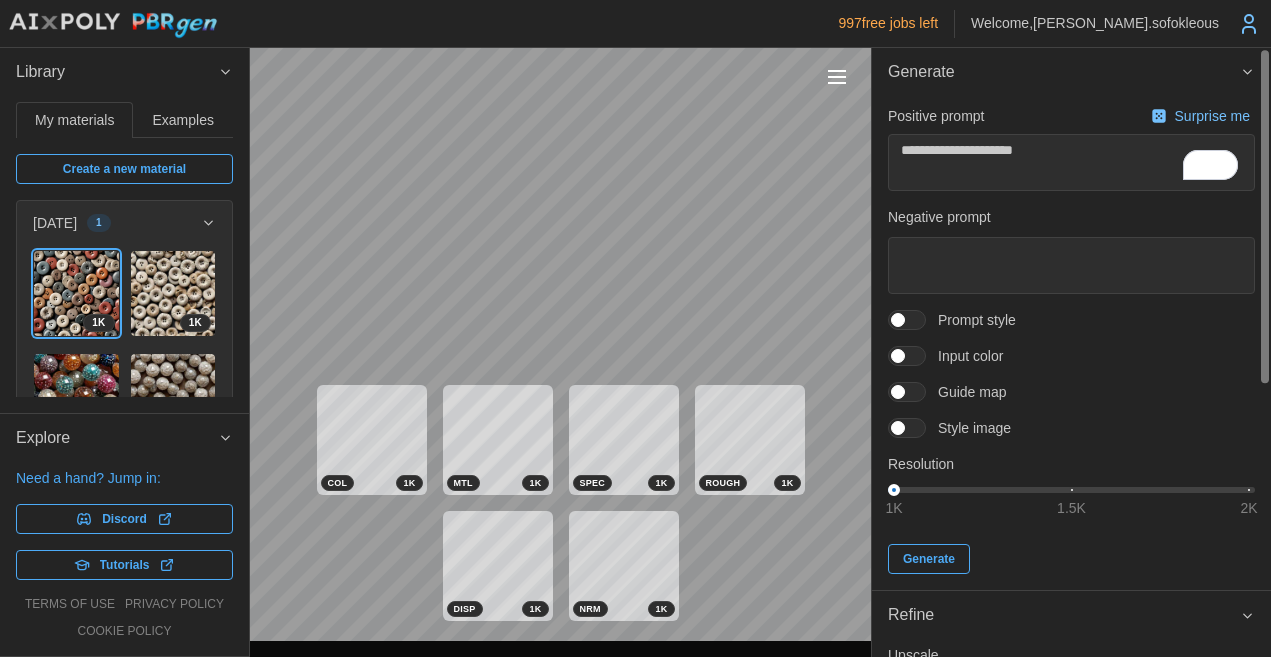 scroll, scrollTop: 0, scrollLeft: 0, axis: both 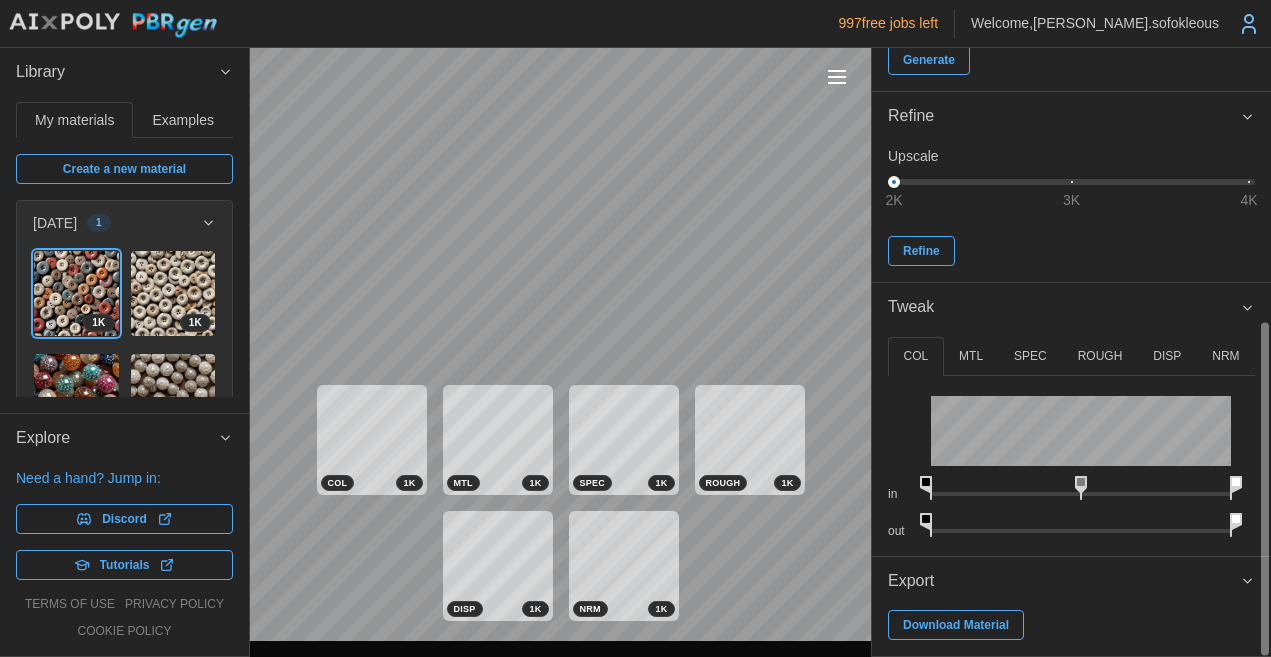 click at bounding box center (1264, 489) 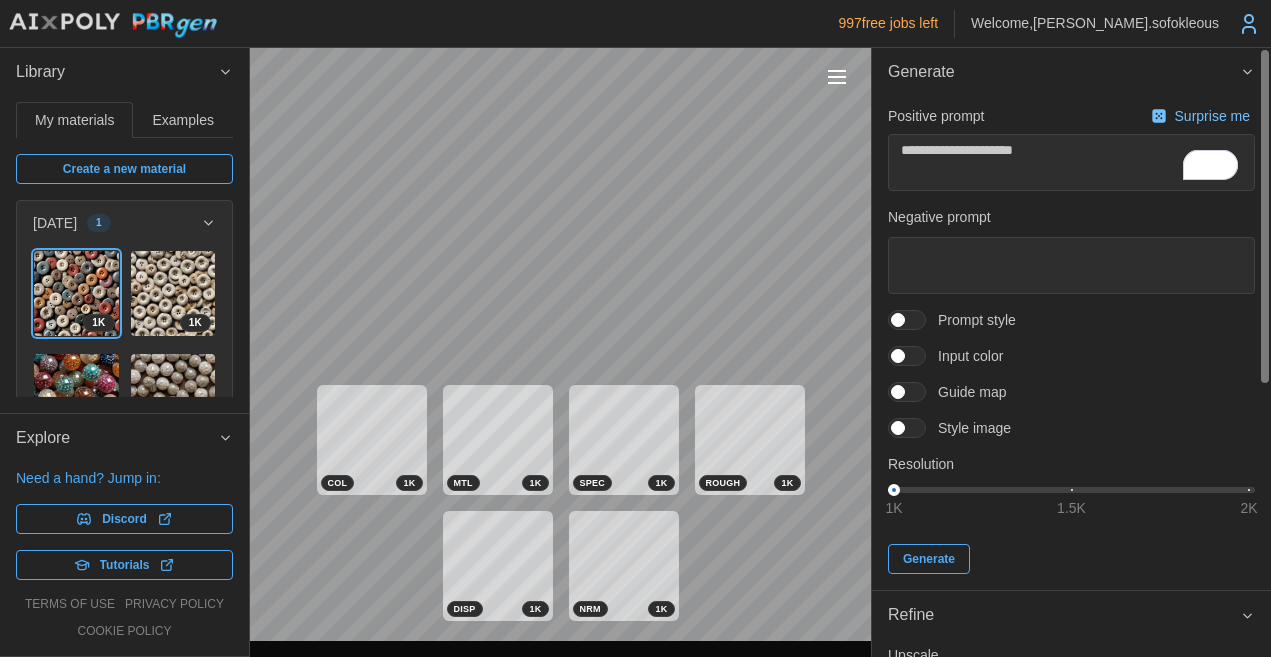 click at bounding box center [1264, 216] 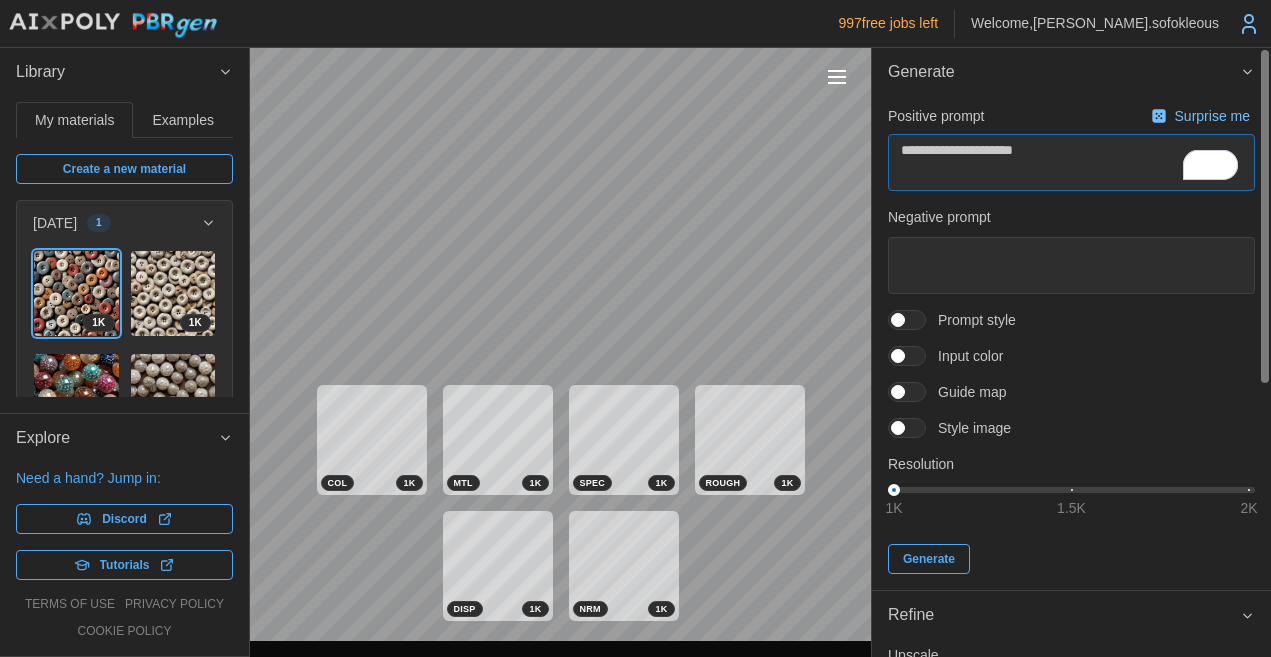 click on "**********" at bounding box center [1071, 162] 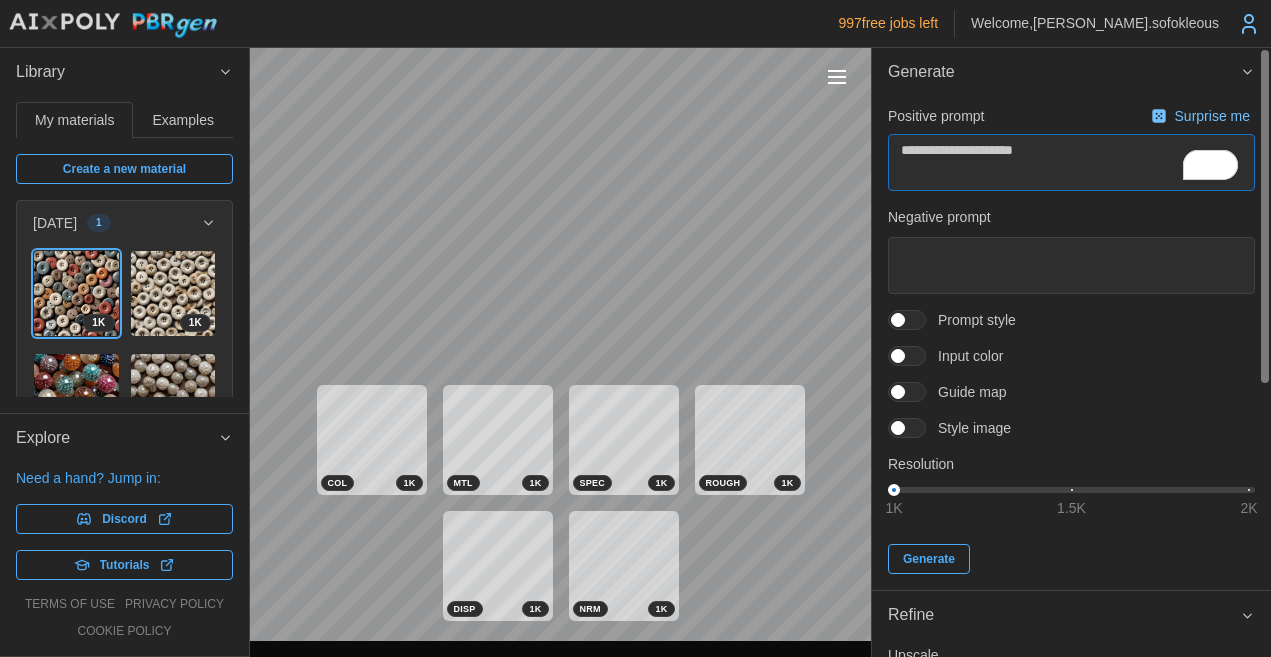 type on "*" 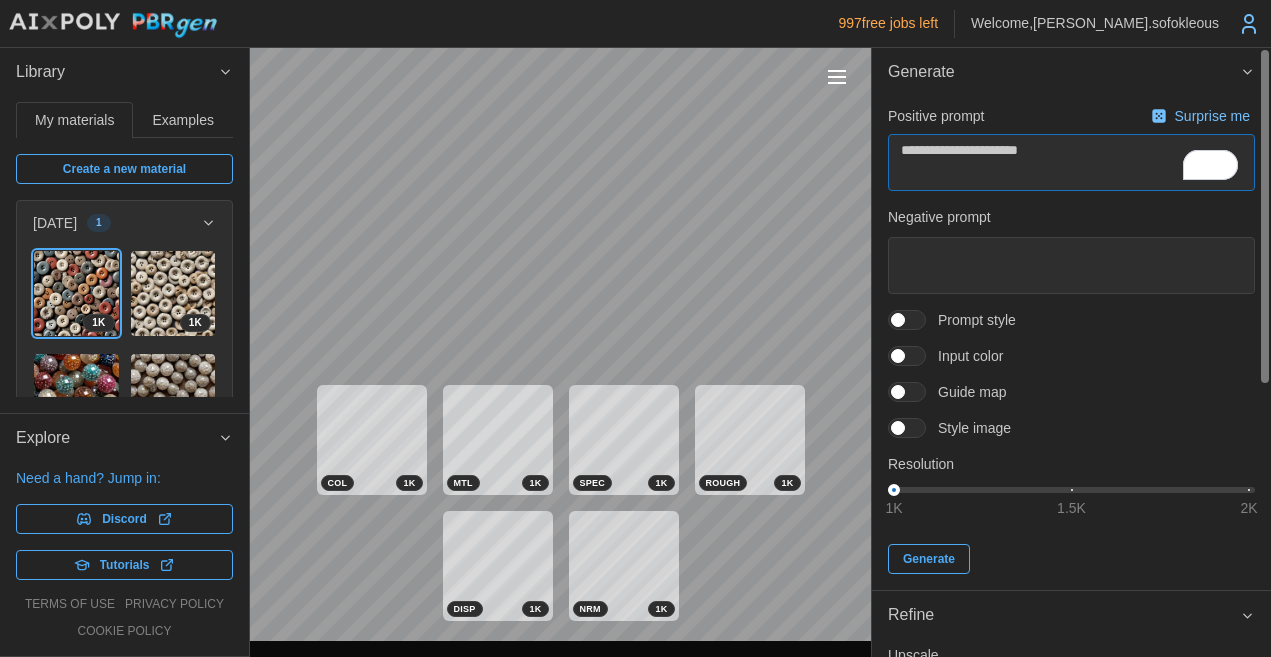 type on "*" 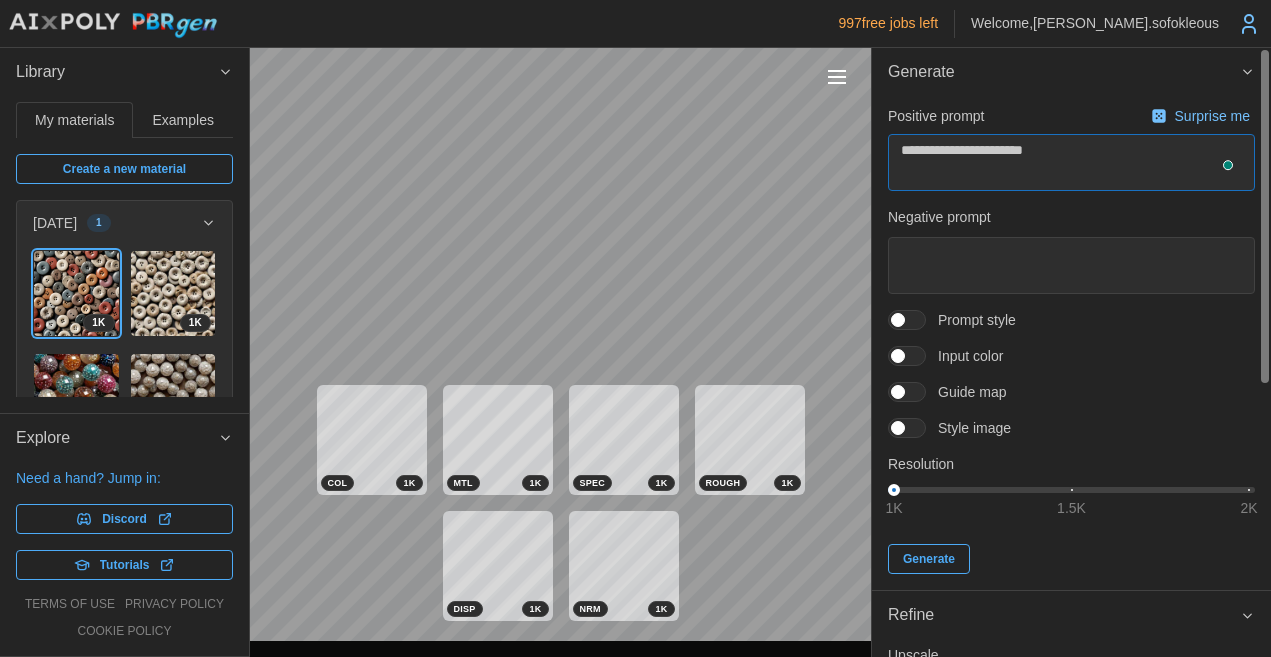 type on "*" 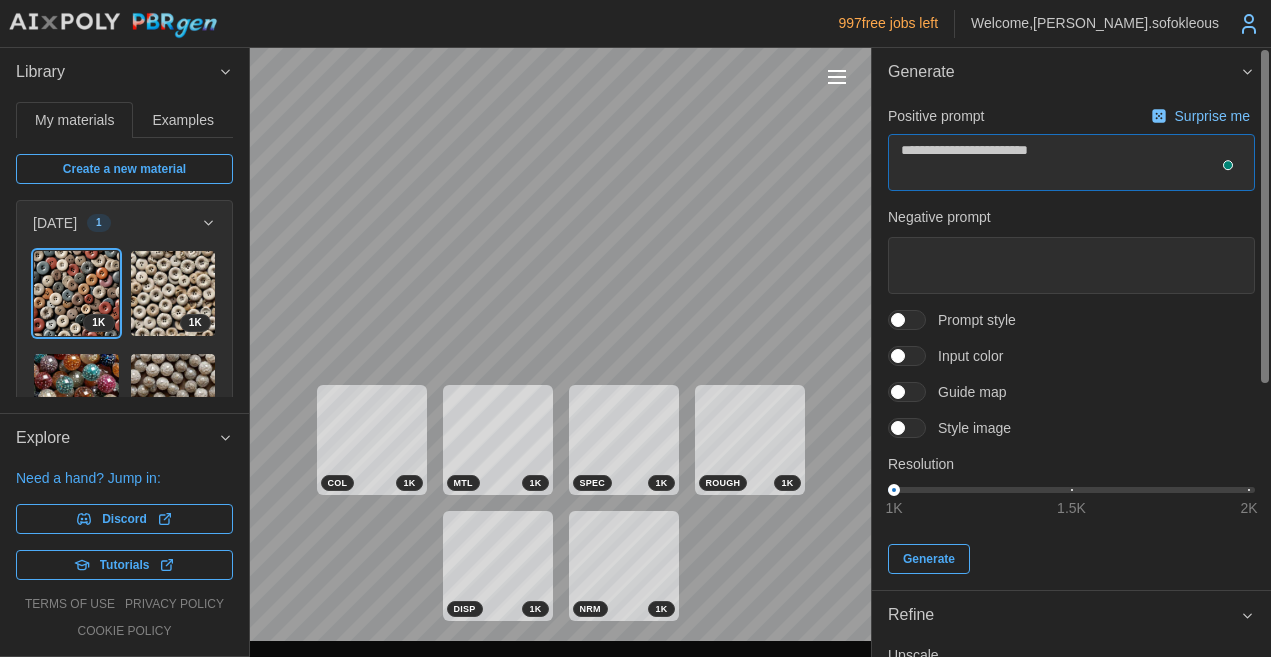 type on "*" 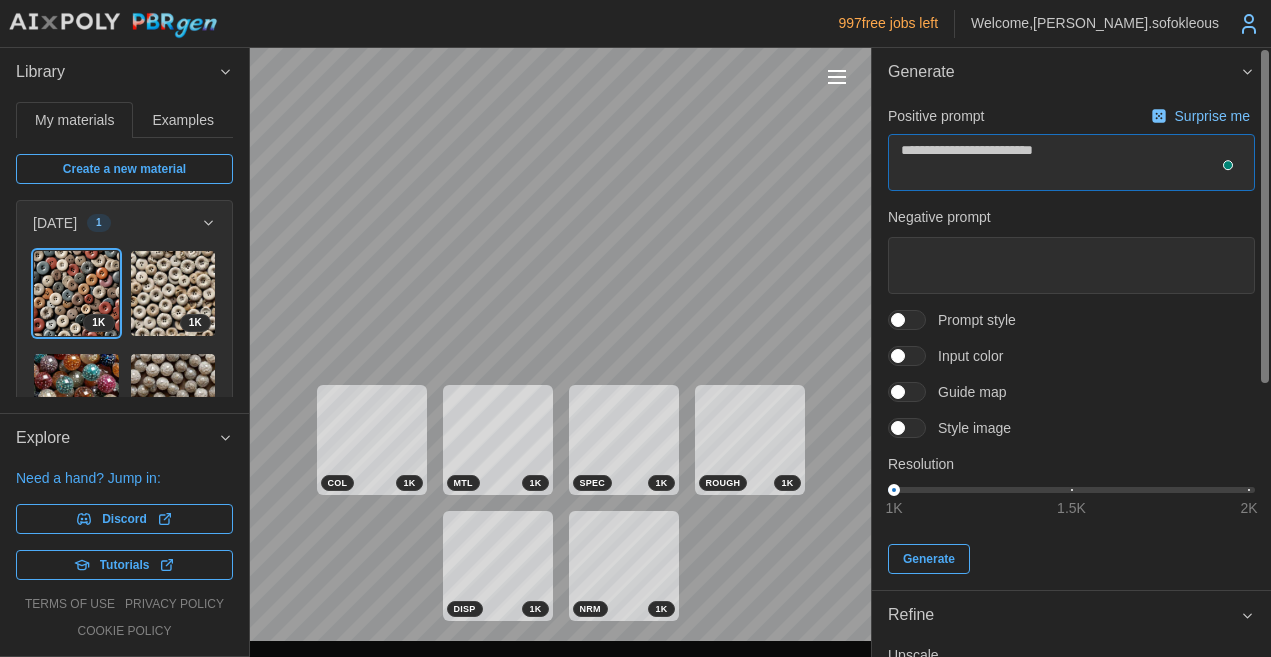 type on "*" 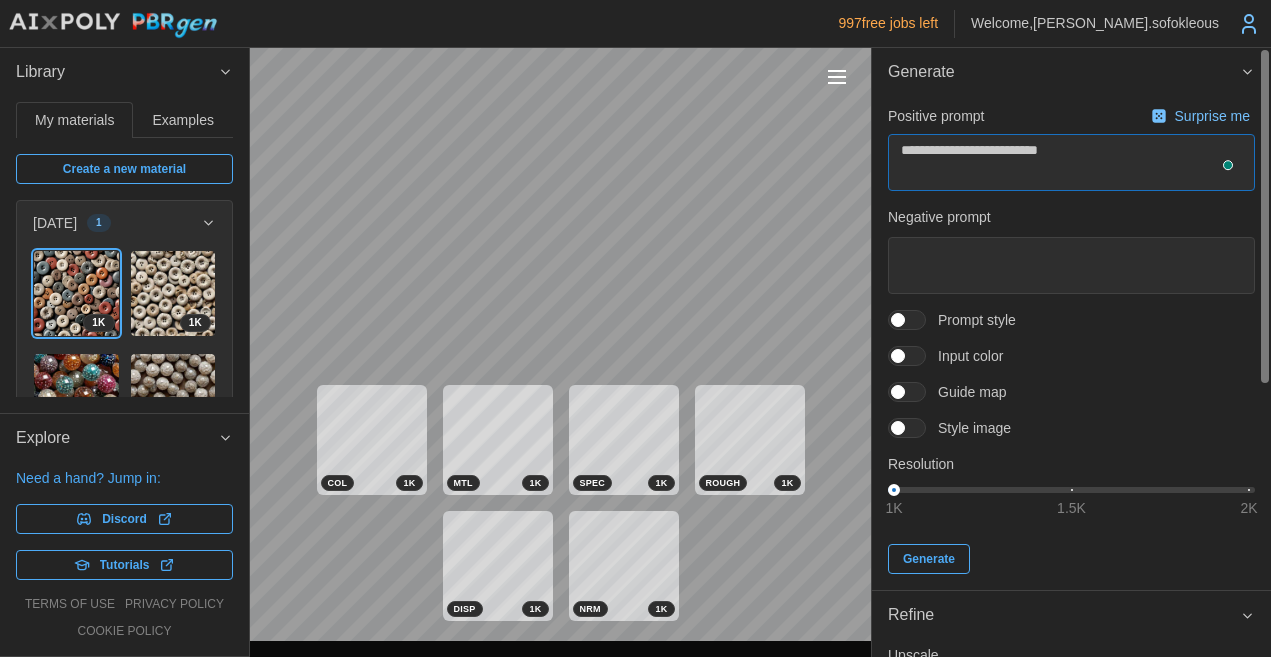type on "*" 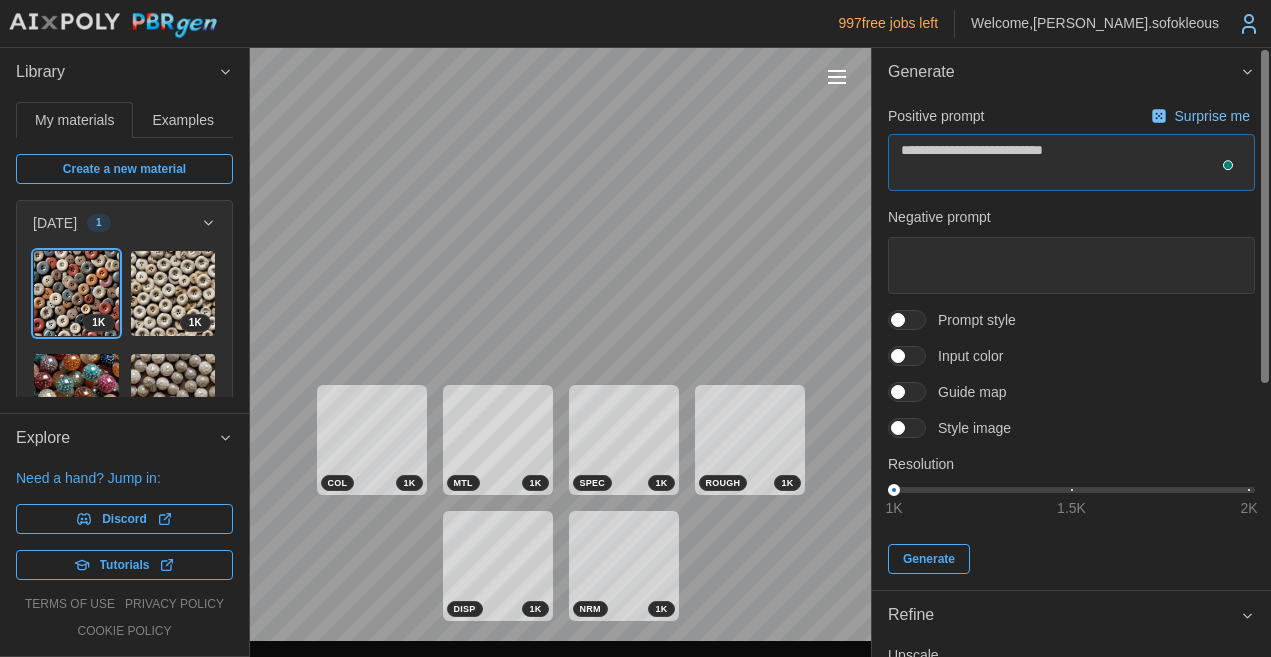 type on "*" 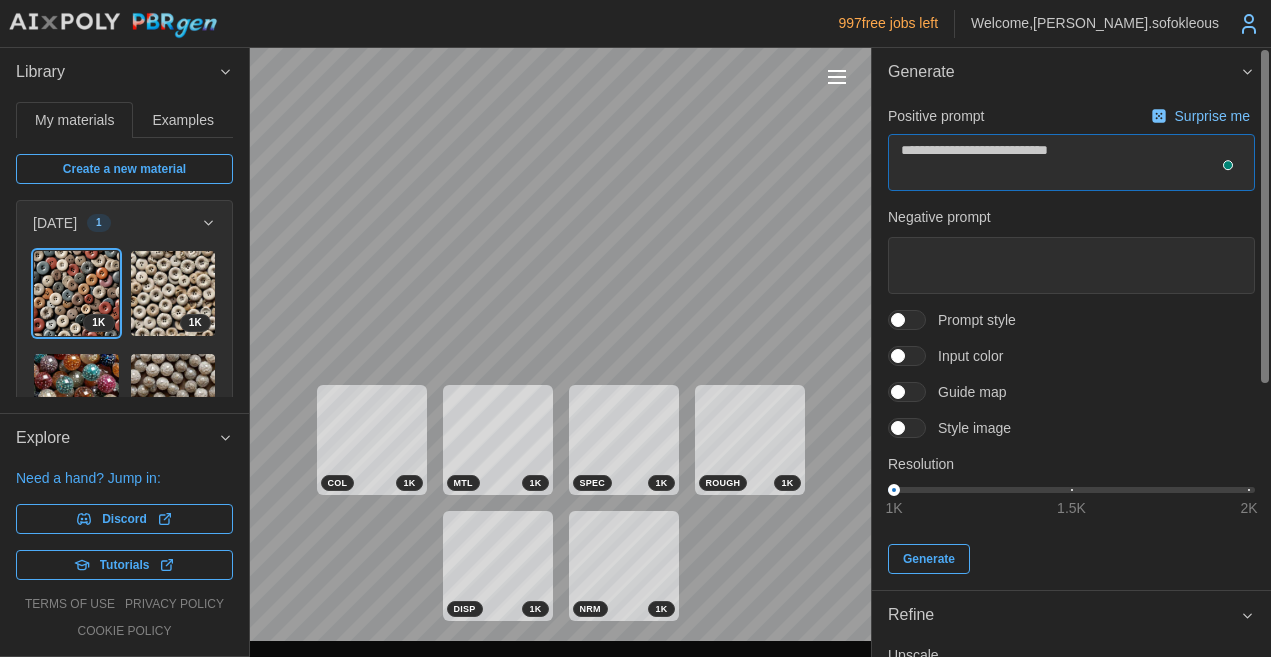 type on "*" 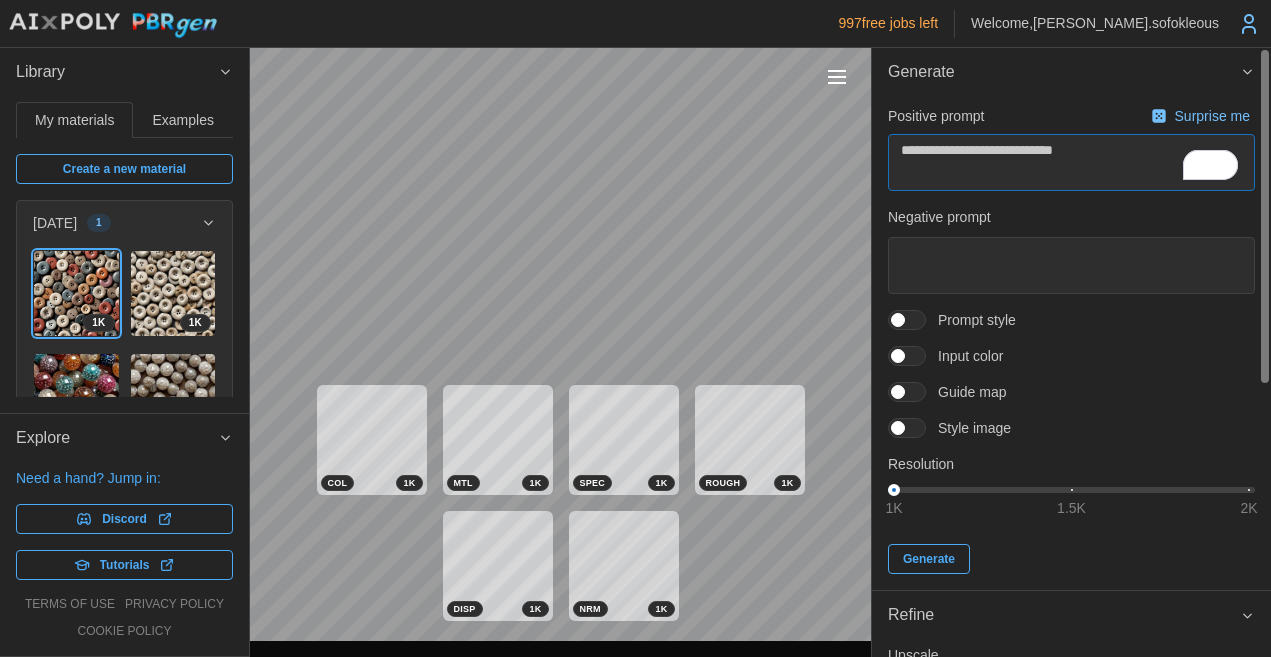 type on "*" 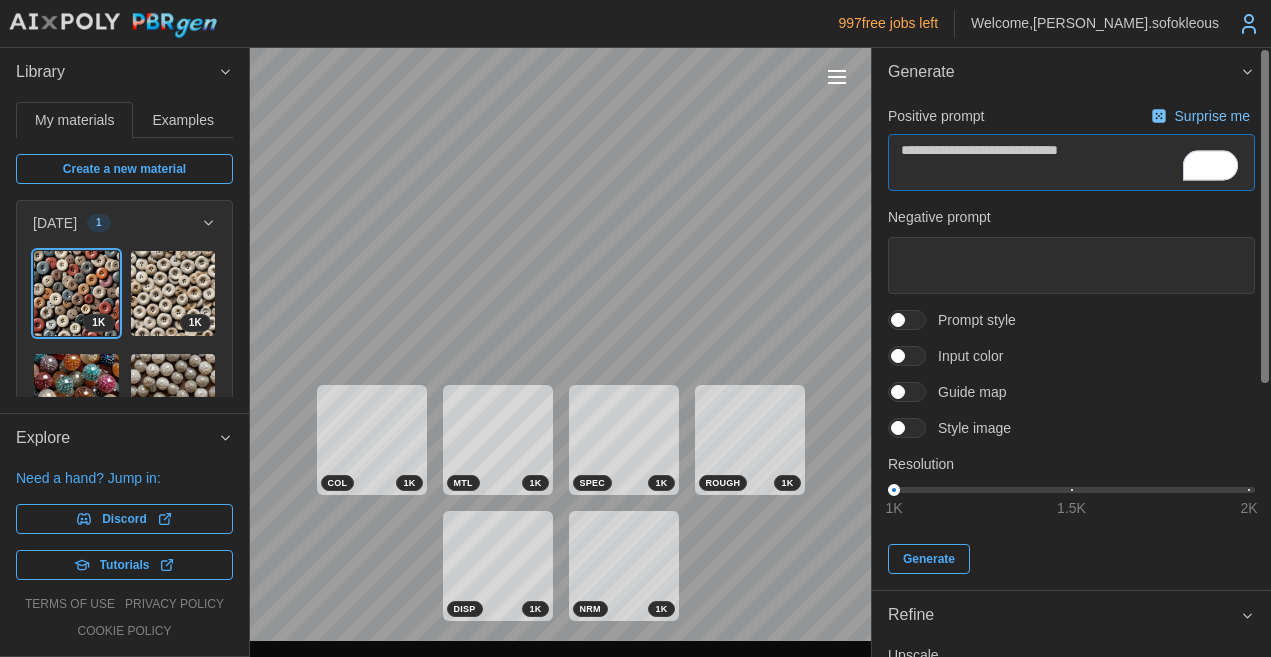 type on "*" 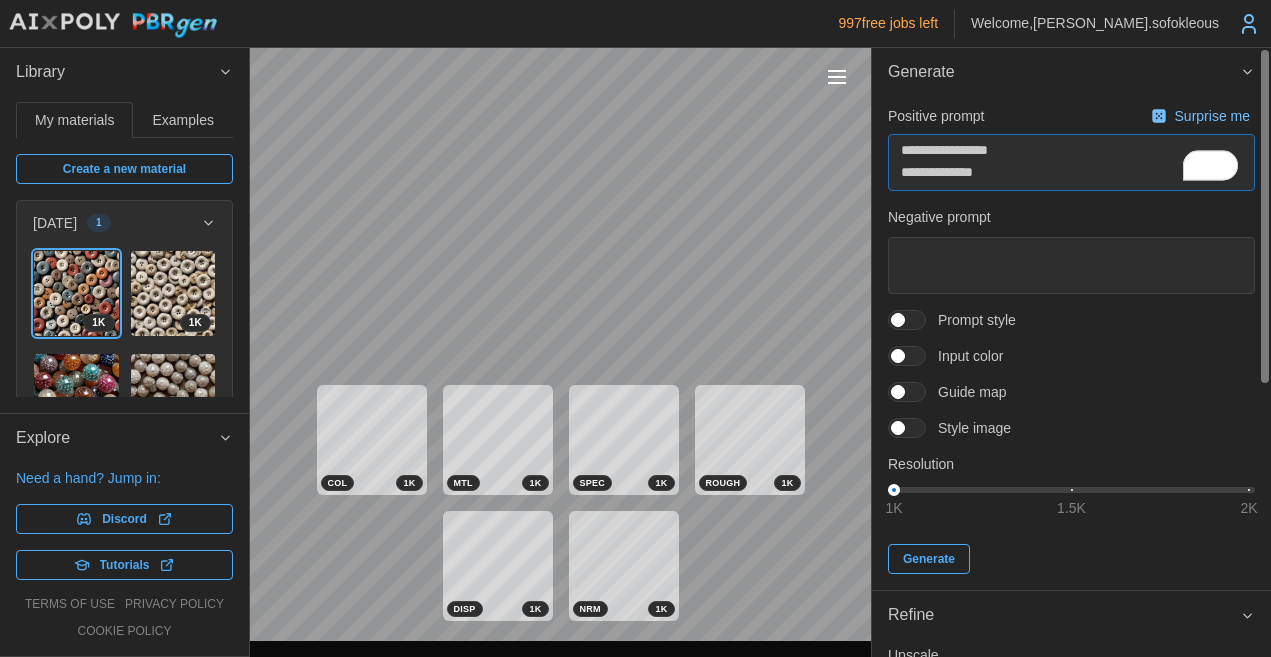 type on "*" 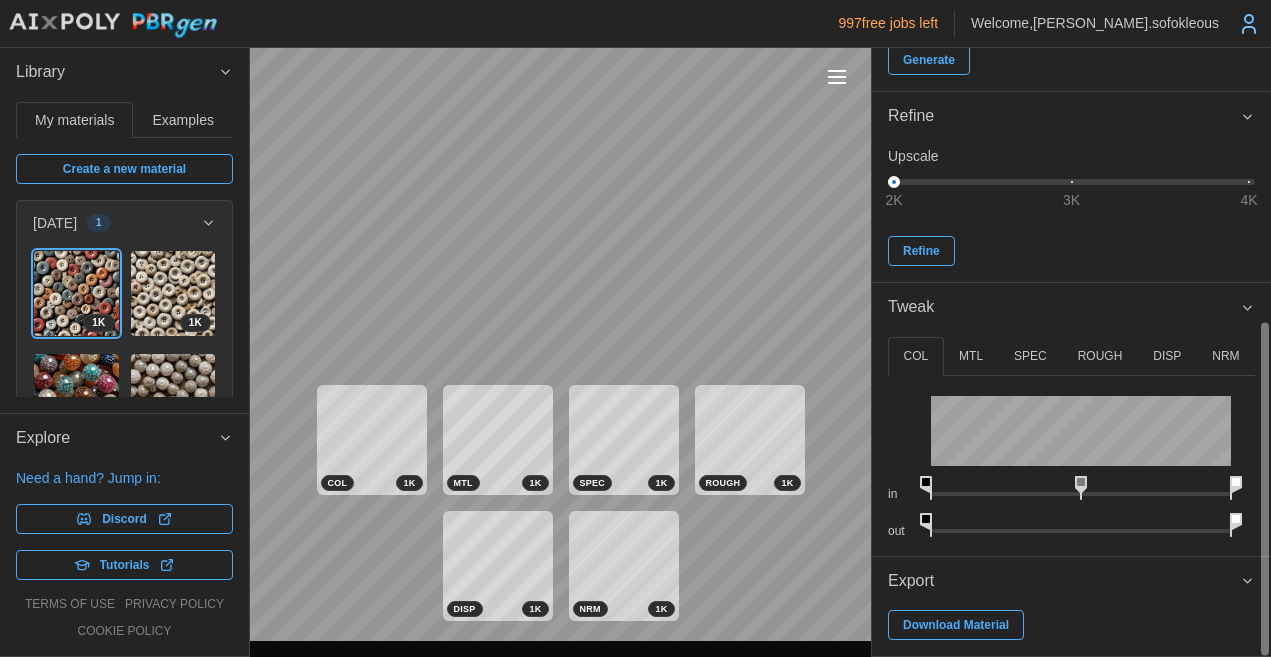 click at bounding box center [1264, 489] 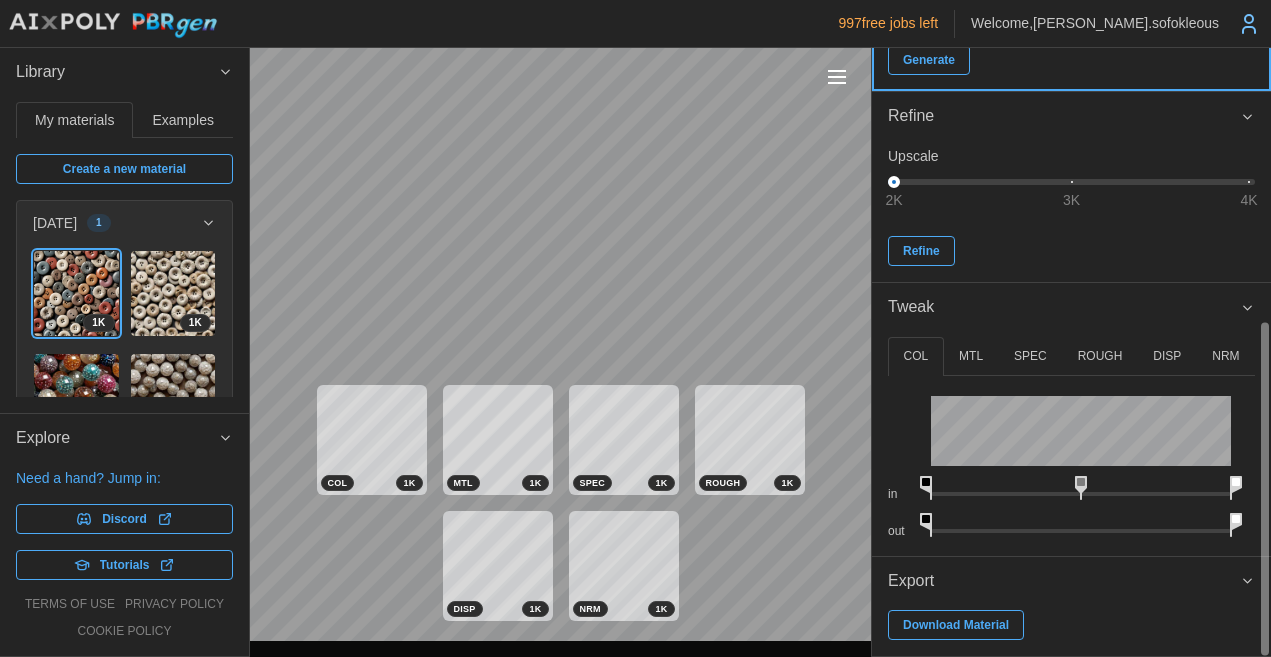 type on "**********" 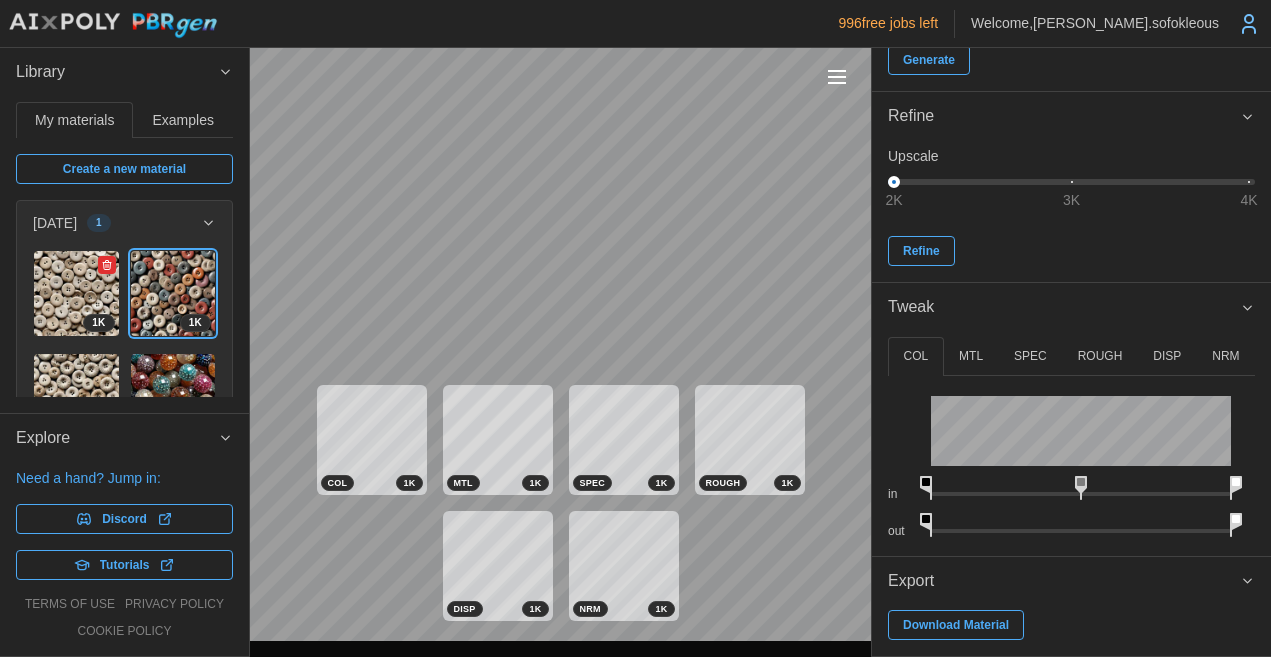 click at bounding box center (76, 293) 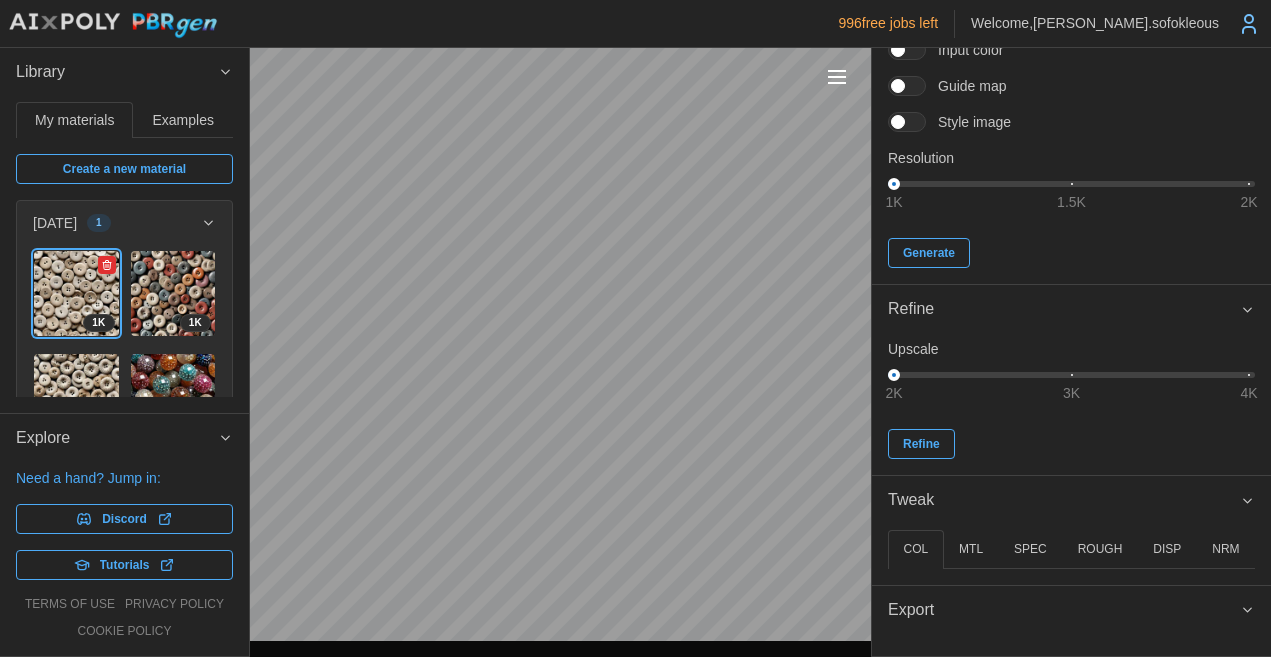 scroll, scrollTop: 306, scrollLeft: 0, axis: vertical 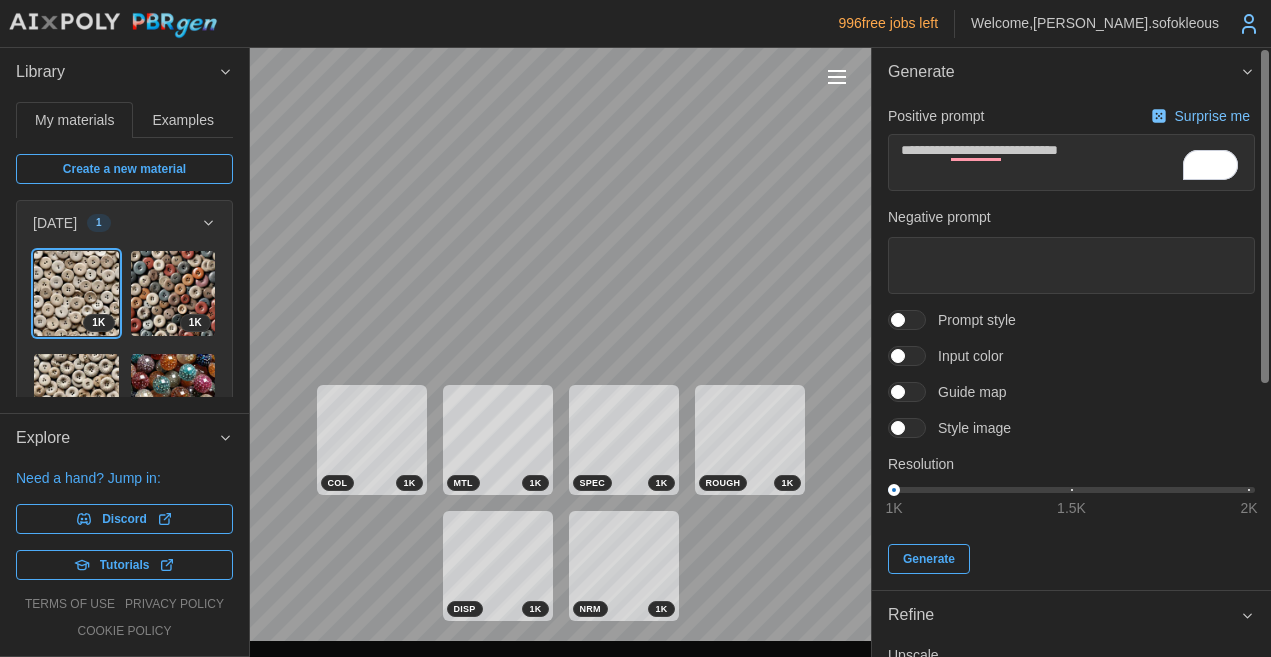 click at bounding box center [1264, 216] 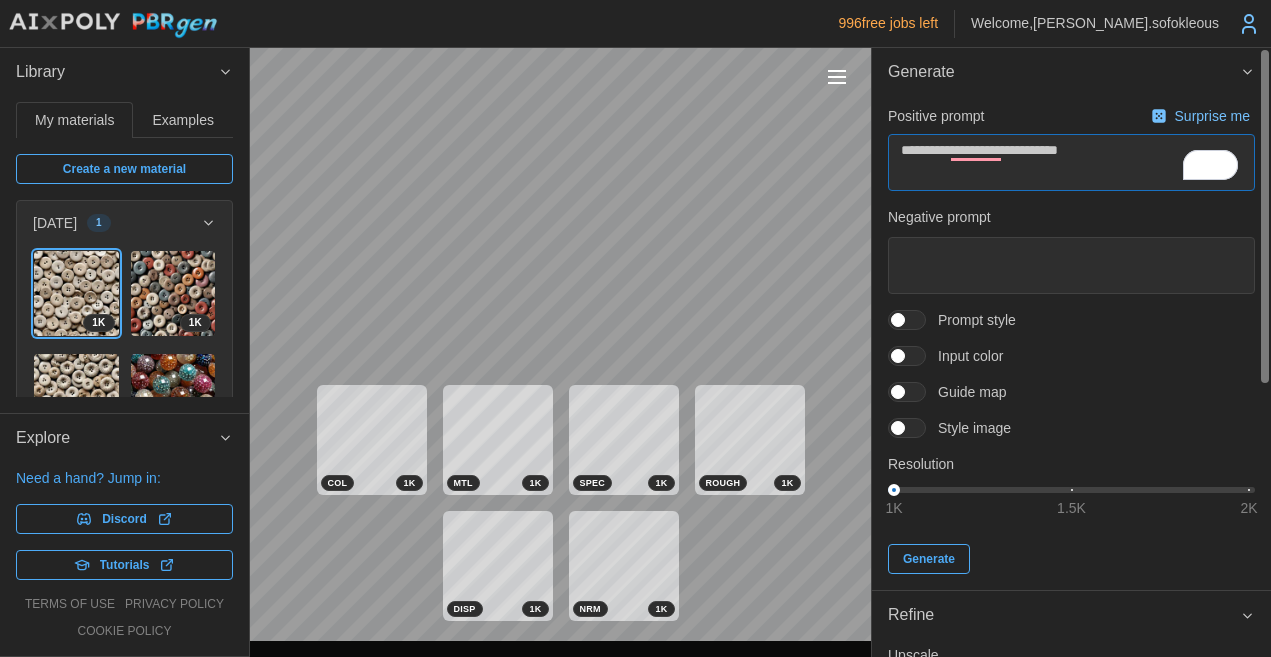 type on "*" 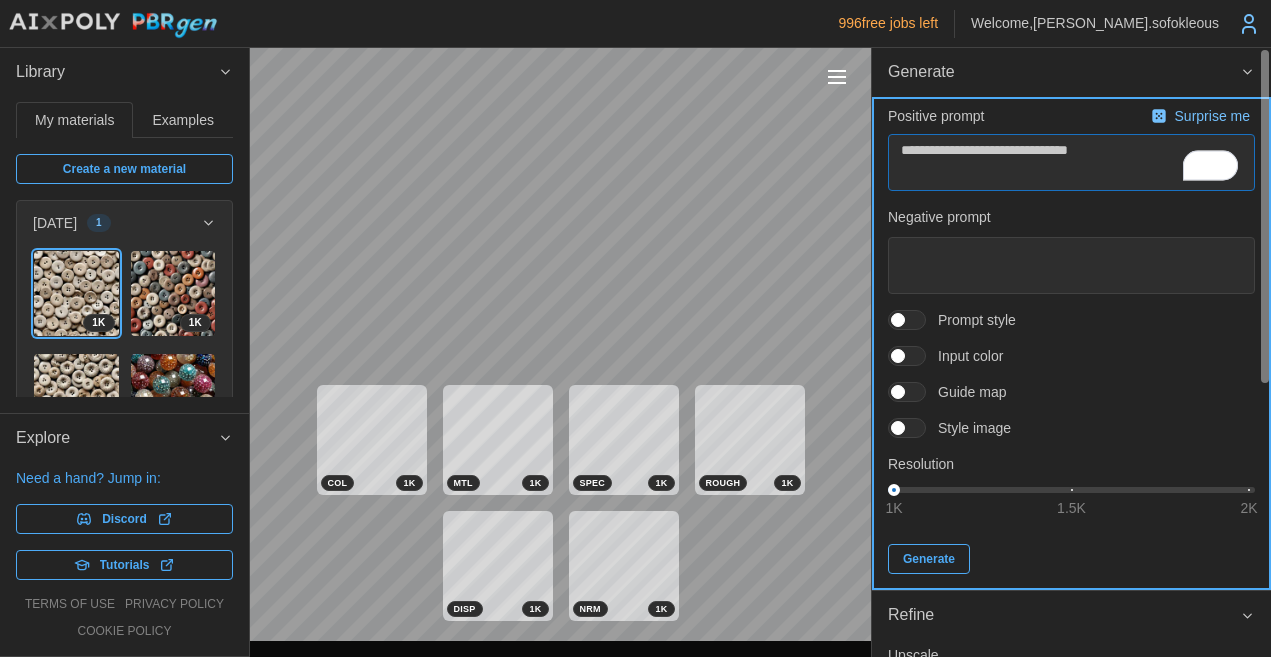 type on "**********" 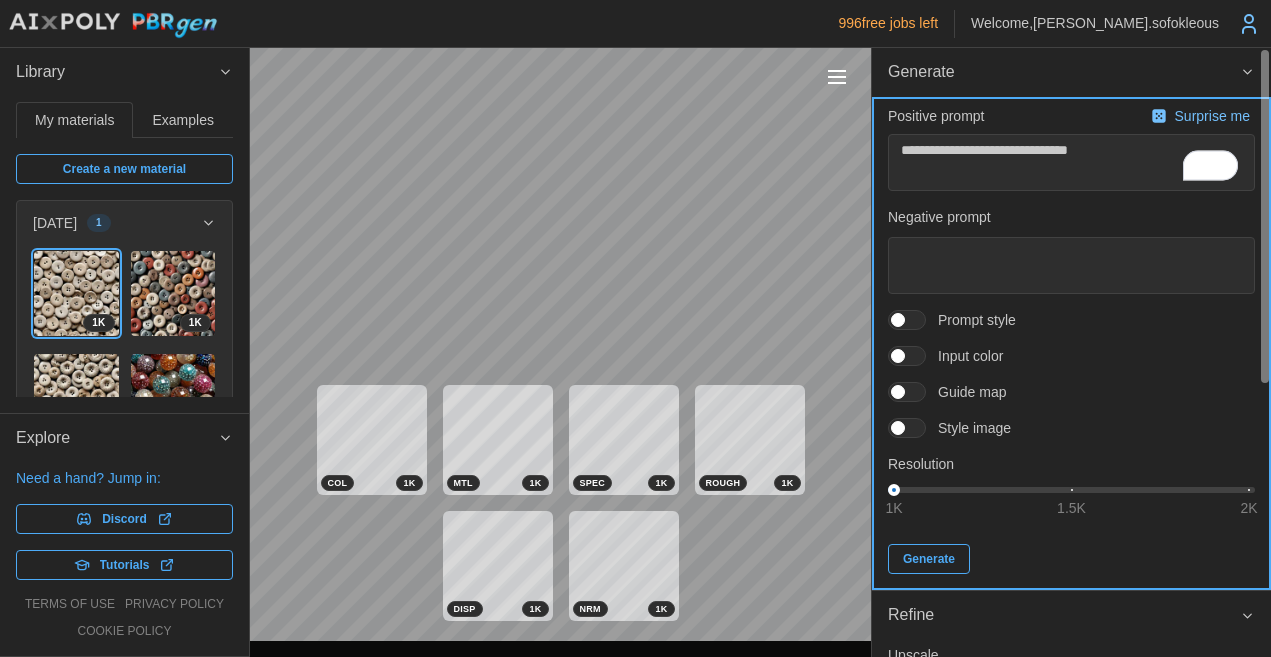 click on "Generate" at bounding box center (929, 559) 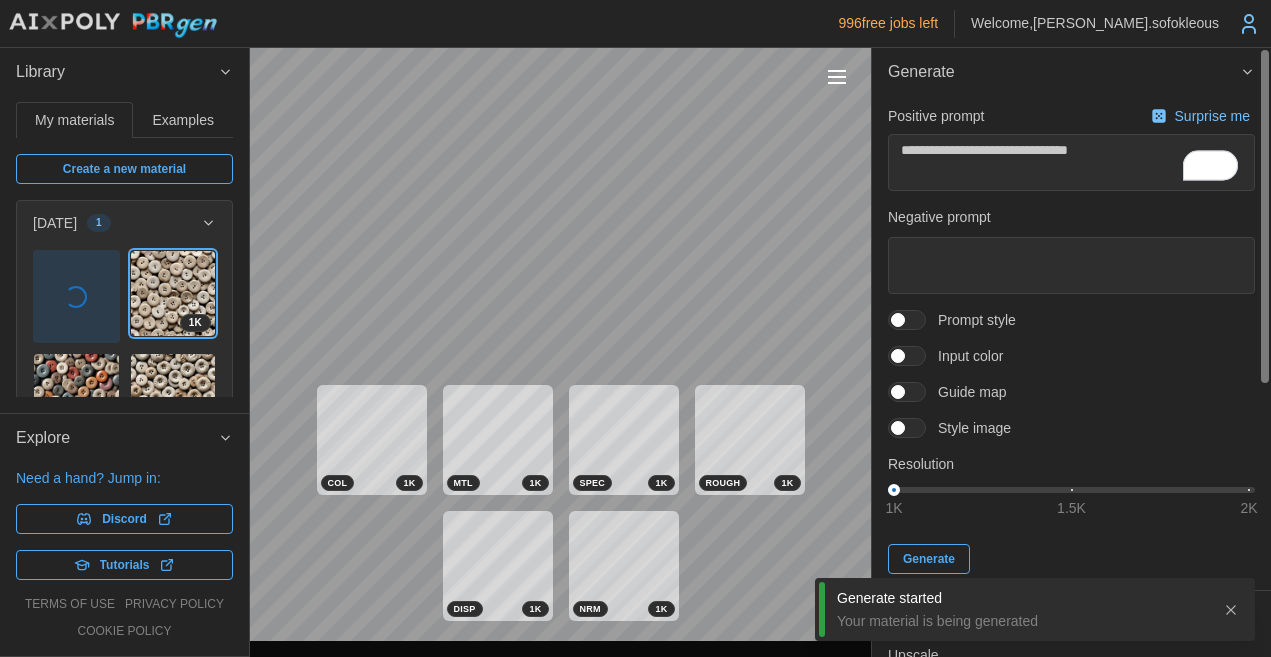type on "*" 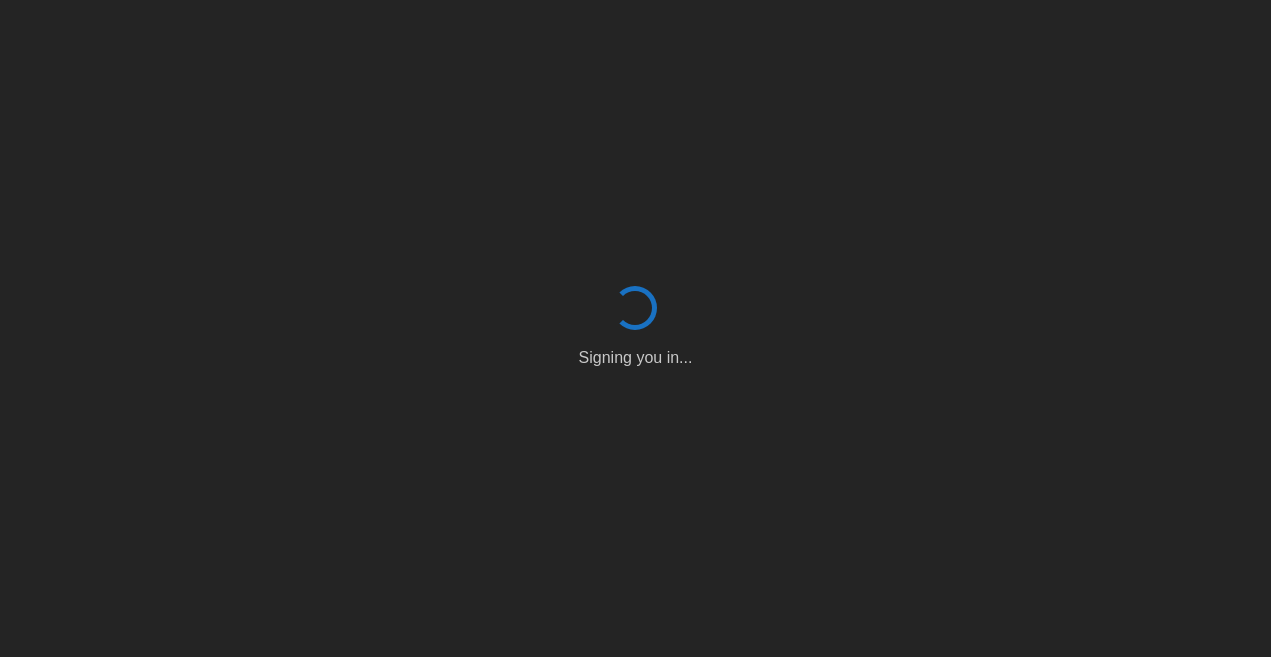 scroll, scrollTop: 0, scrollLeft: 0, axis: both 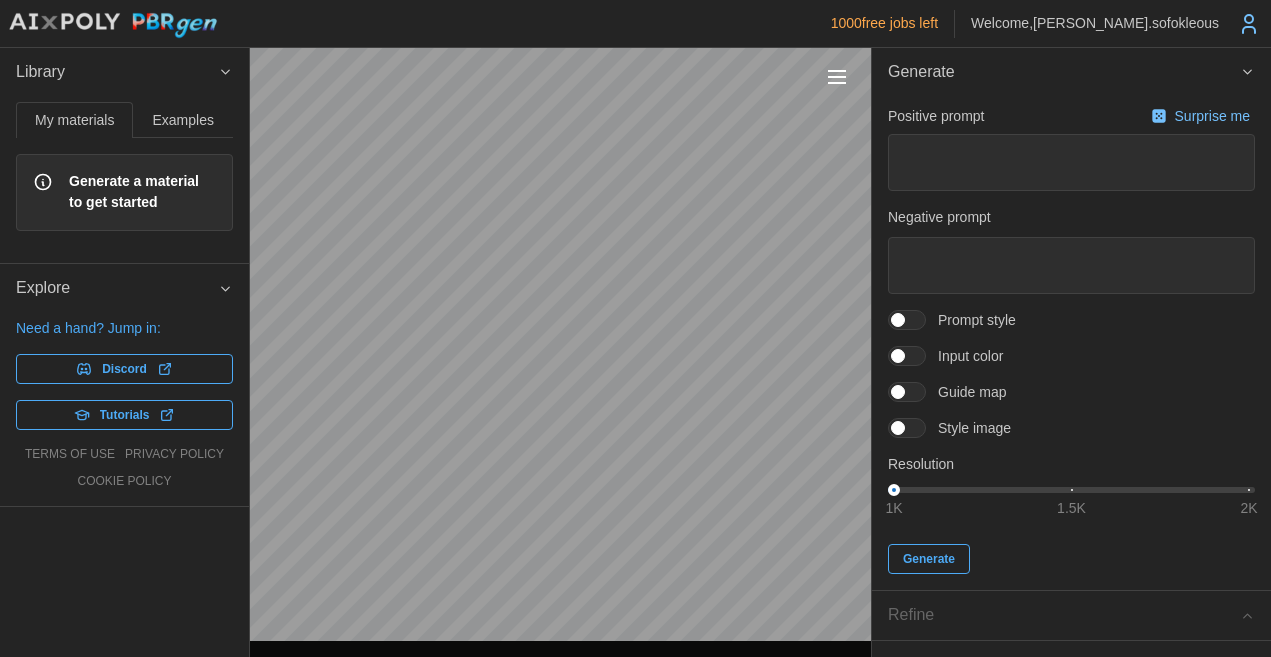 click on "Generate a material to get started" at bounding box center [142, 192] 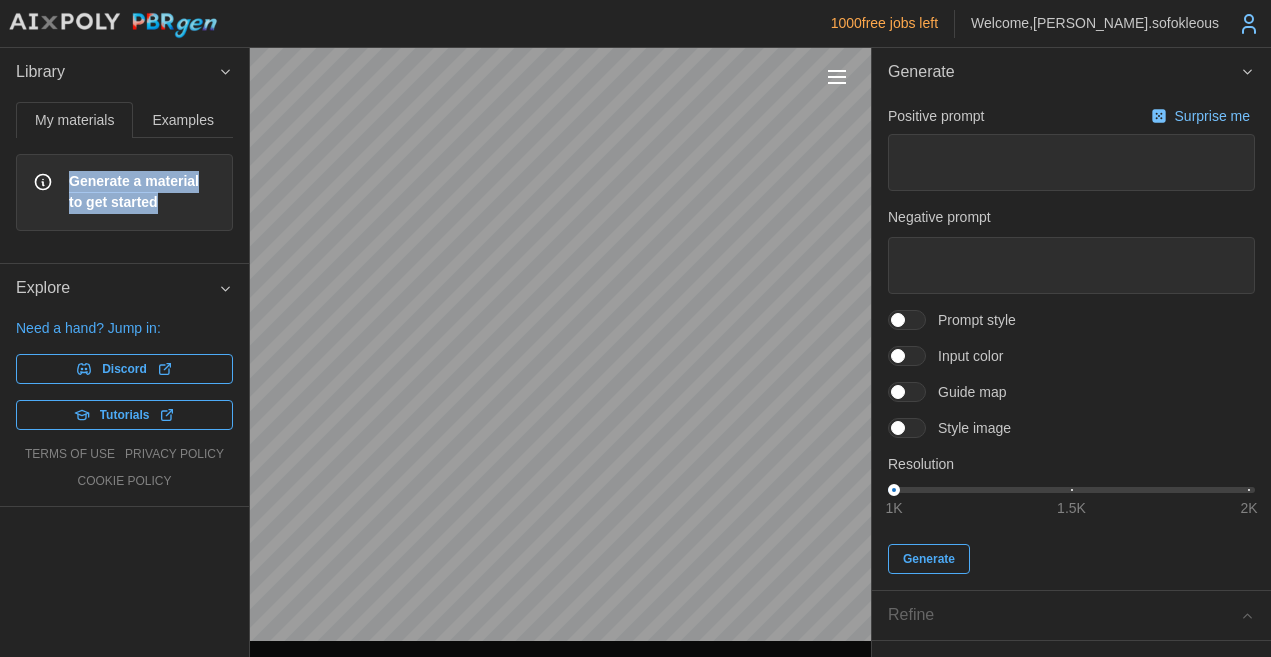 drag, startPoint x: 166, startPoint y: 207, endPoint x: 57, endPoint y: 181, distance: 112.05802 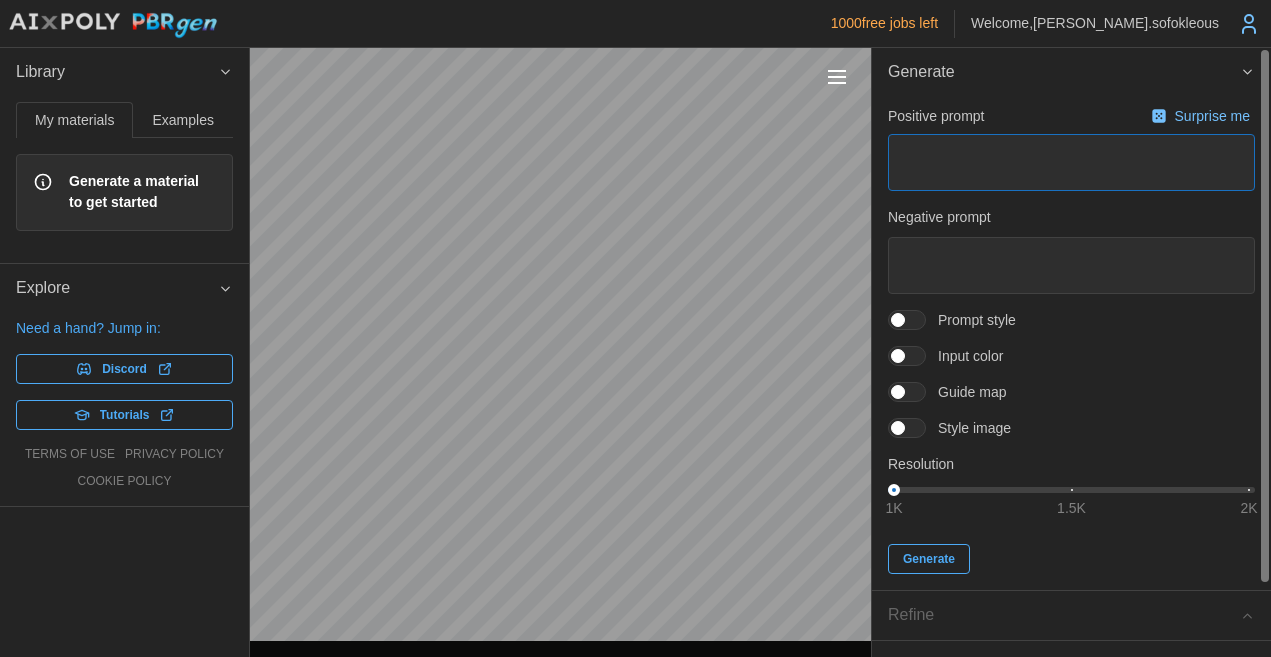 click at bounding box center (1071, 162) 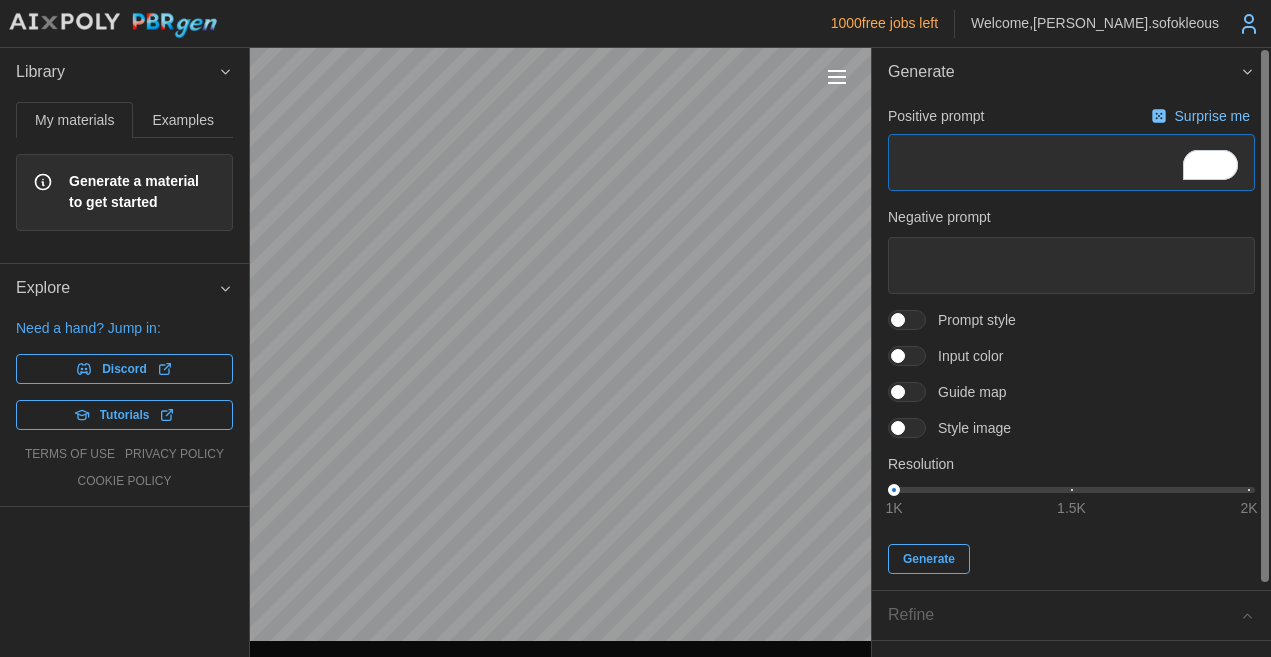 type on "*" 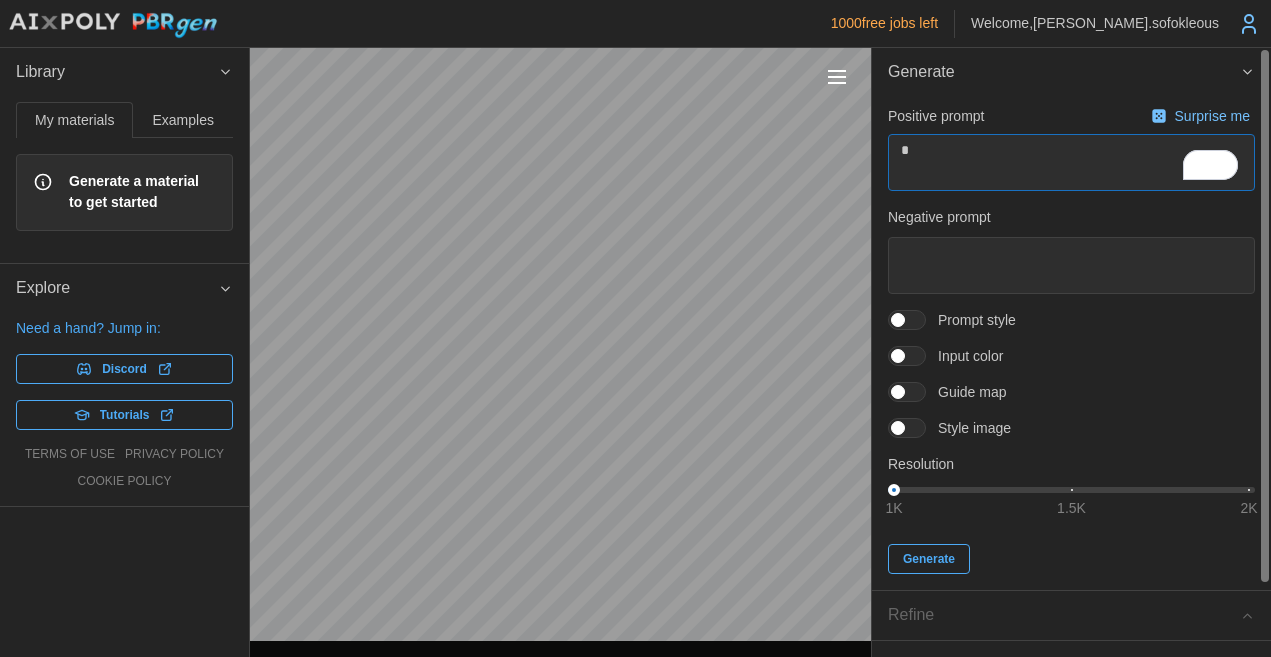 type on "*" 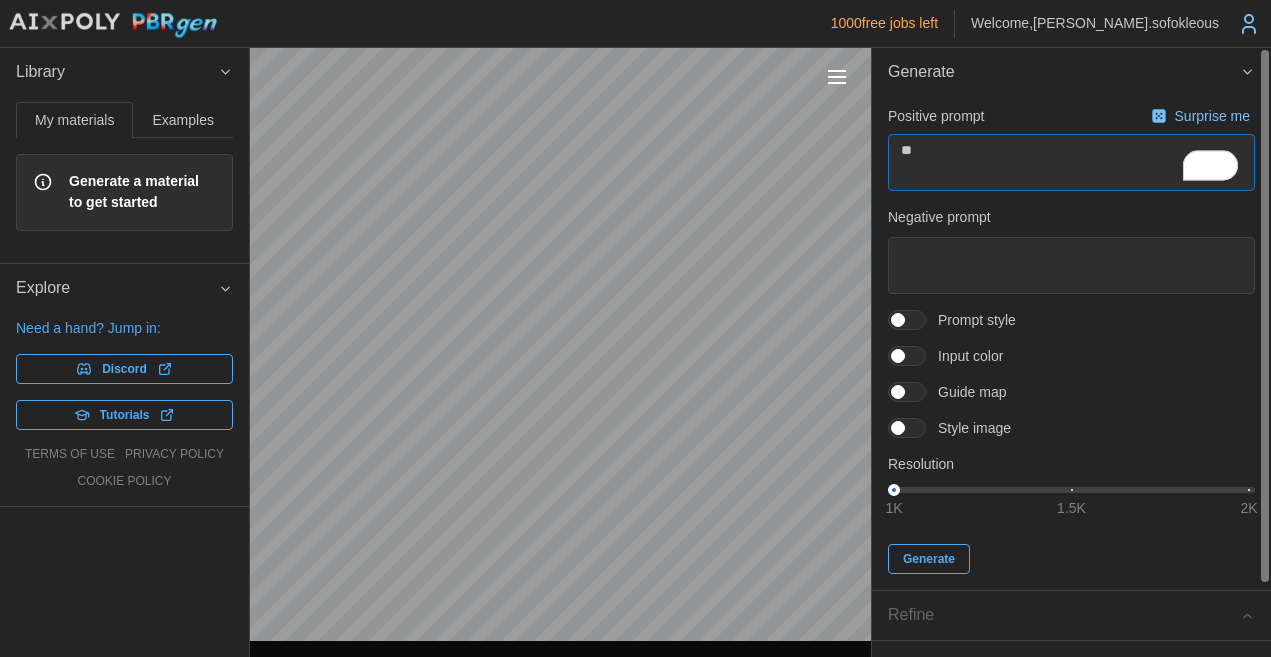 type on "*" 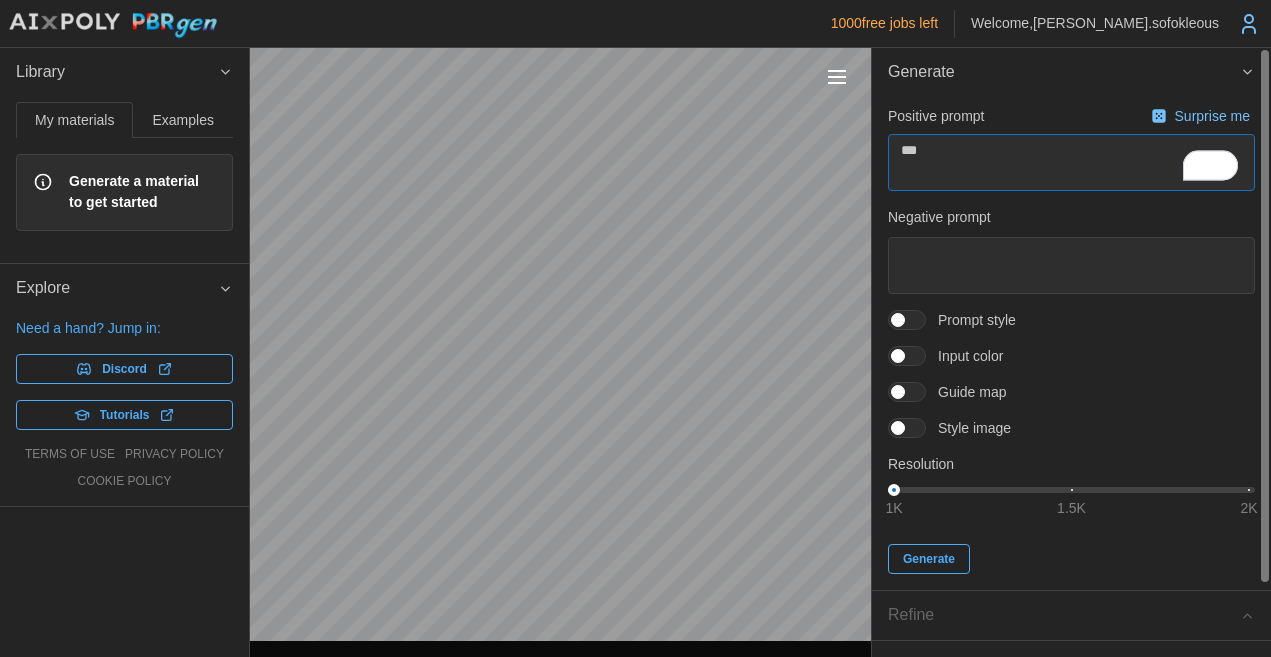 type on "****" 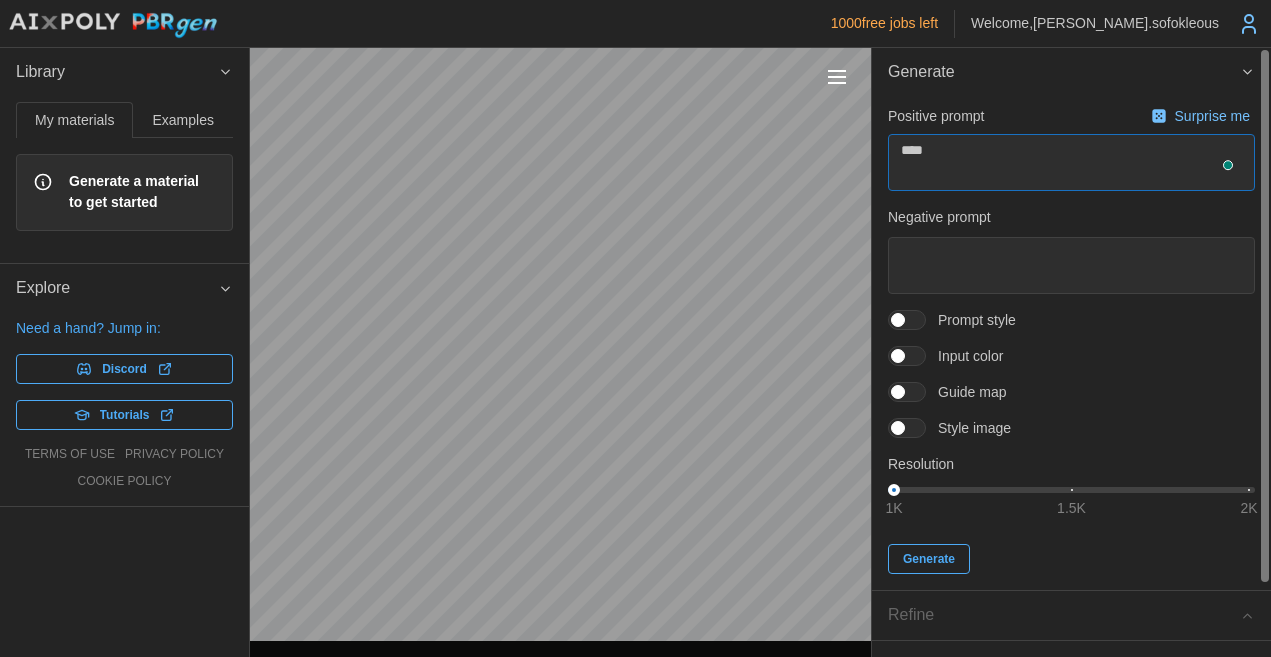type on "*" 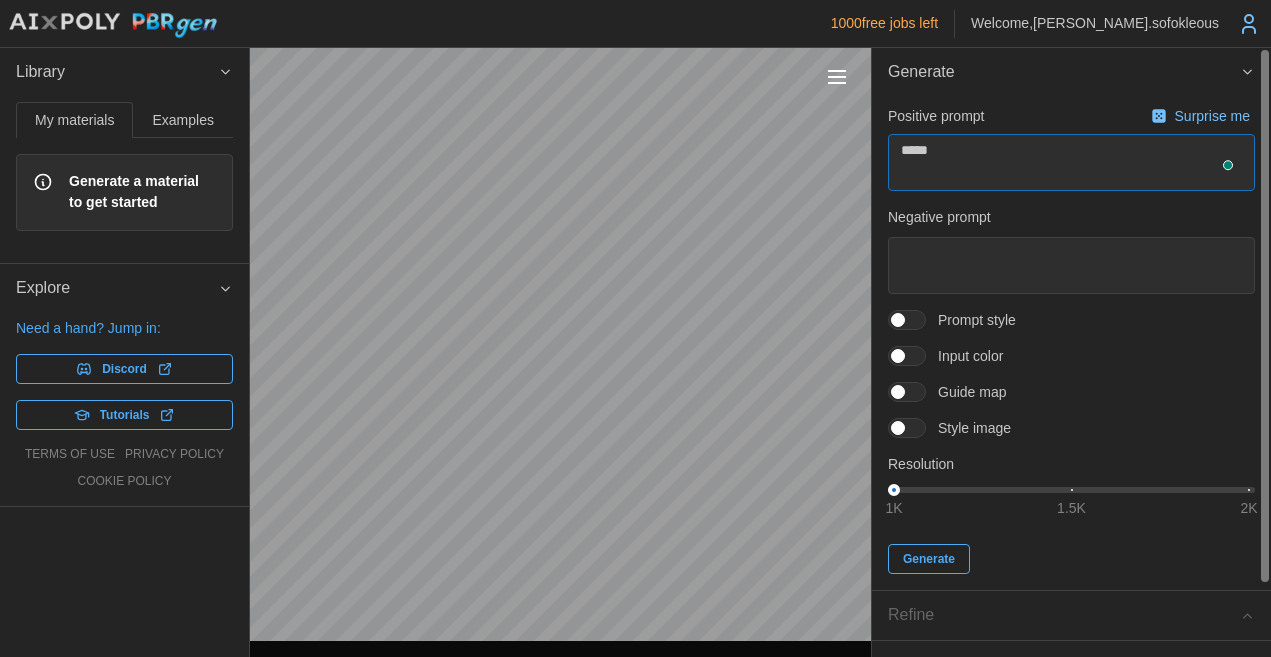 type on "*" 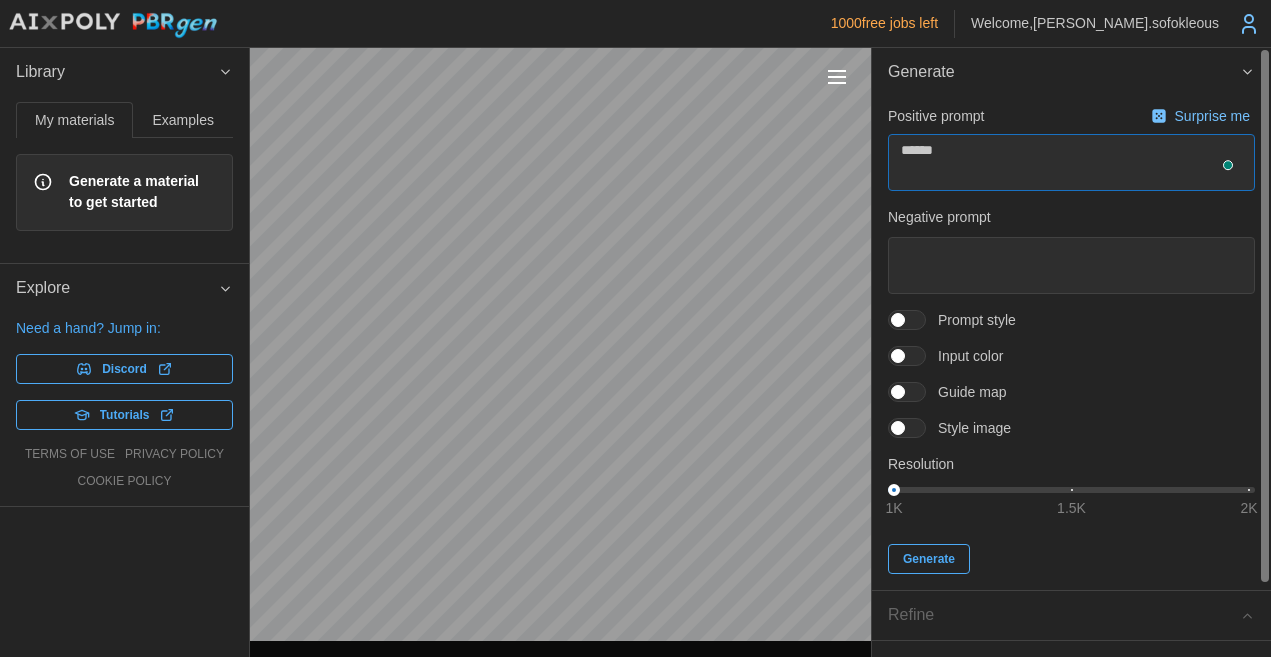 type on "*" 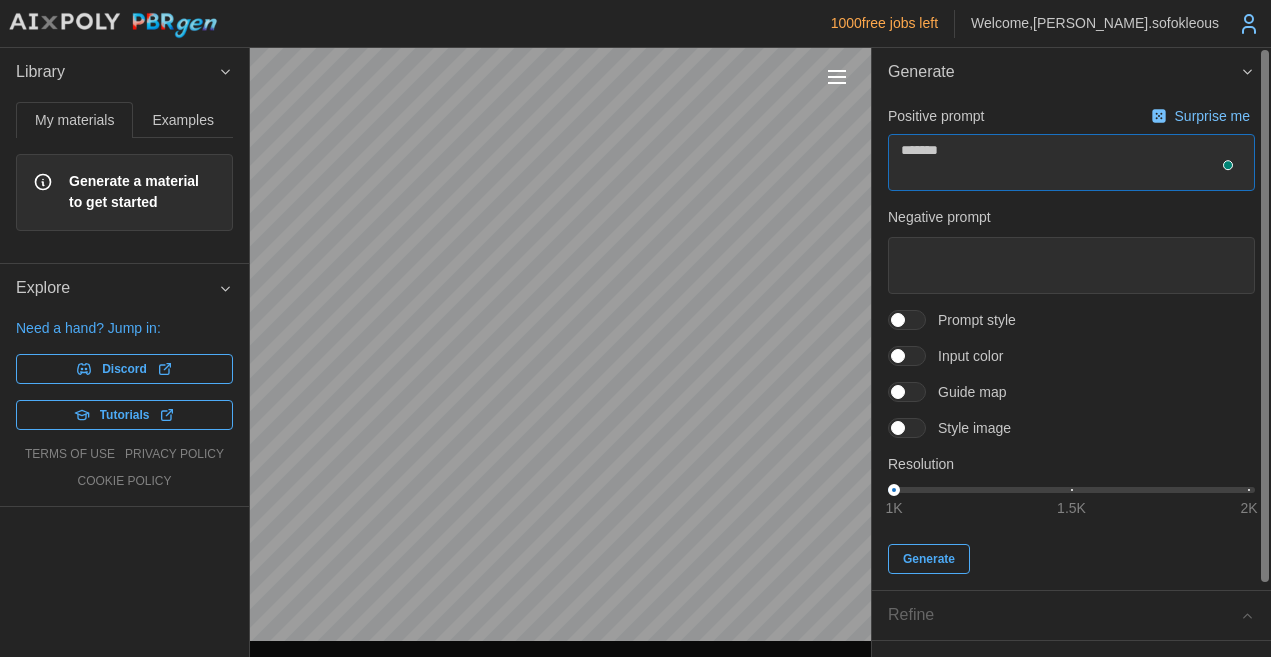 type on "********" 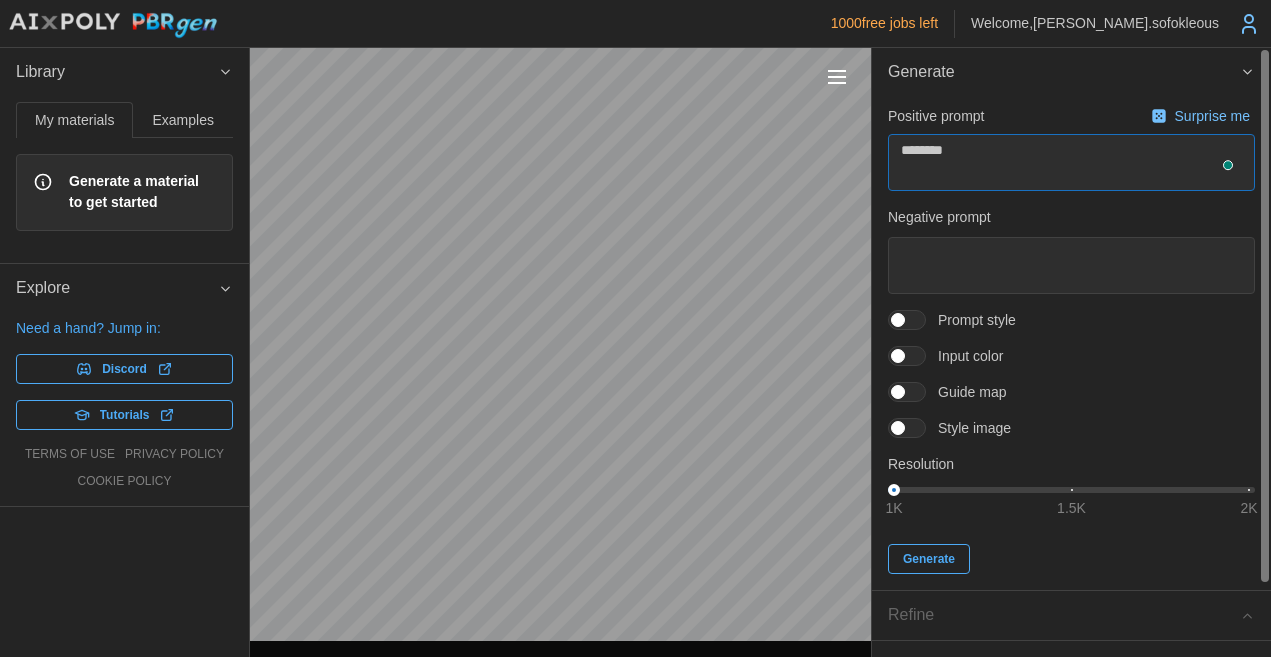 type on "*" 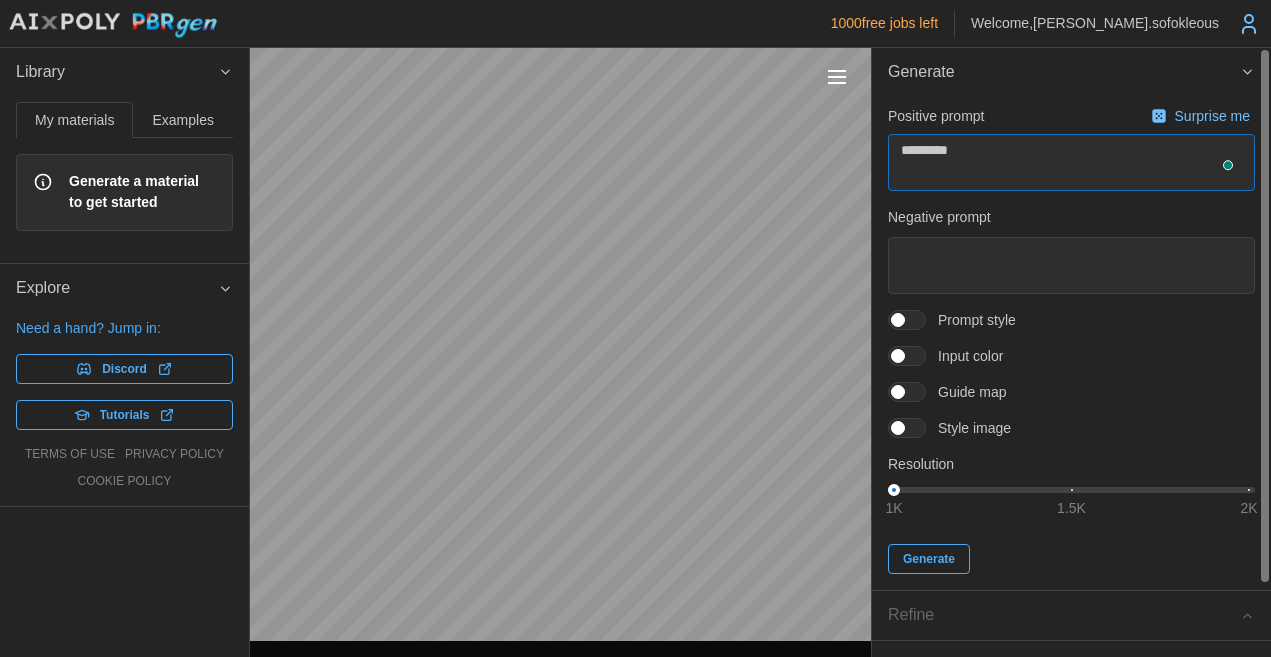 type on "*" 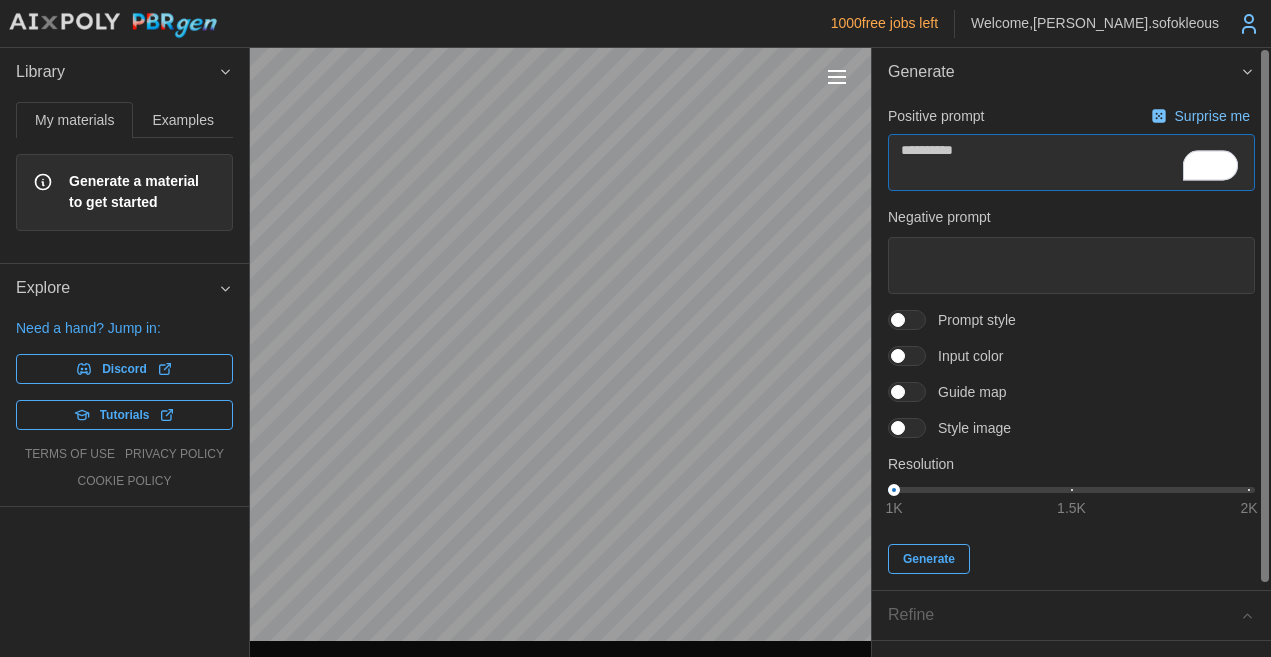 type on "*" 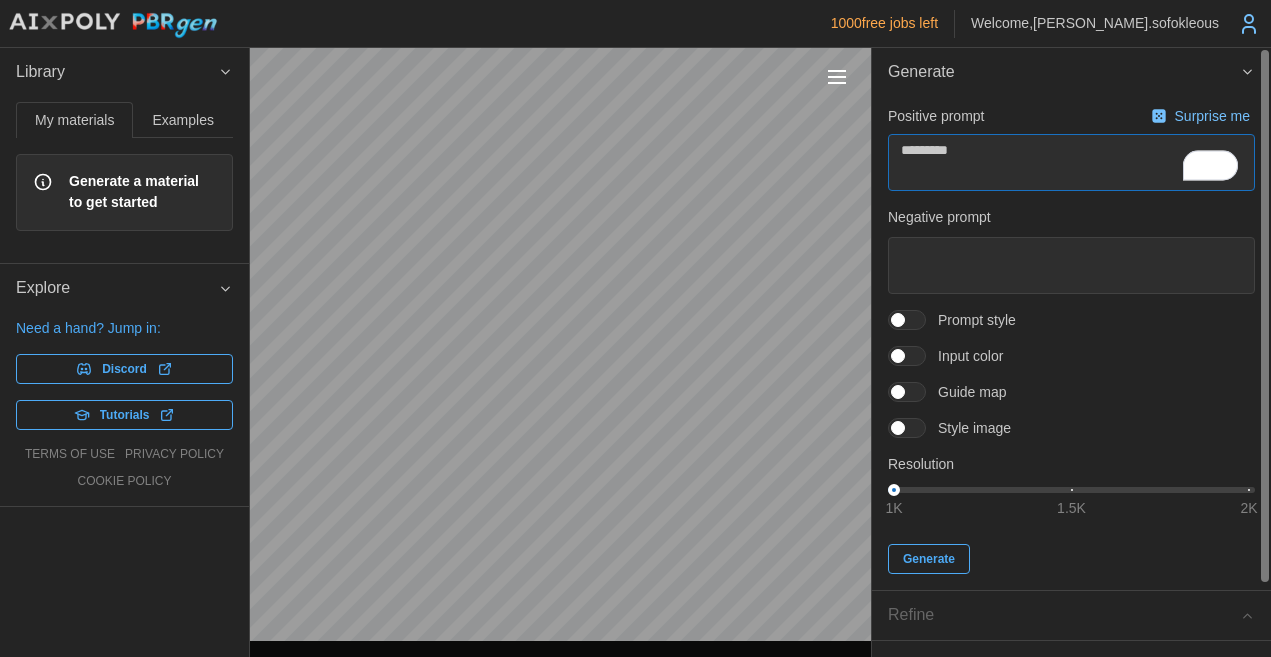 type on "*" 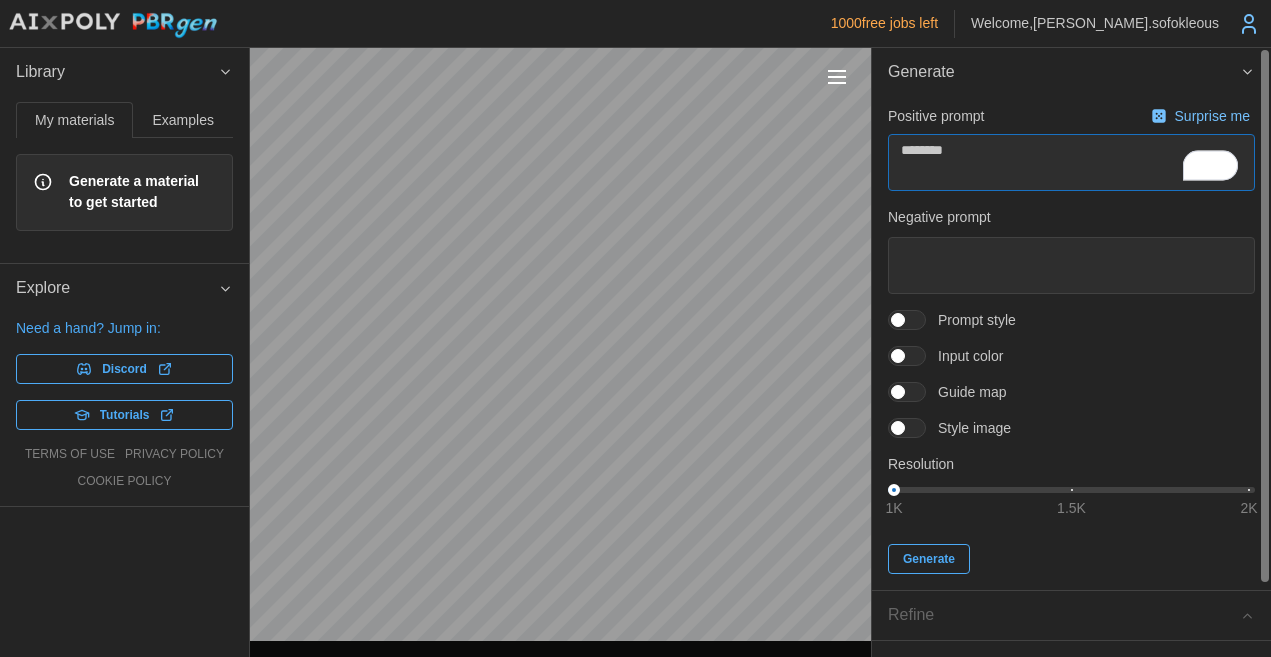 type on "*" 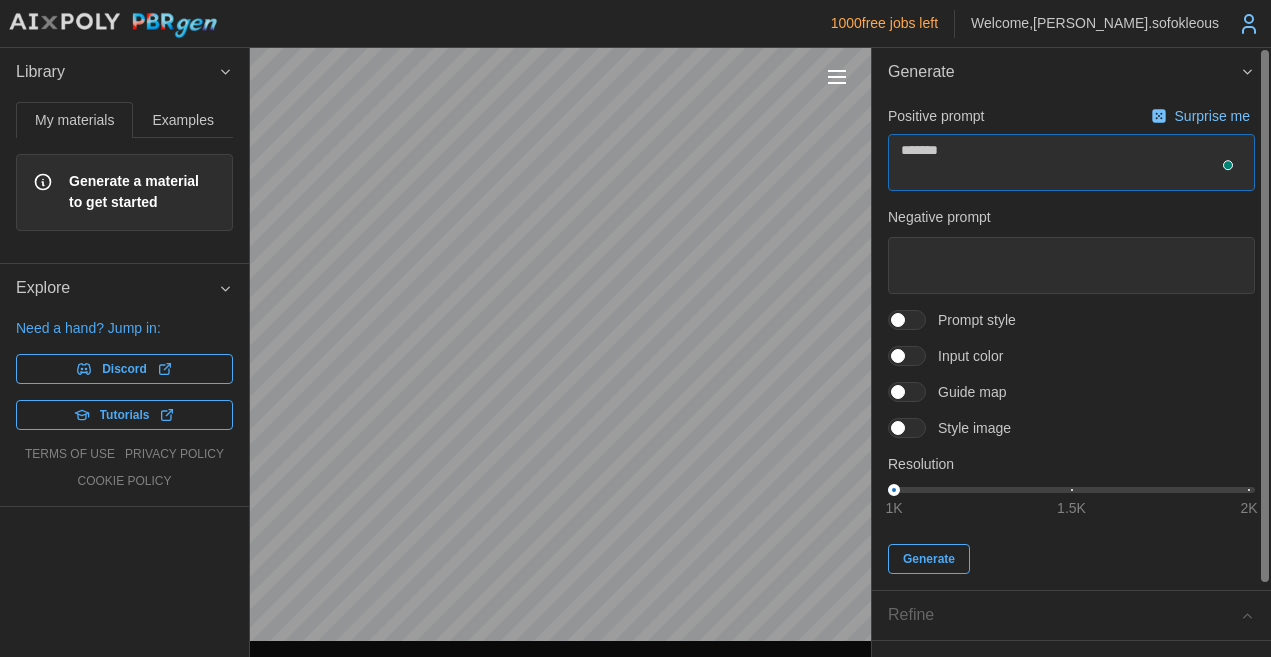 type on "*" 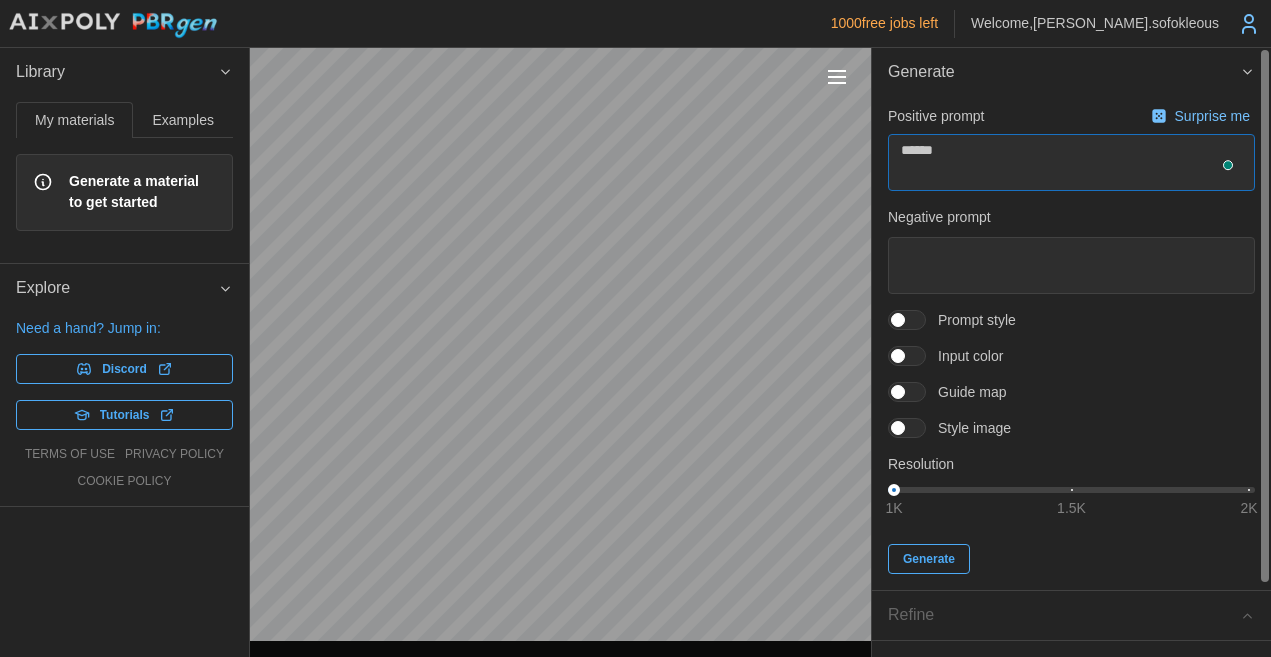 type on "*" 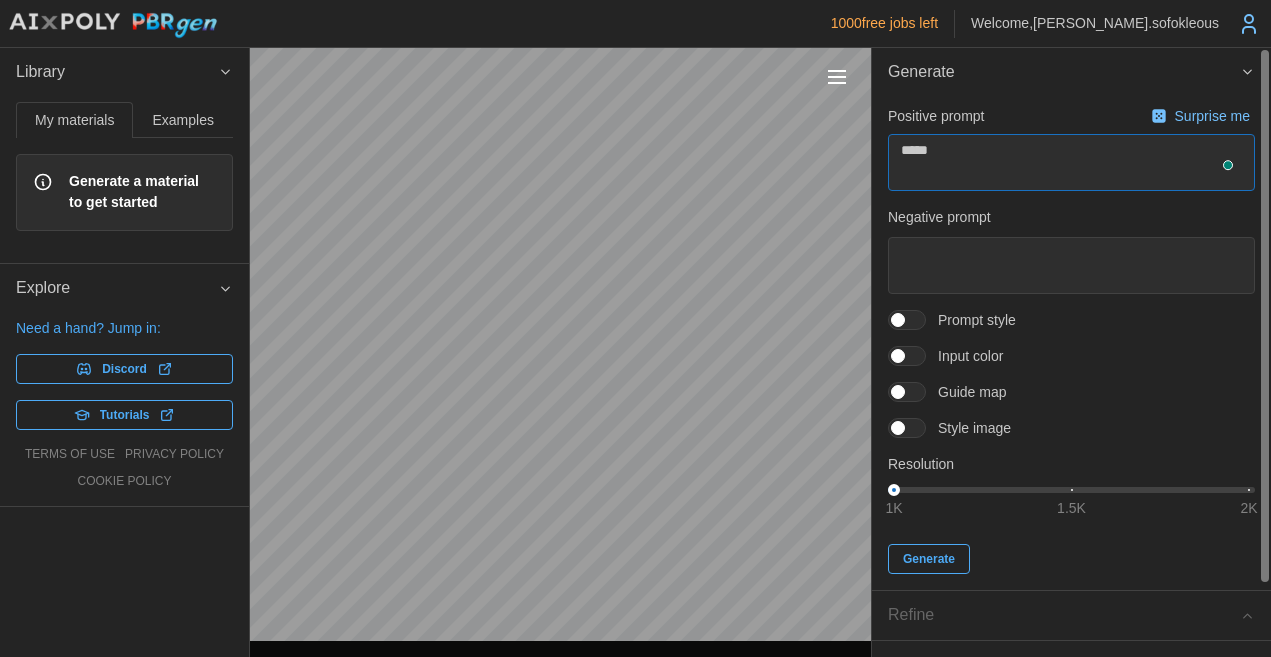 type on "*" 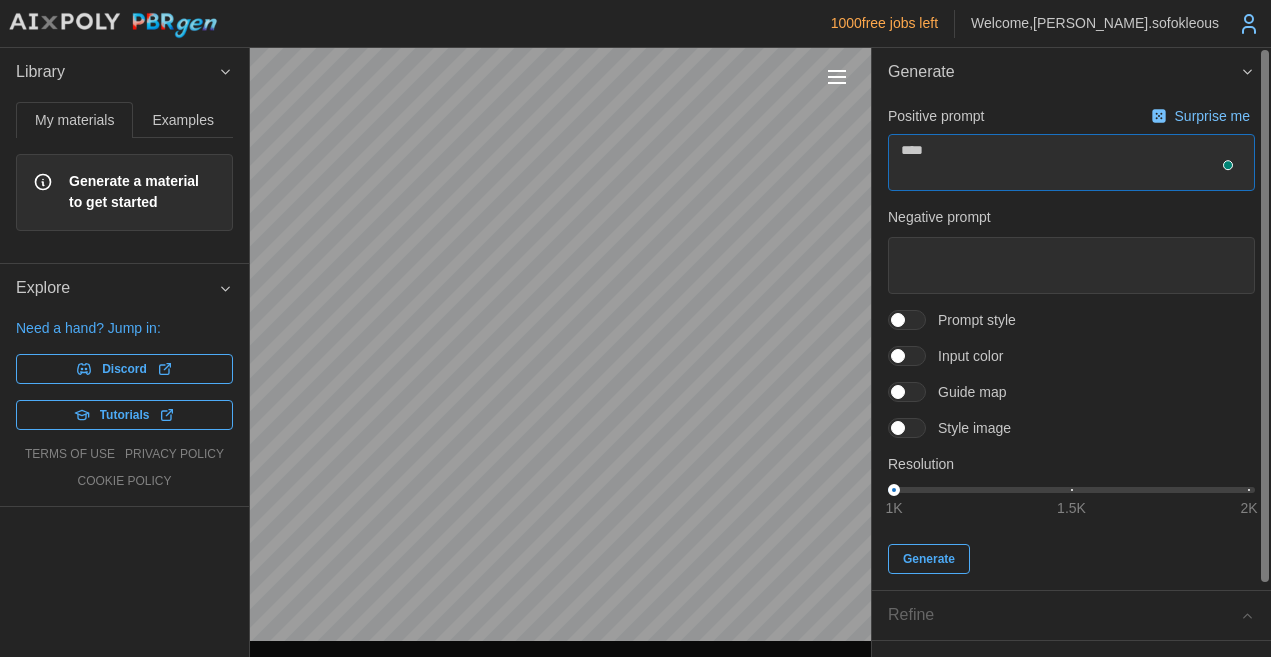 type on "*" 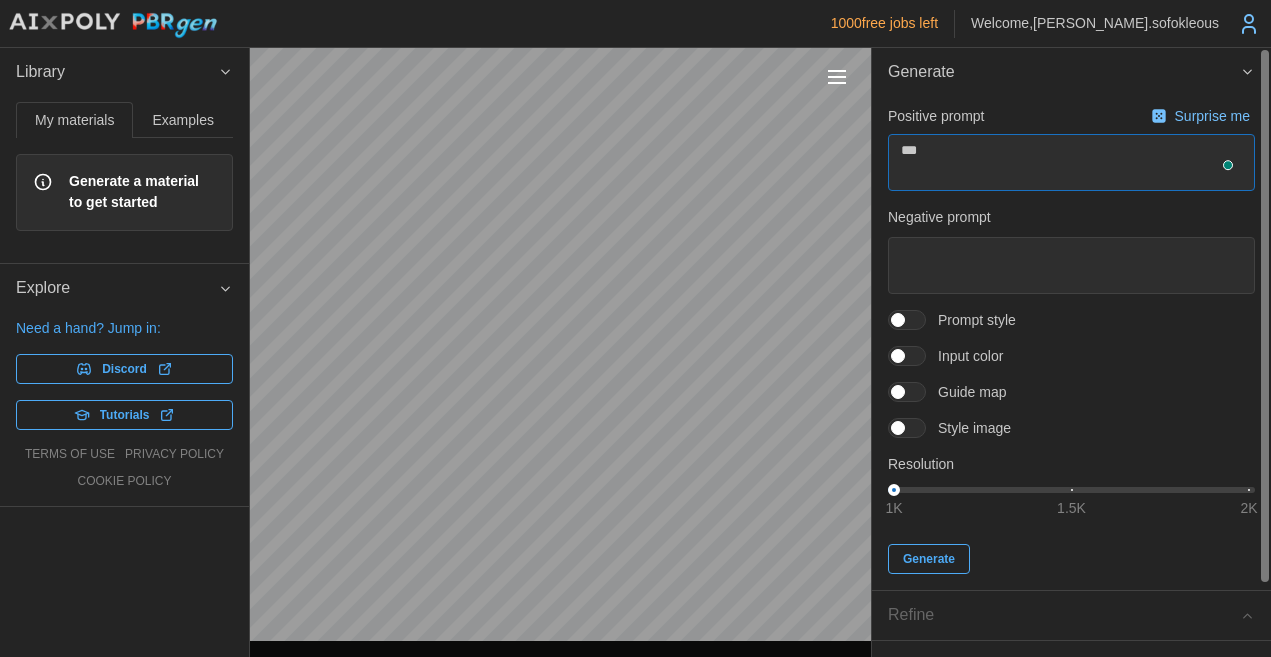 type on "*" 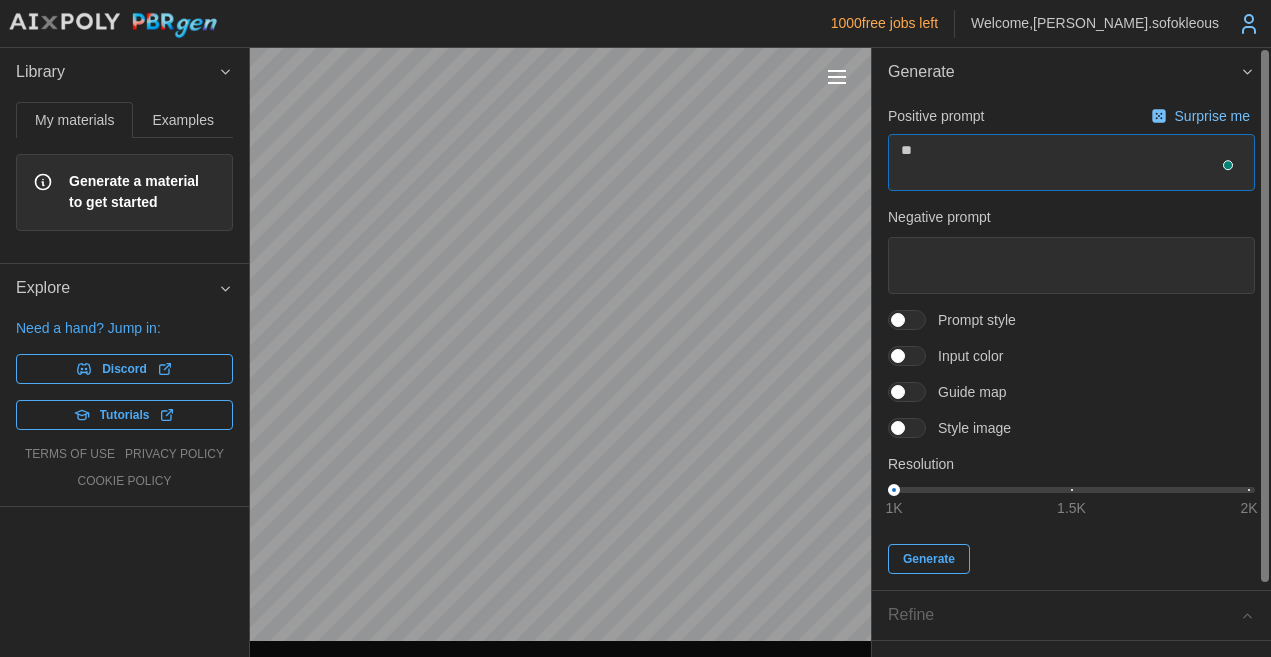 type on "*" 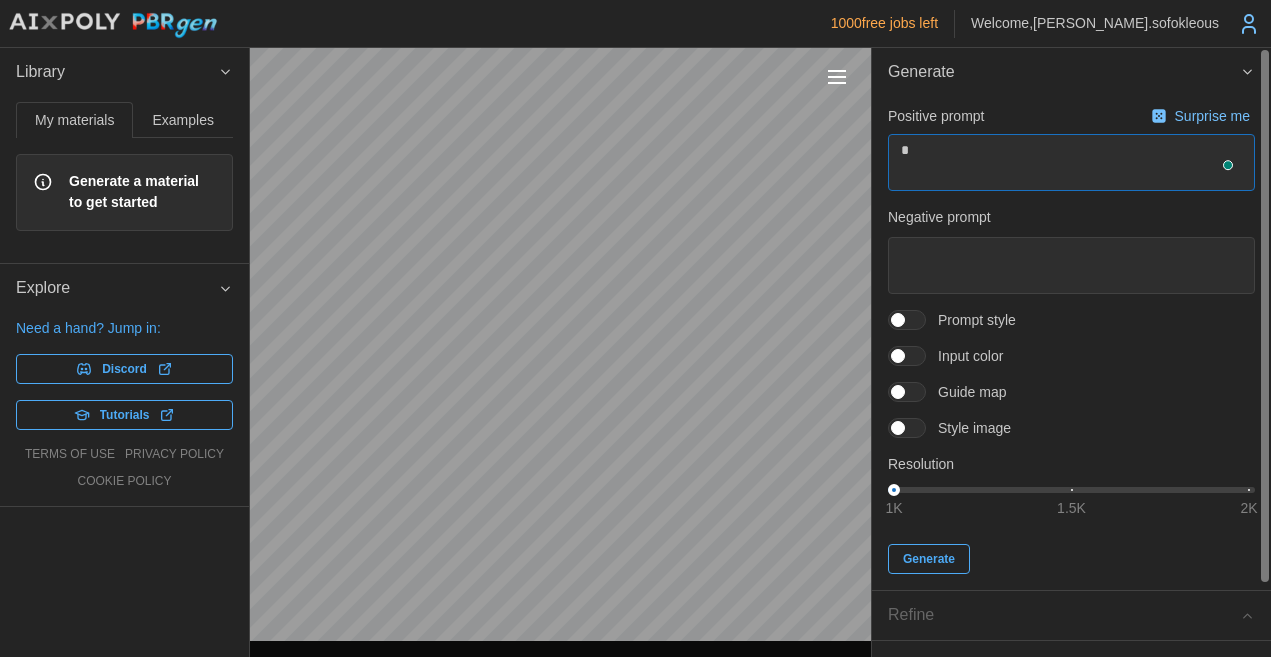 type 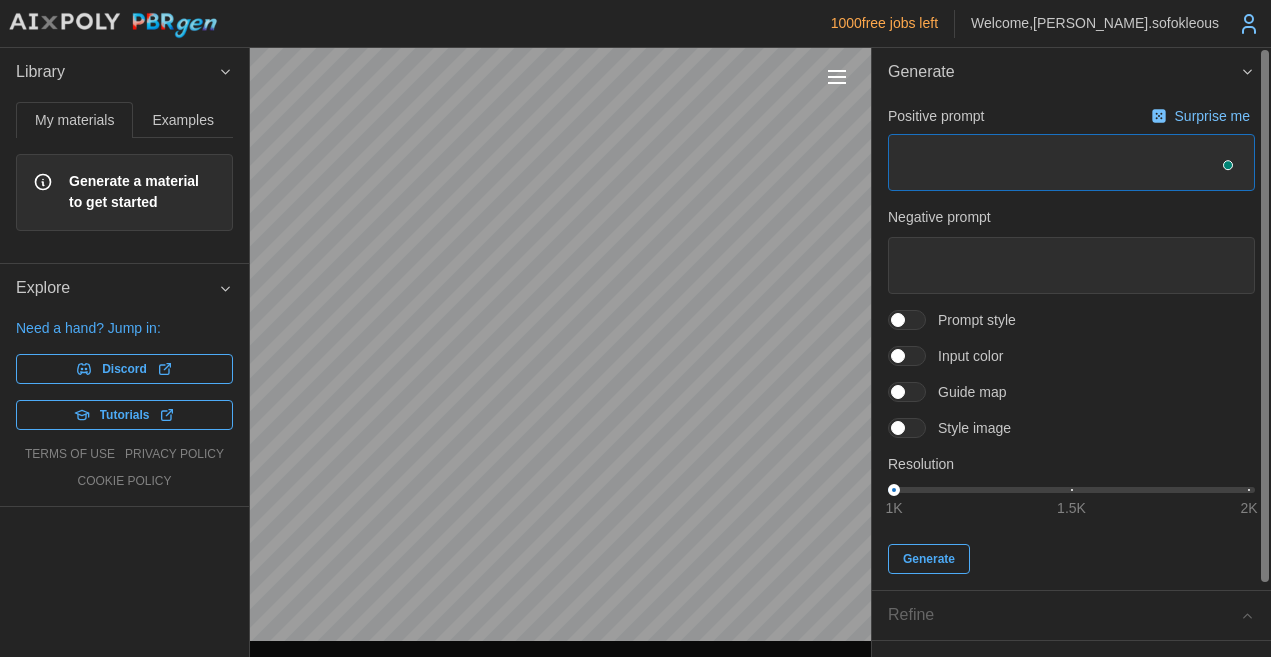 type on "*" 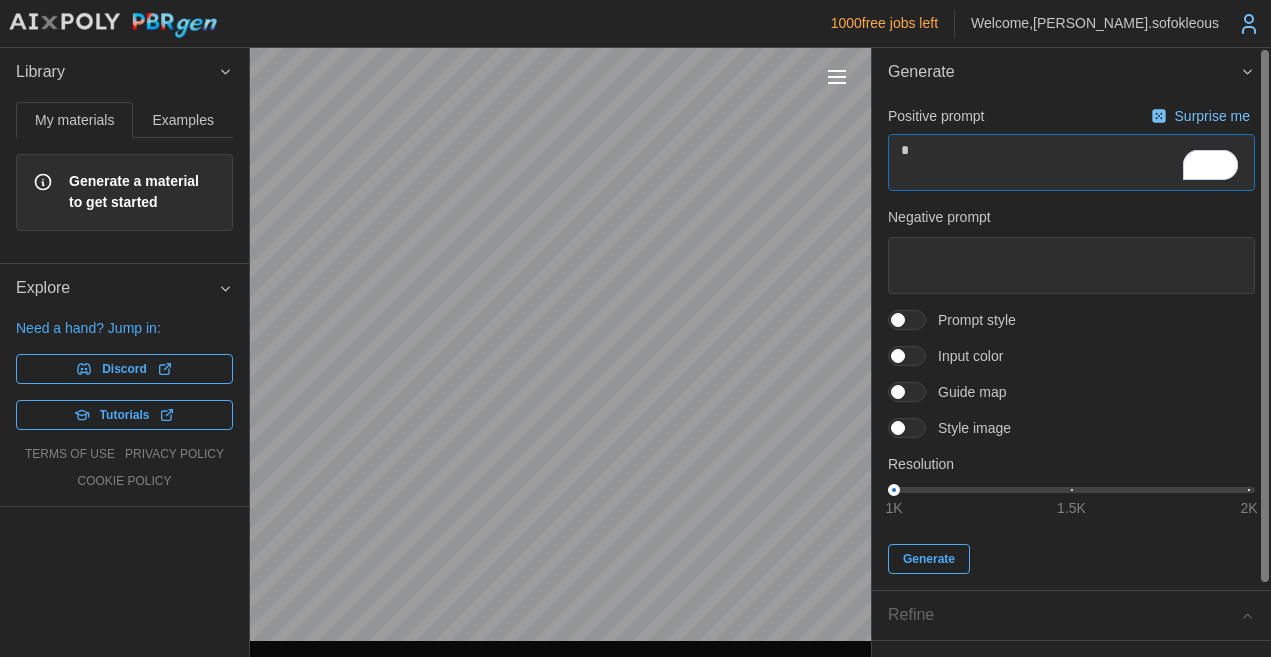 type on "*" 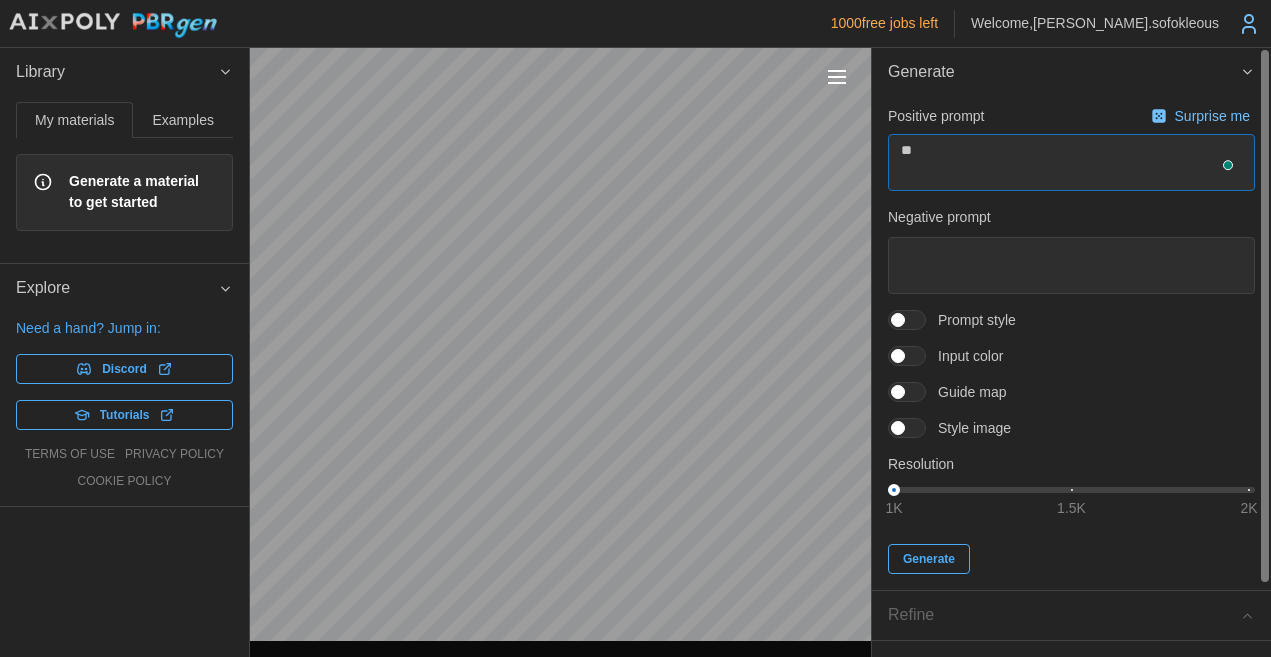 type on "*" 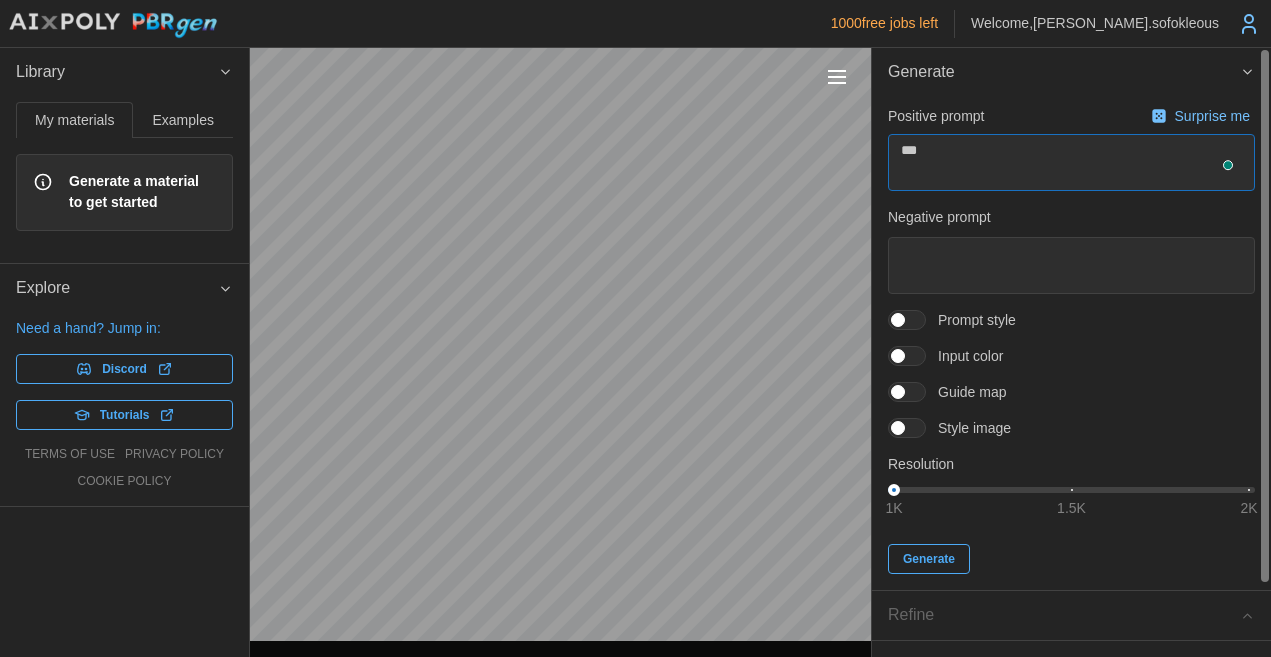 type on "*" 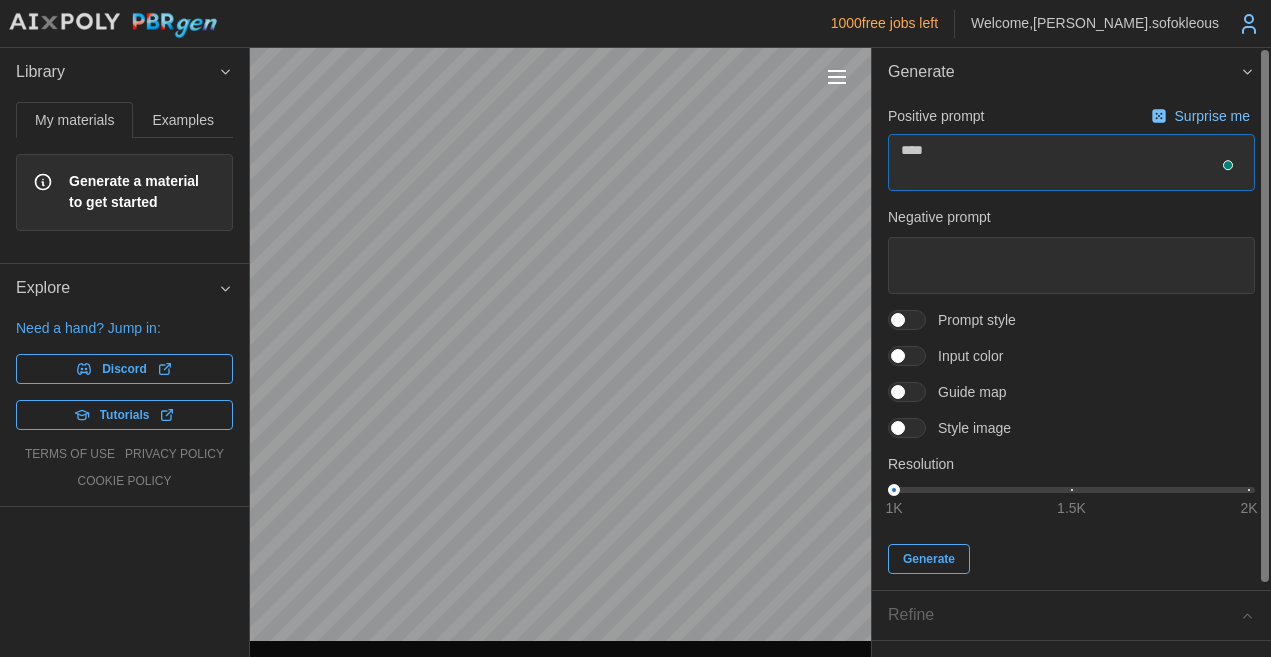 type on "*" 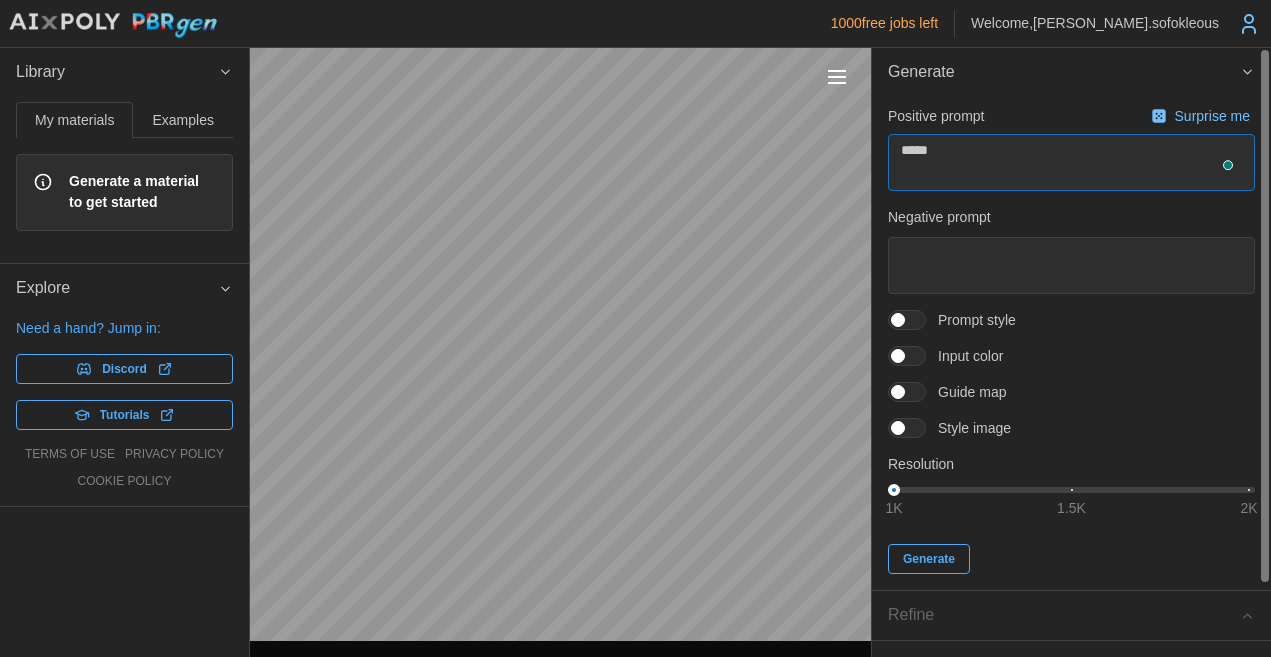 type on "*" 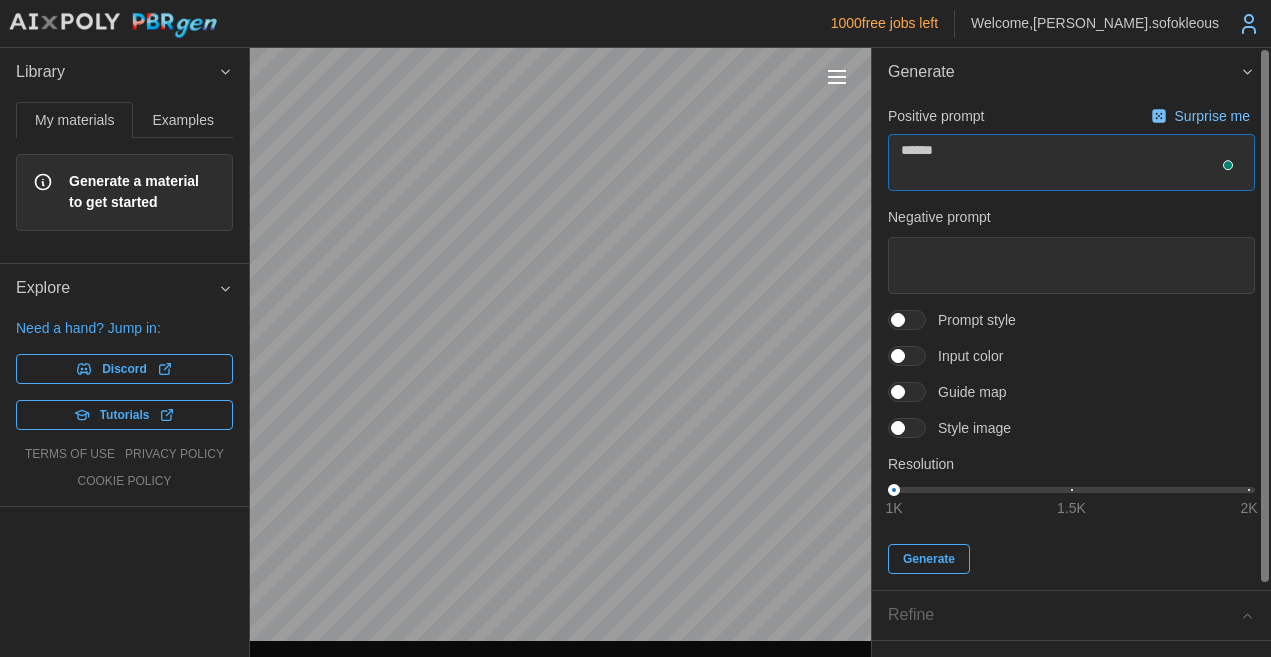 type on "*" 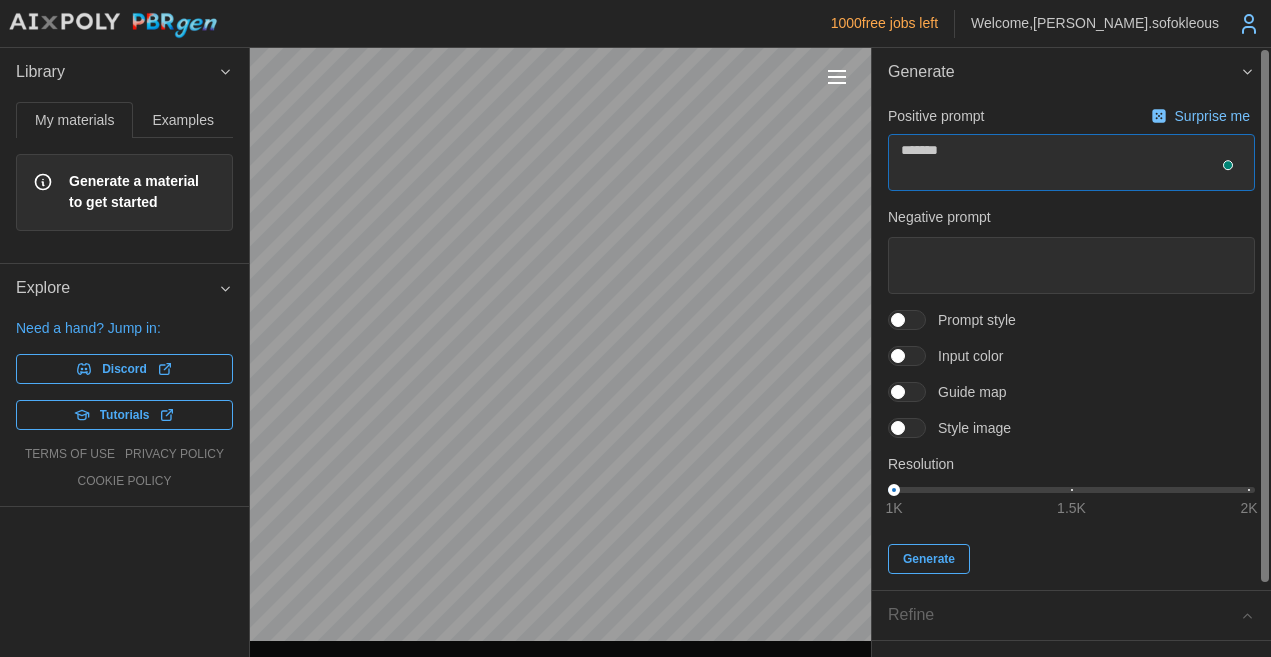 type on "*" 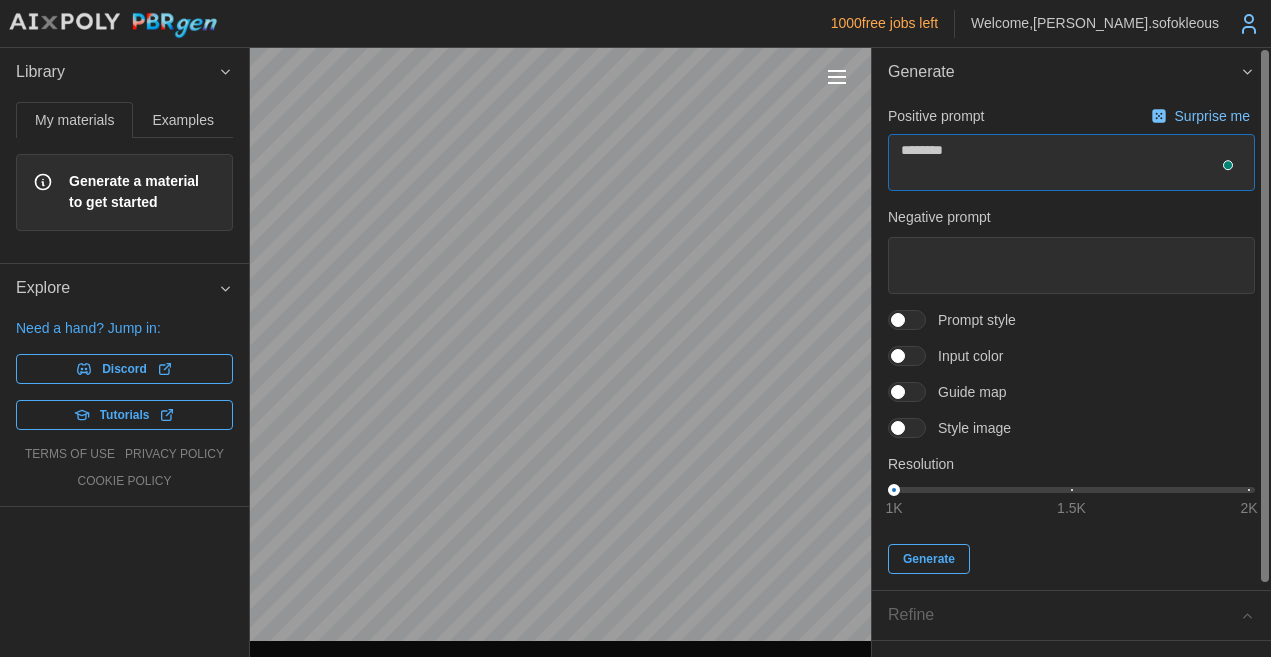 type on "*" 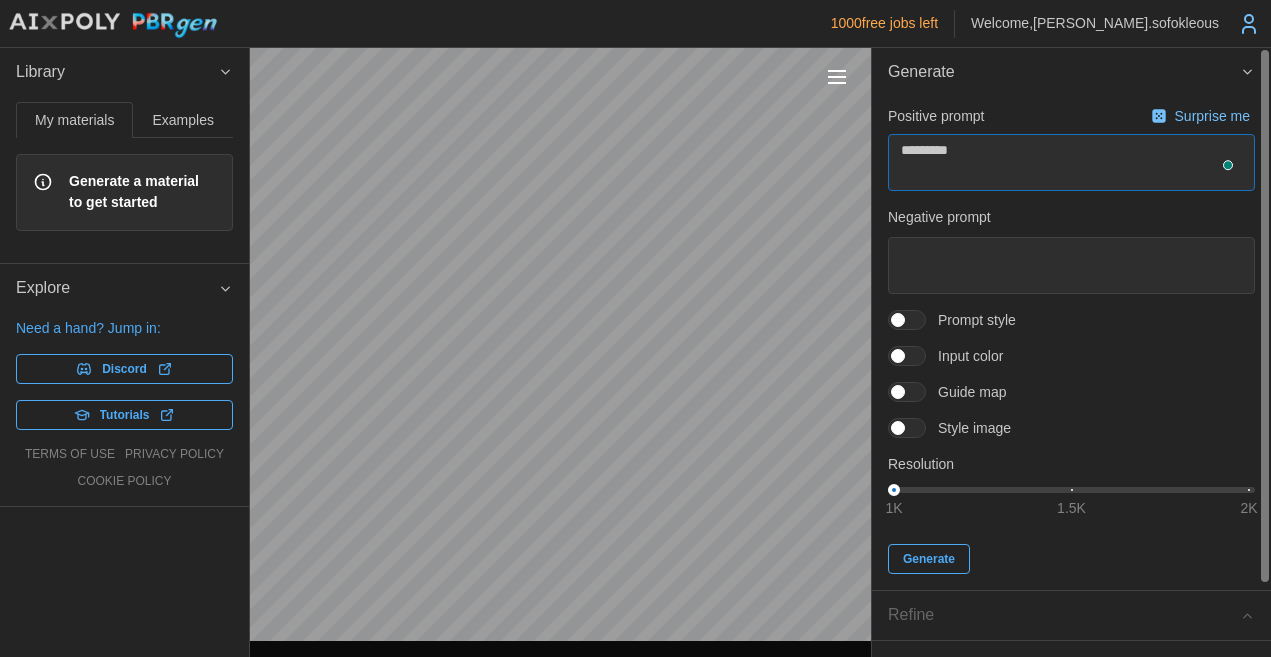 type on "*" 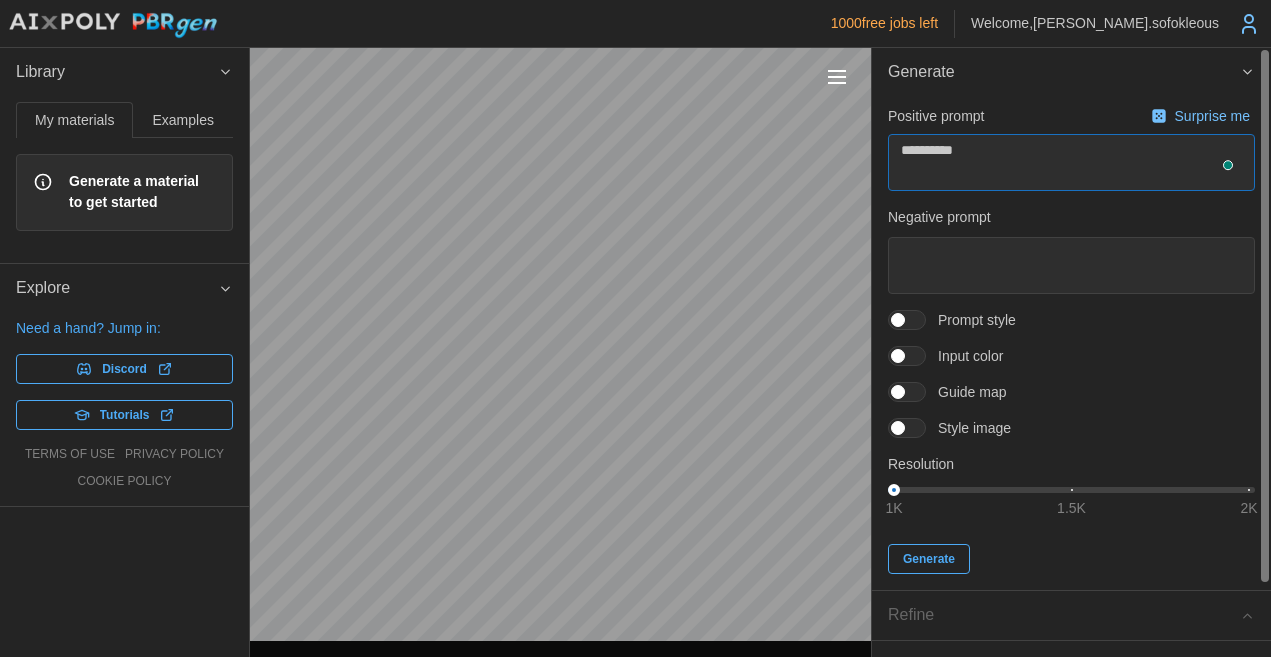 type on "*" 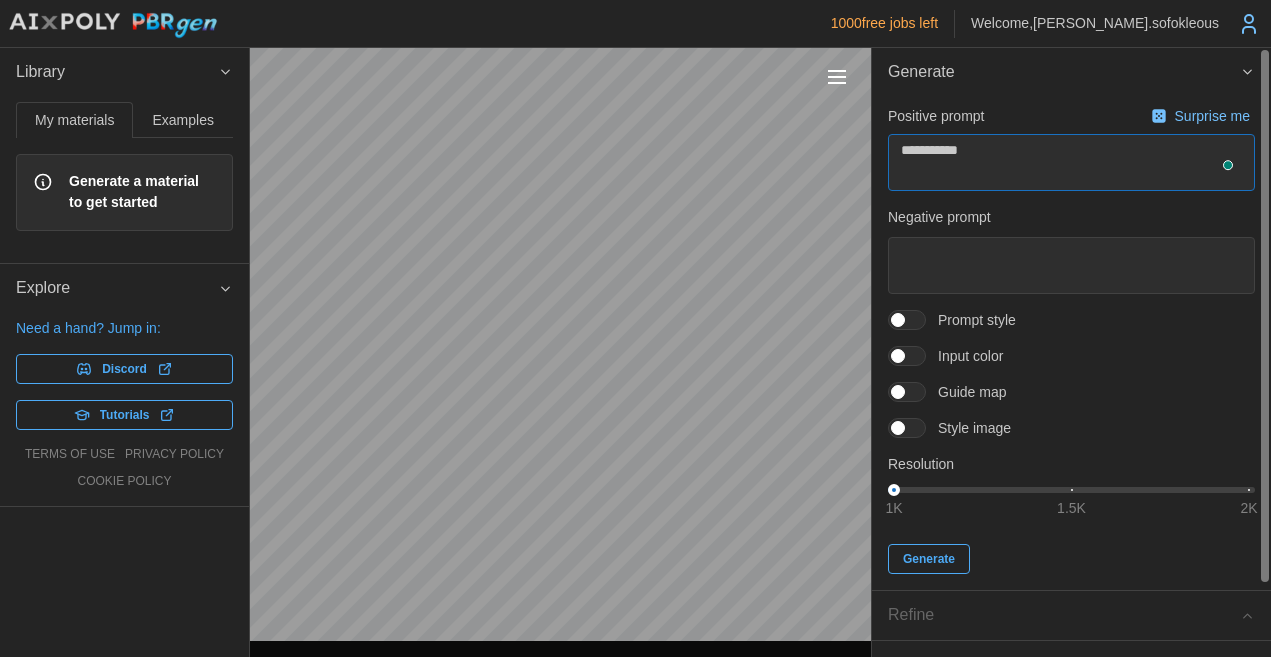 type on "*" 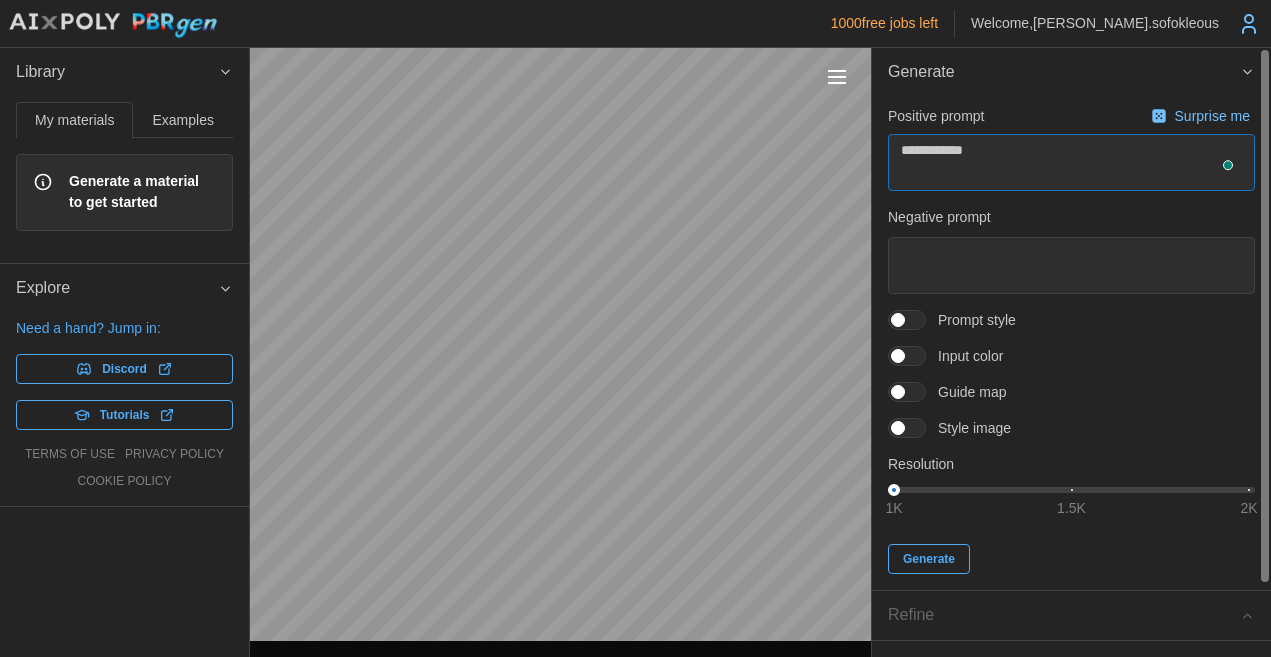 type on "*" 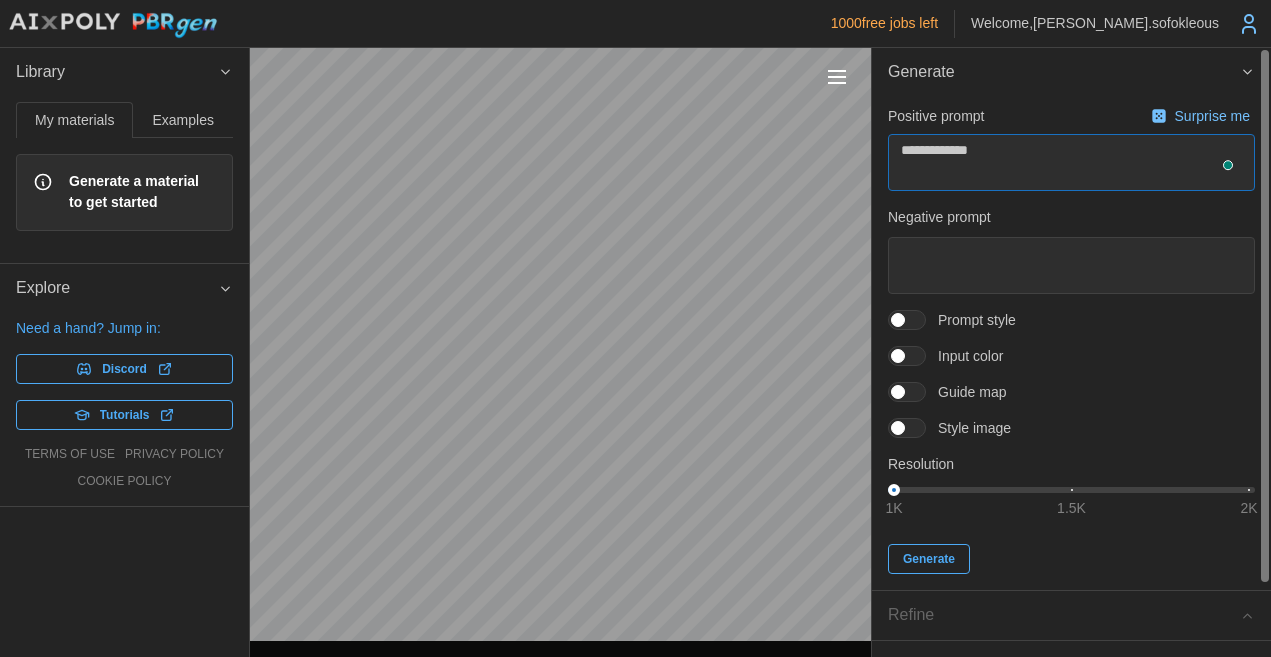 type on "*" 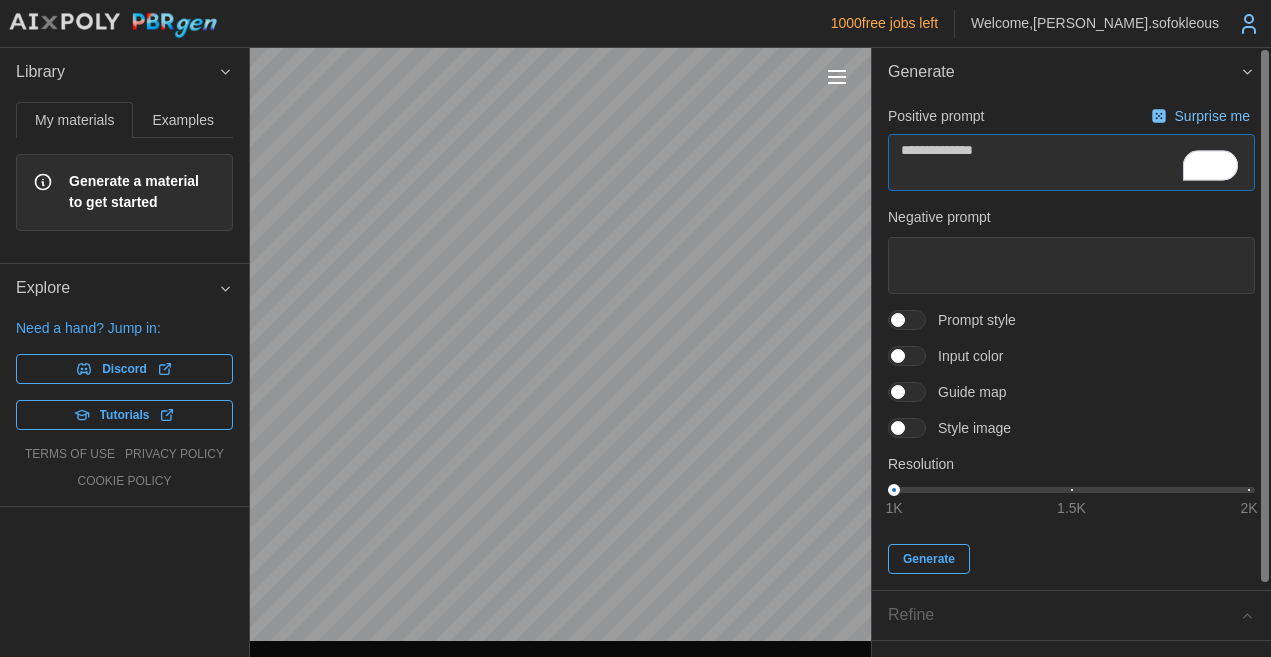 type on "*" 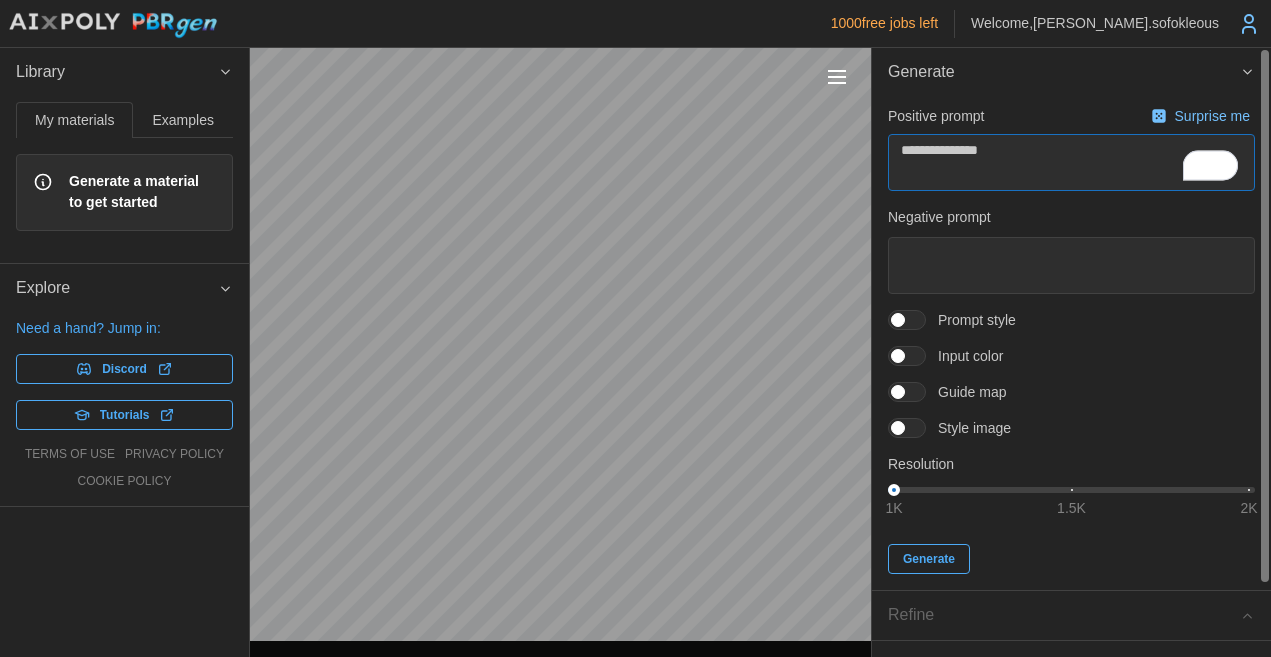 type on "*" 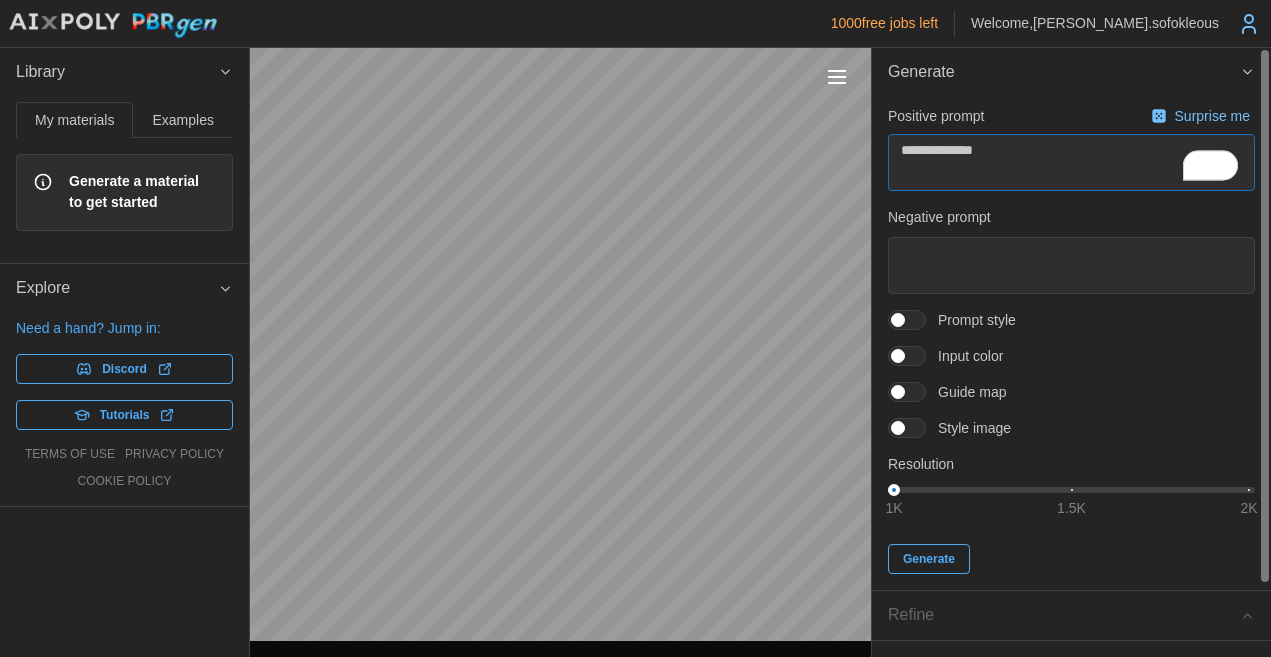 type on "*" 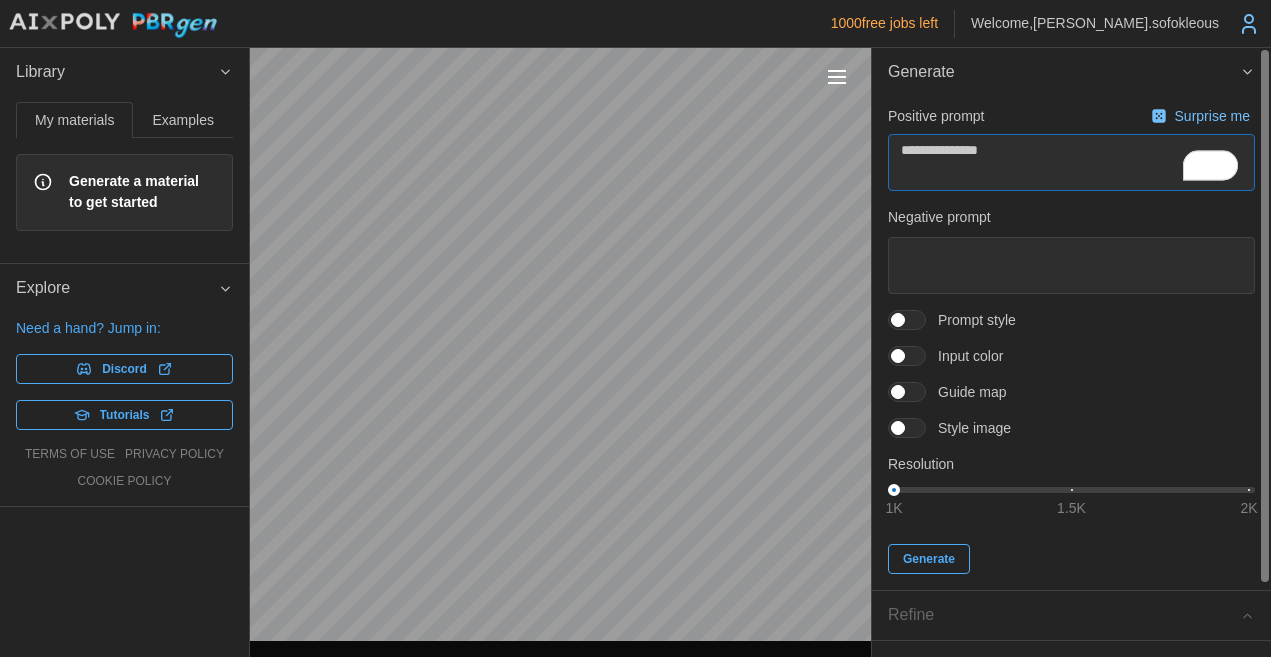 type on "*" 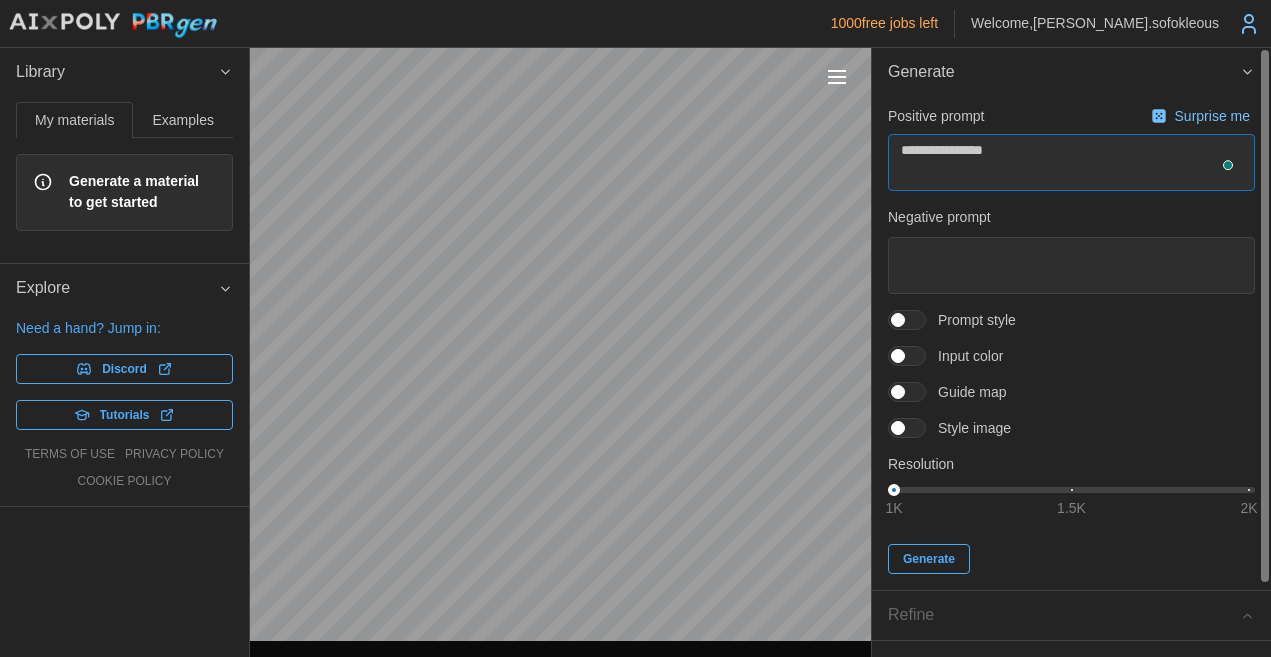 type on "*" 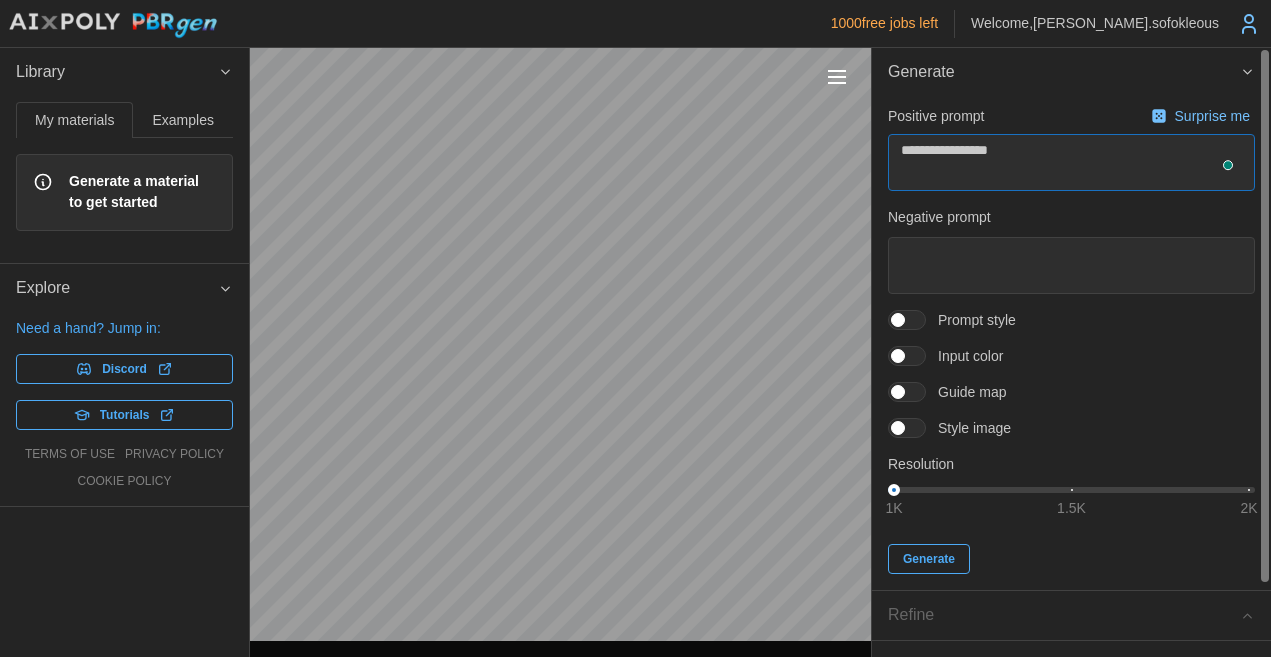 type on "*" 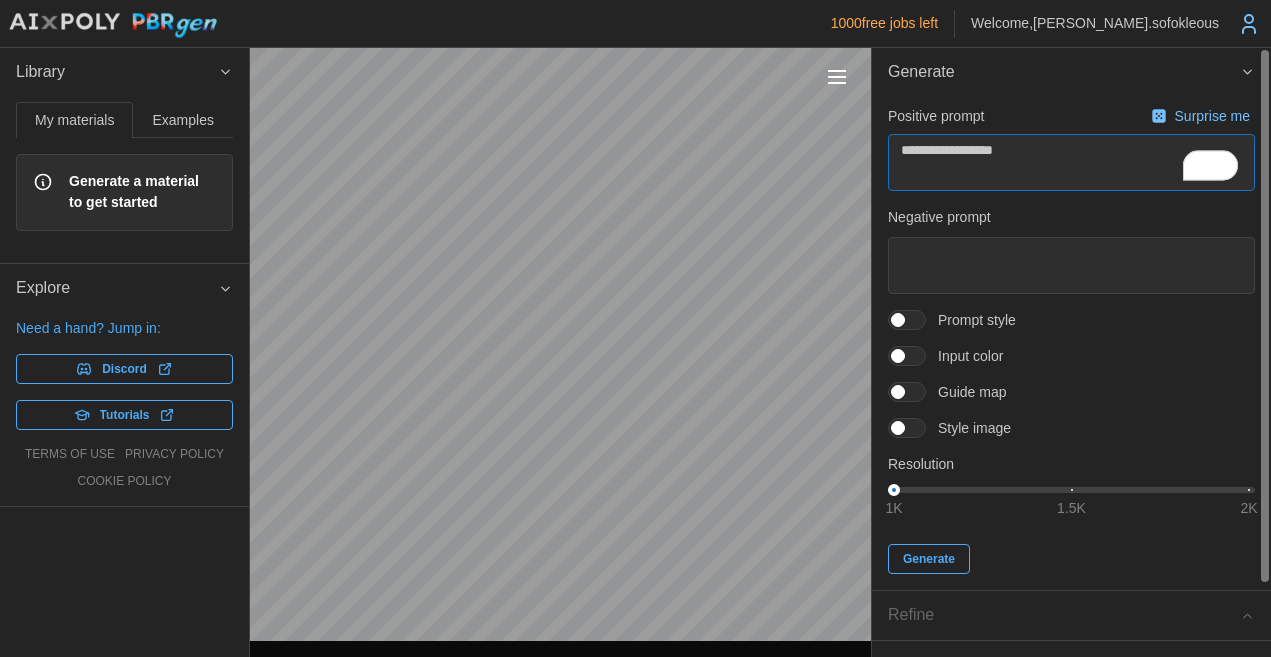 type on "*" 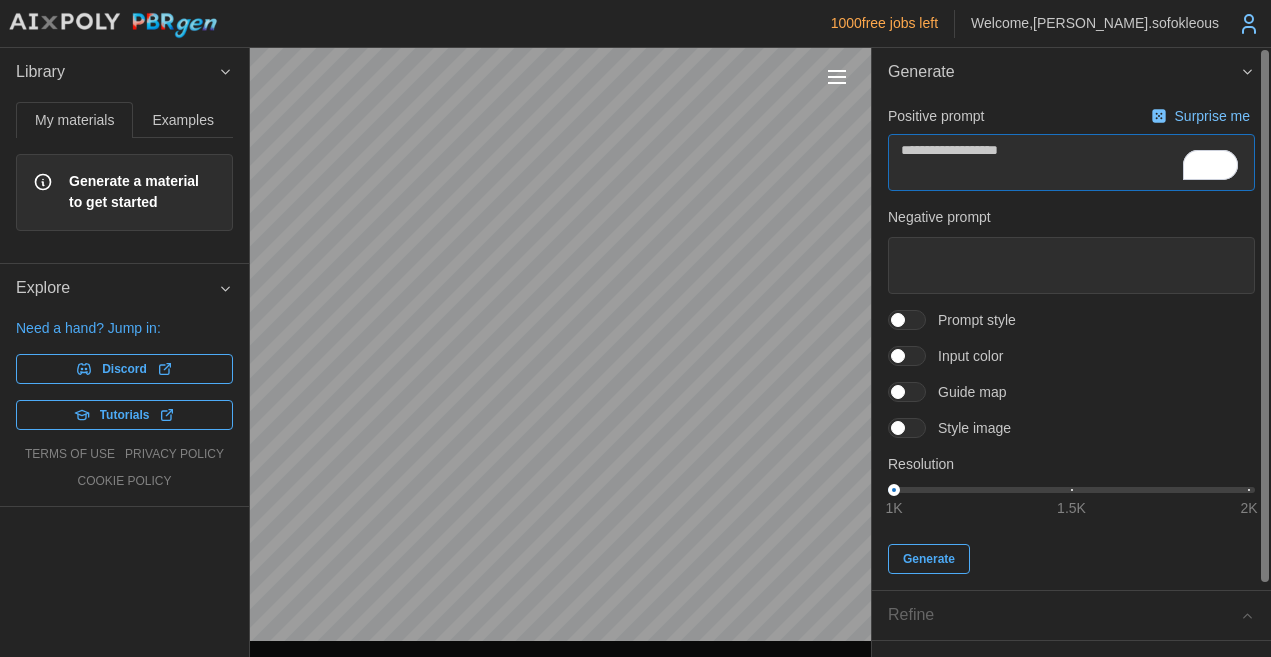 click on "**********" at bounding box center (1071, 162) 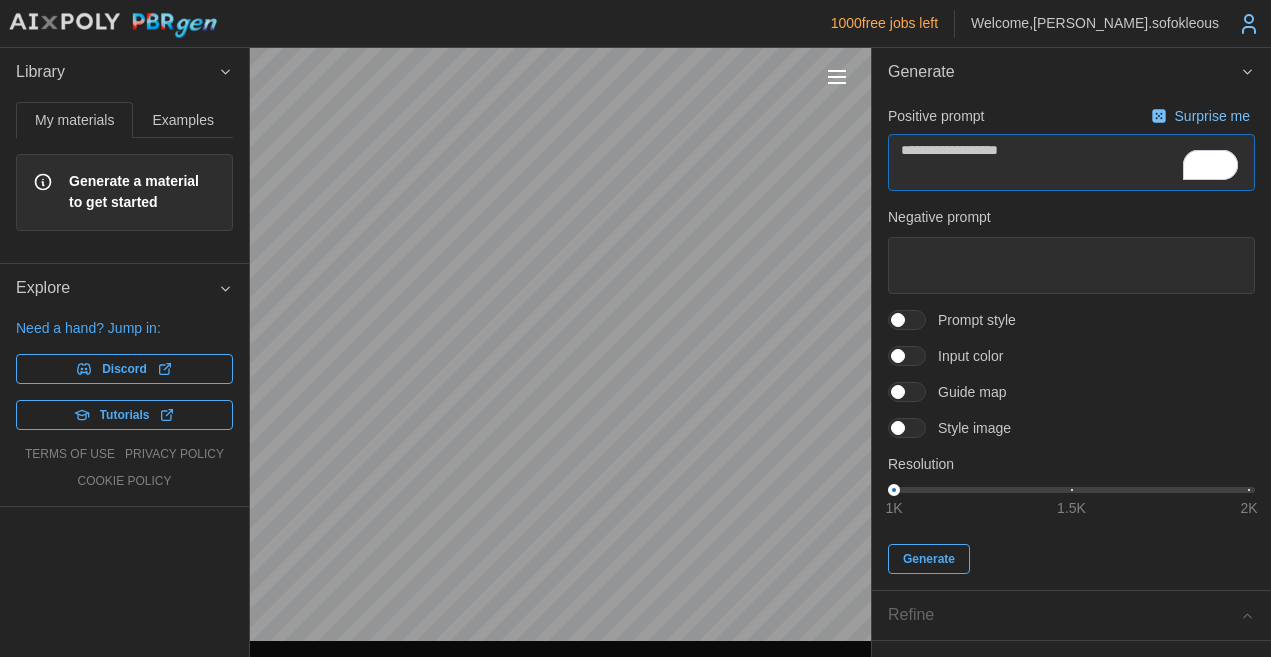 type on "**********" 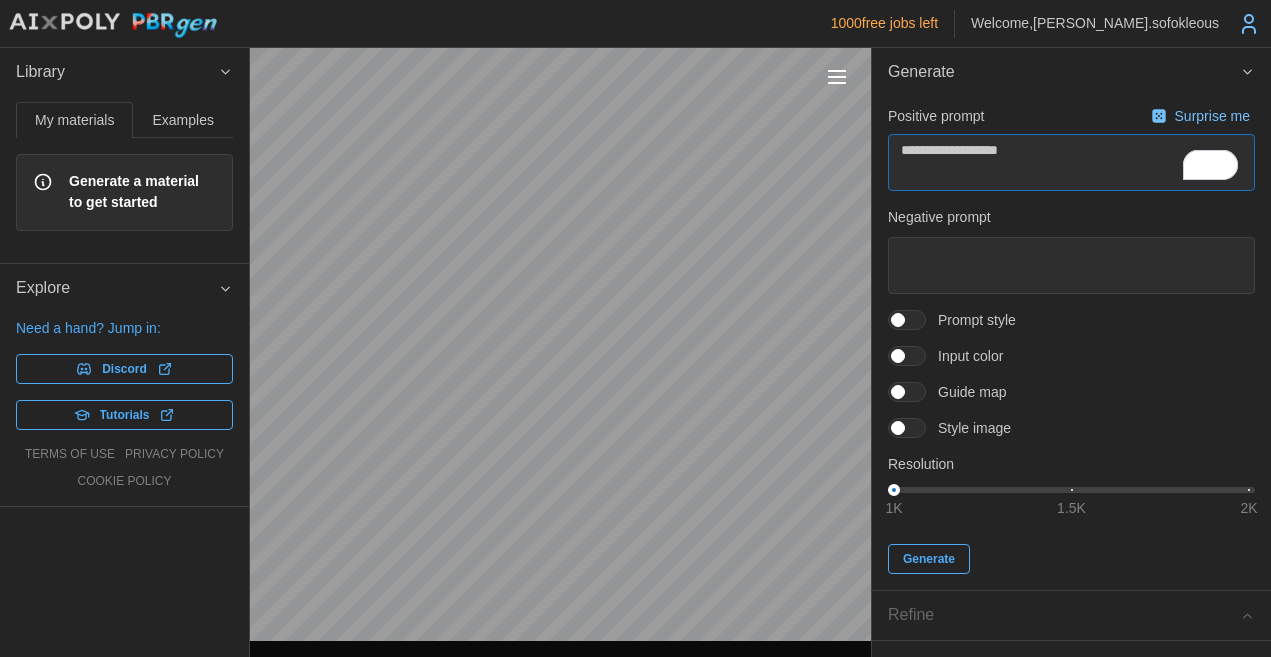 type on "*" 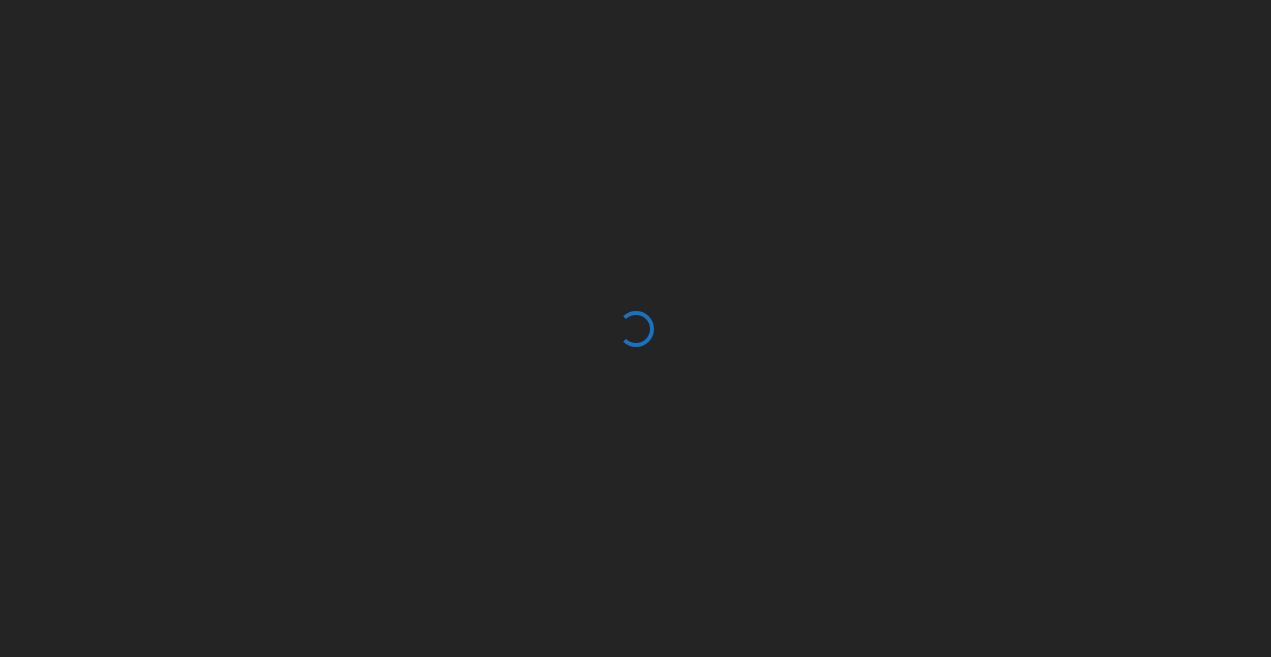 scroll, scrollTop: 0, scrollLeft: 0, axis: both 